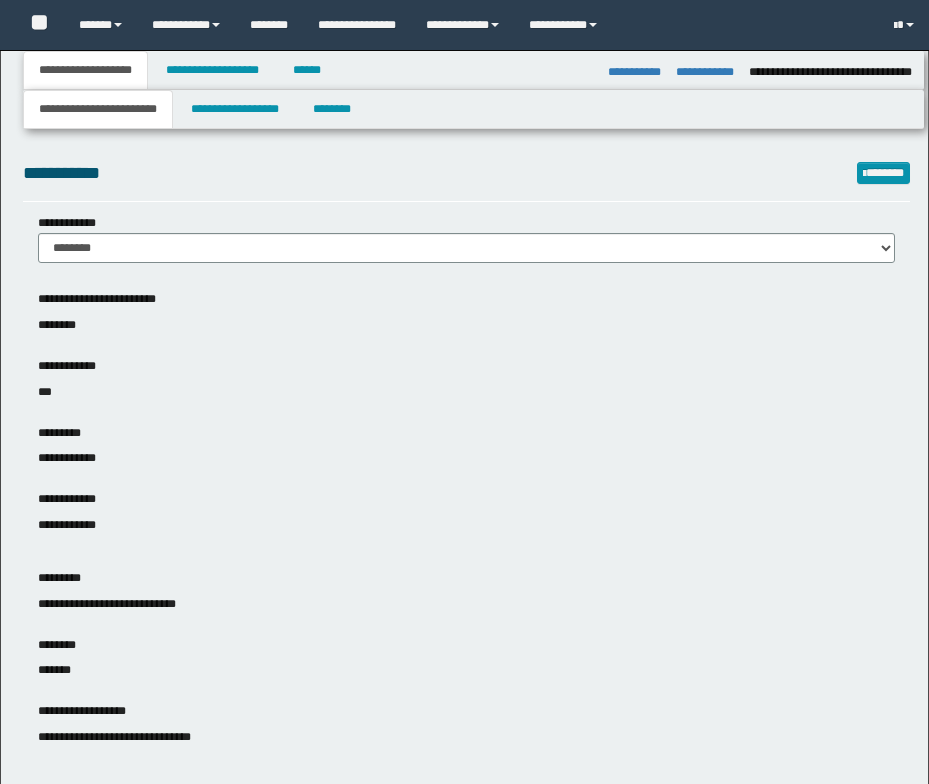 select on "*" 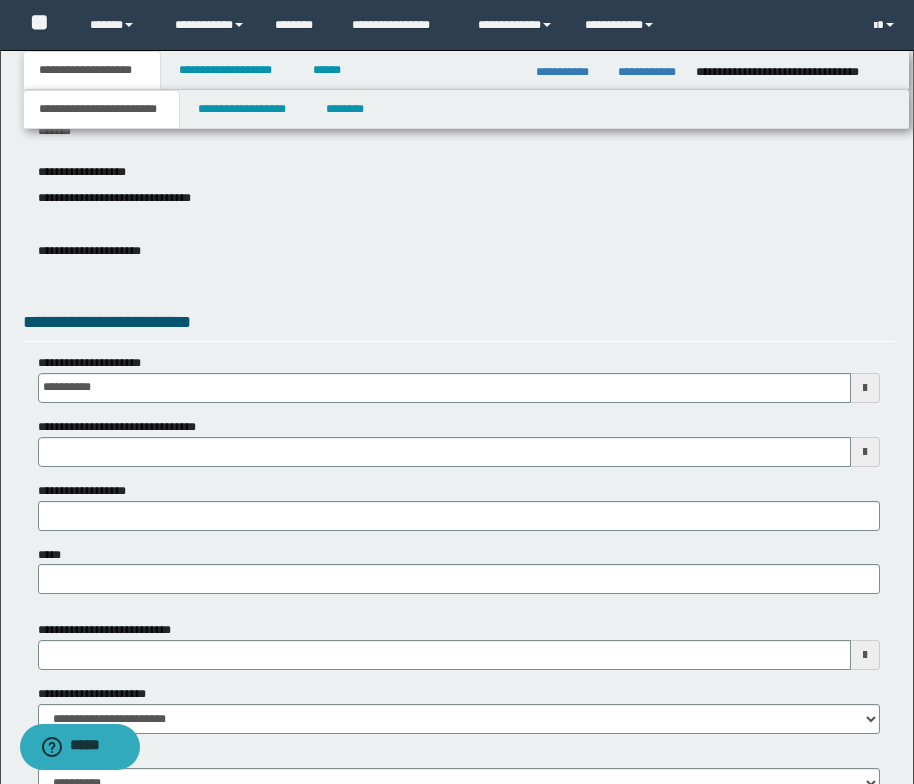 scroll, scrollTop: 0, scrollLeft: 0, axis: both 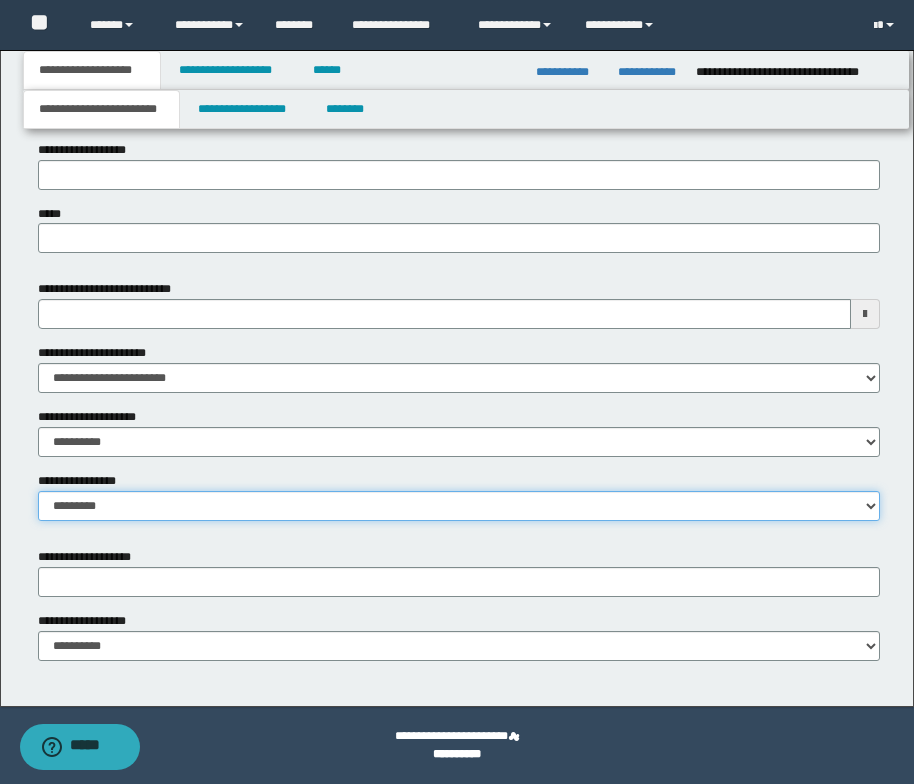 click on "**********" at bounding box center (459, 506) 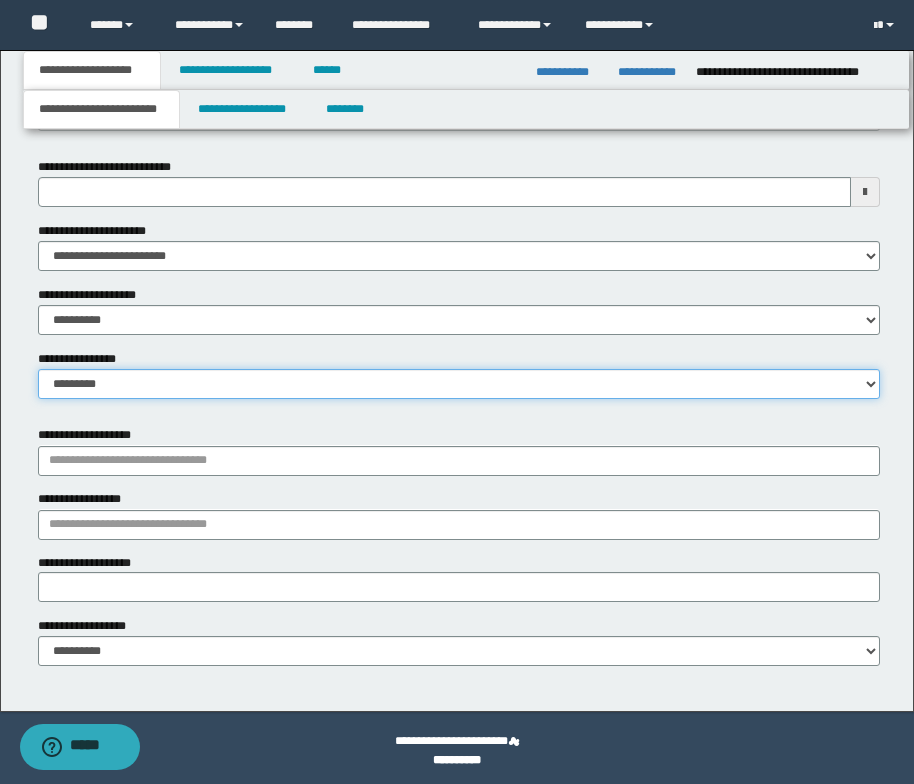 scroll, scrollTop: 1008, scrollLeft: 0, axis: vertical 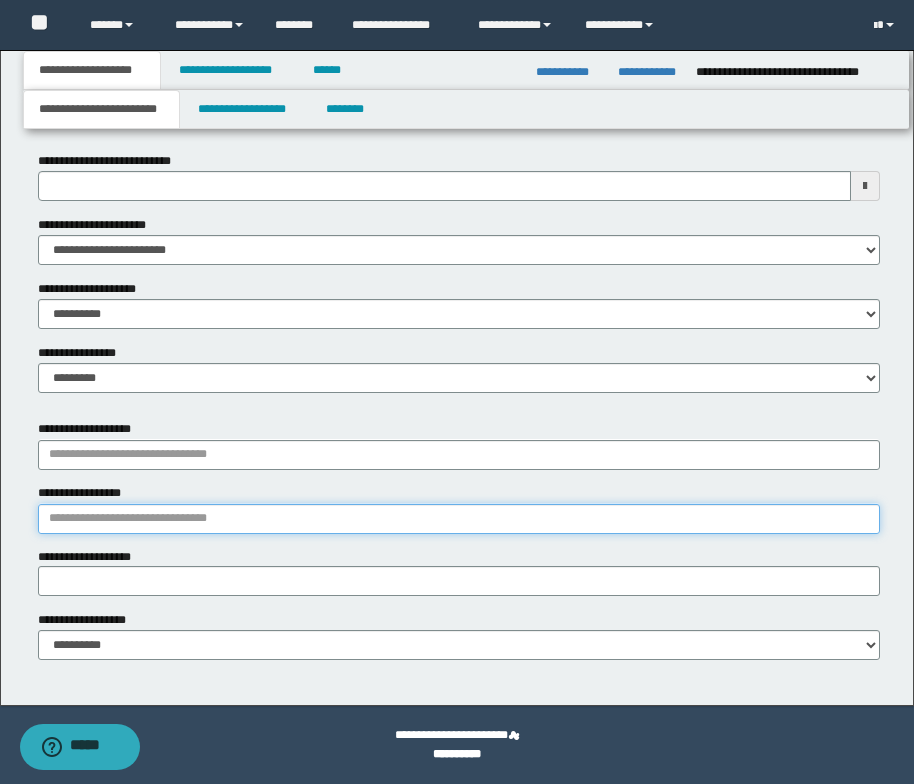 click on "**********" at bounding box center [459, 519] 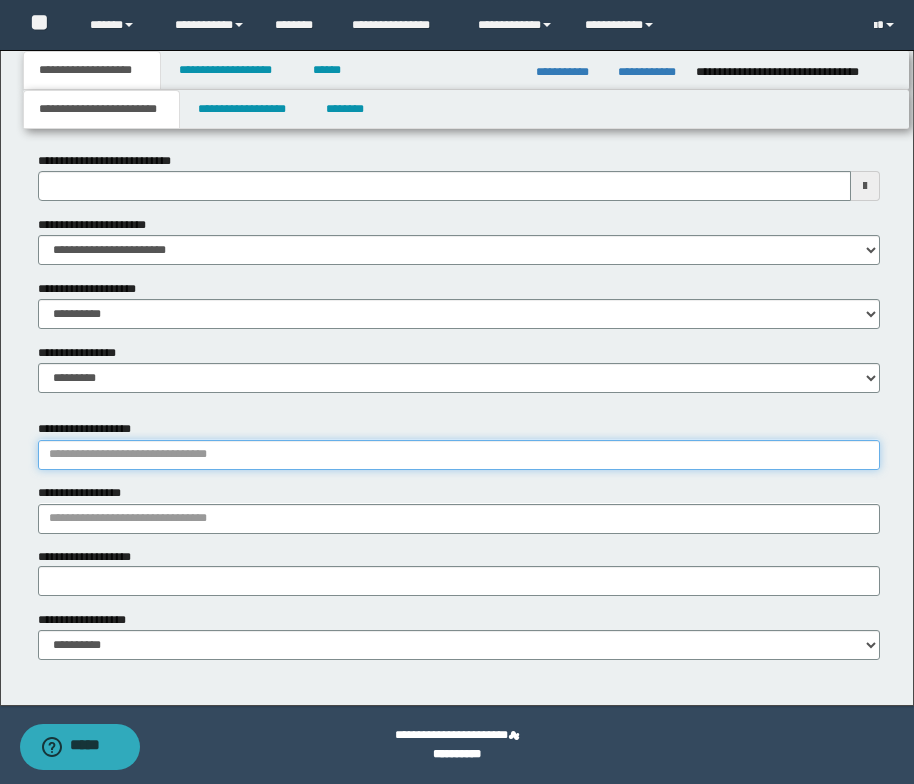 drag, startPoint x: 62, startPoint y: 525, endPoint x: 46, endPoint y: 459, distance: 67.911705 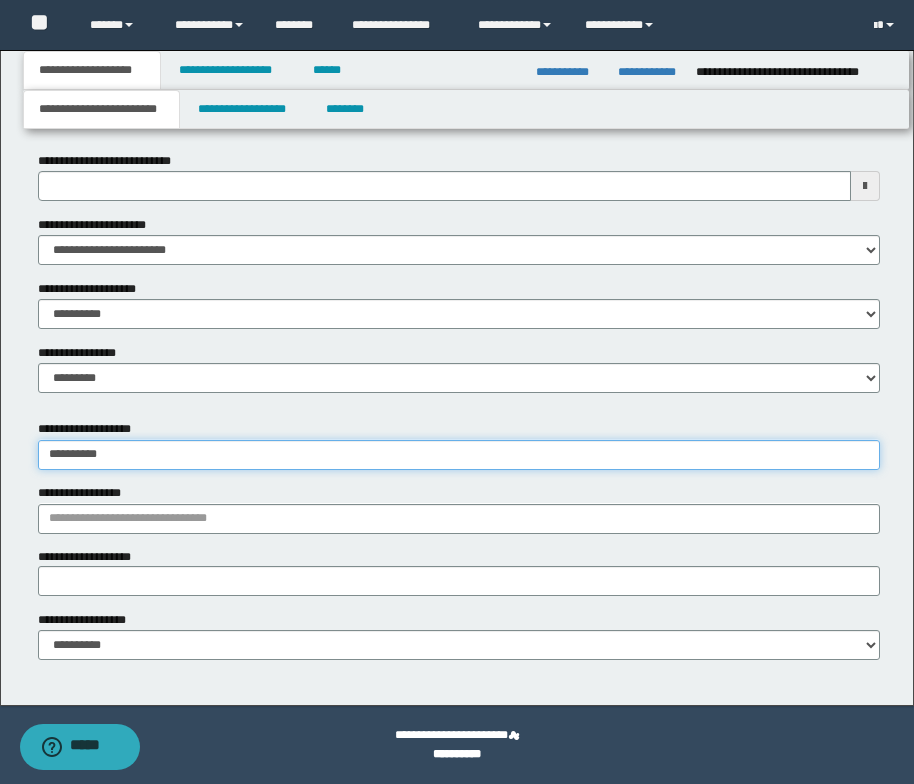 type on "*********" 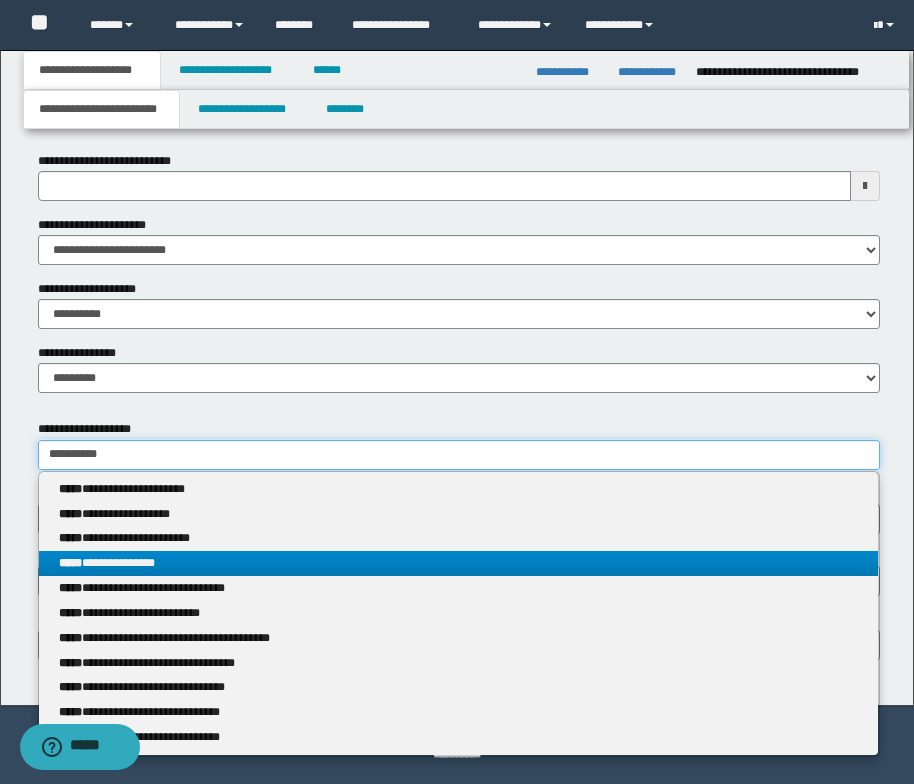 type on "*********" 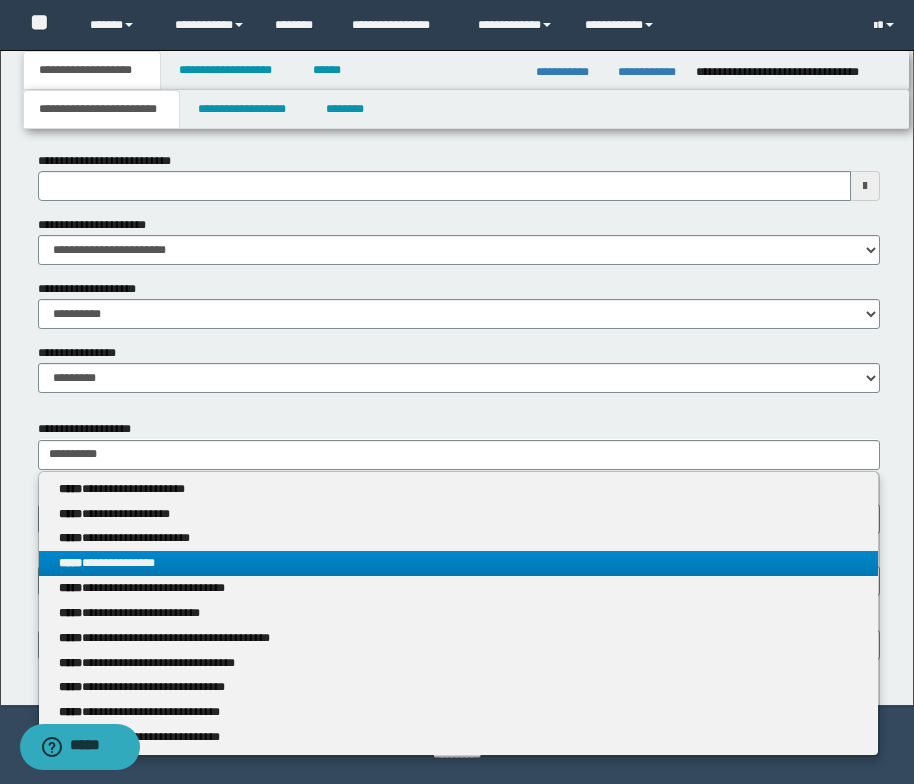 click on "**********" at bounding box center [458, 563] 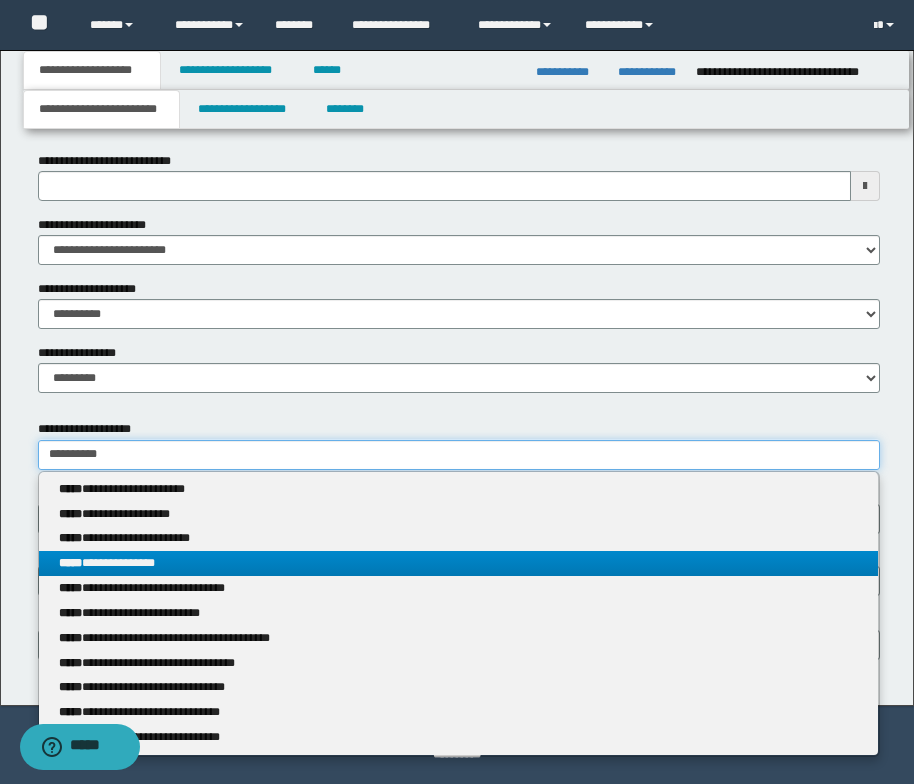 type 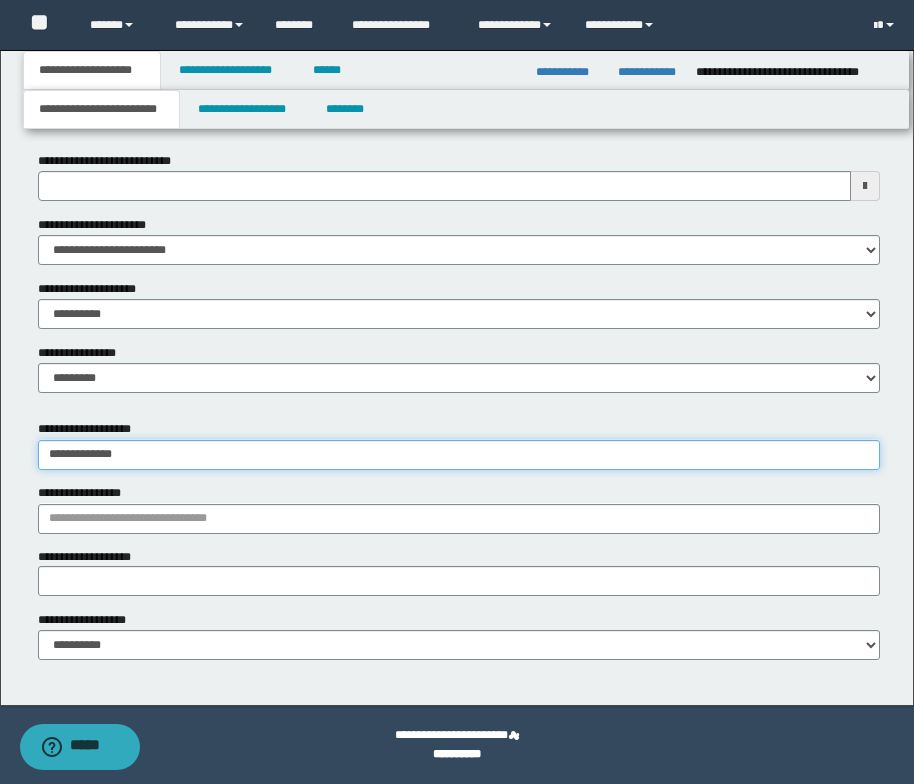 type on "**********" 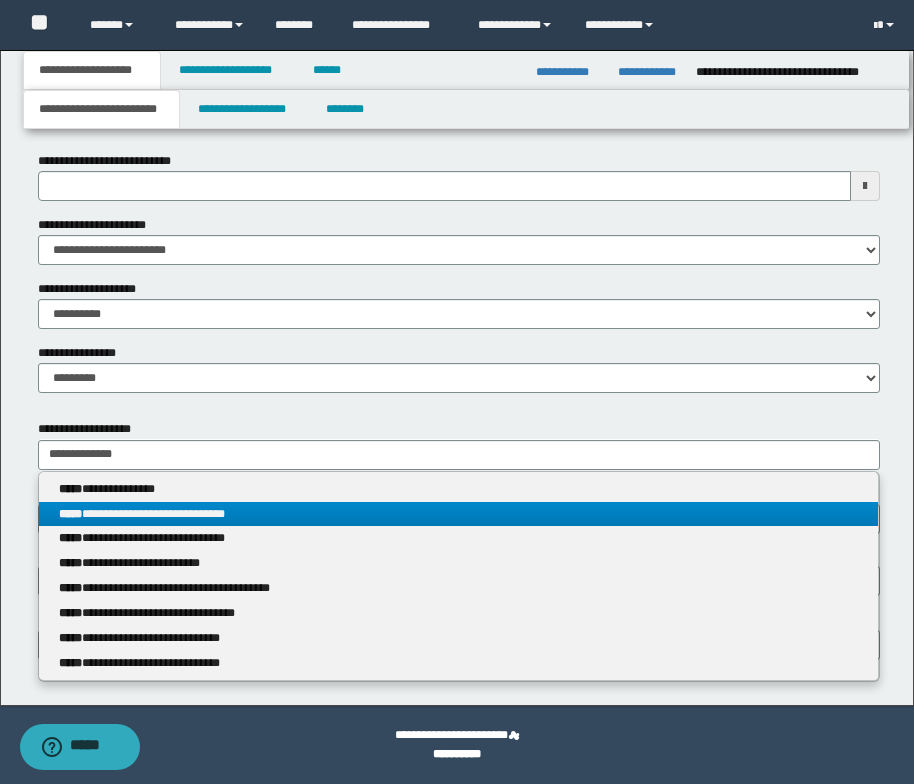 click on "**********" at bounding box center [458, 514] 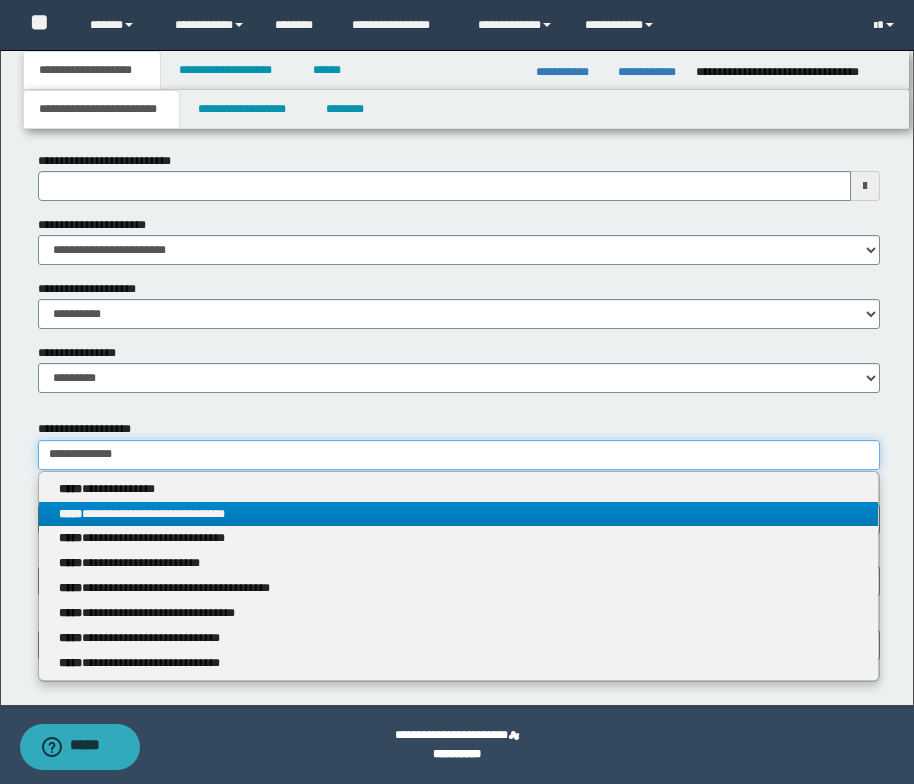 type 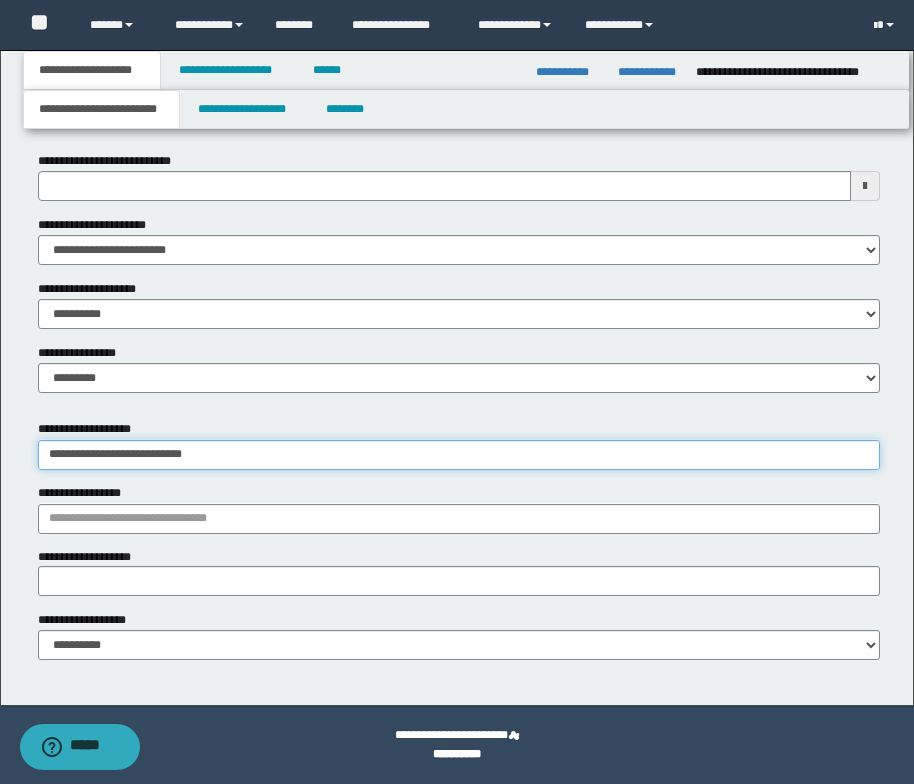 paste on "**********" 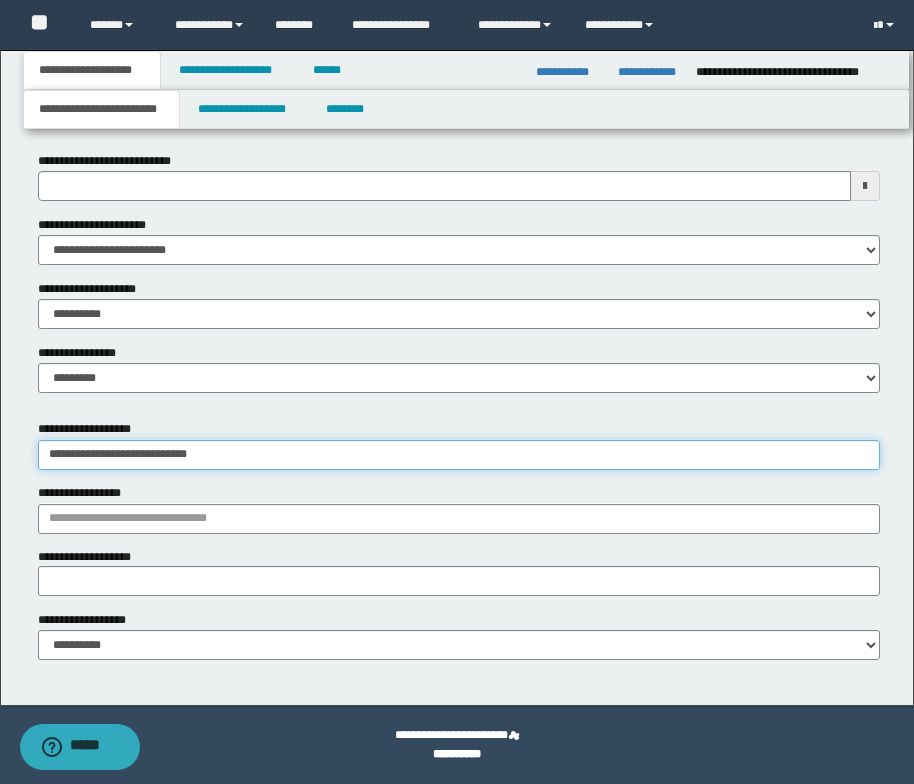 type on "**********" 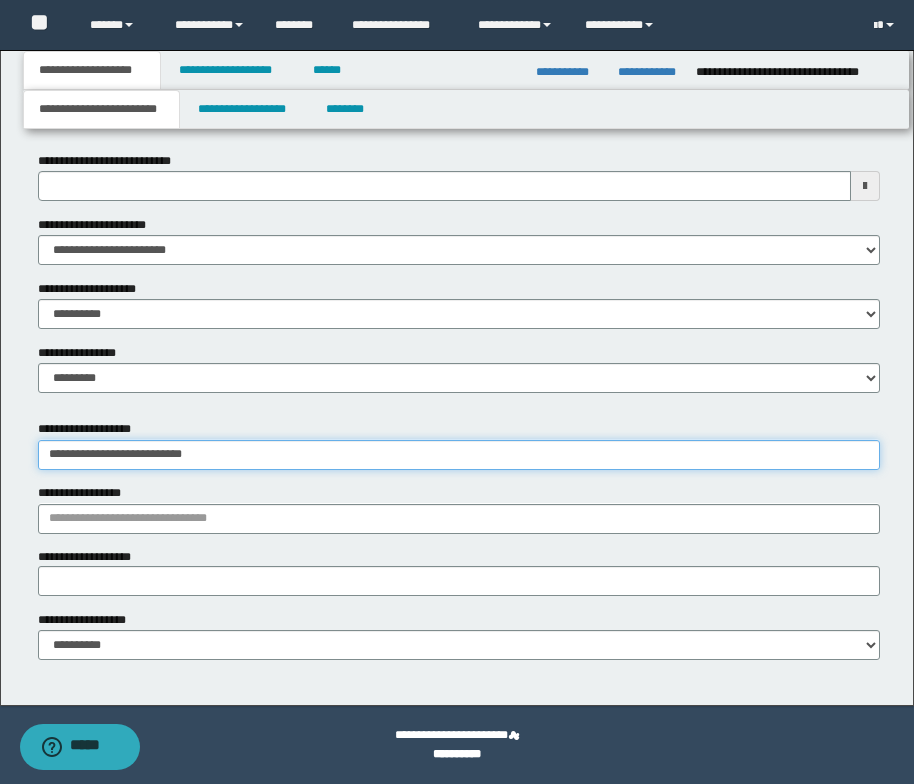 type on "**********" 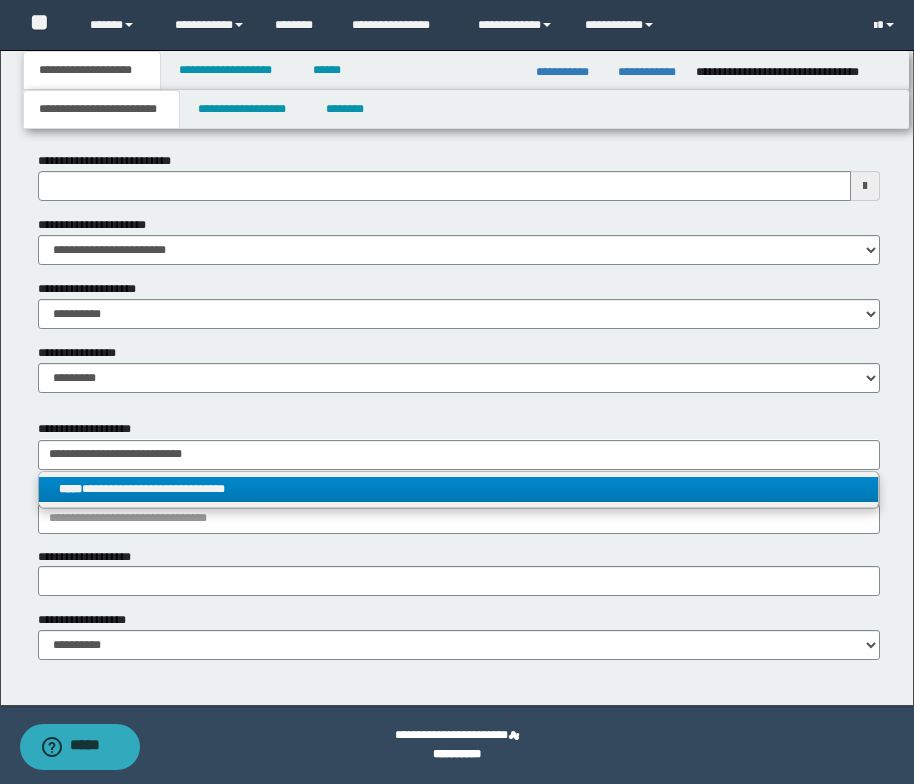 click on "**********" at bounding box center [458, 489] 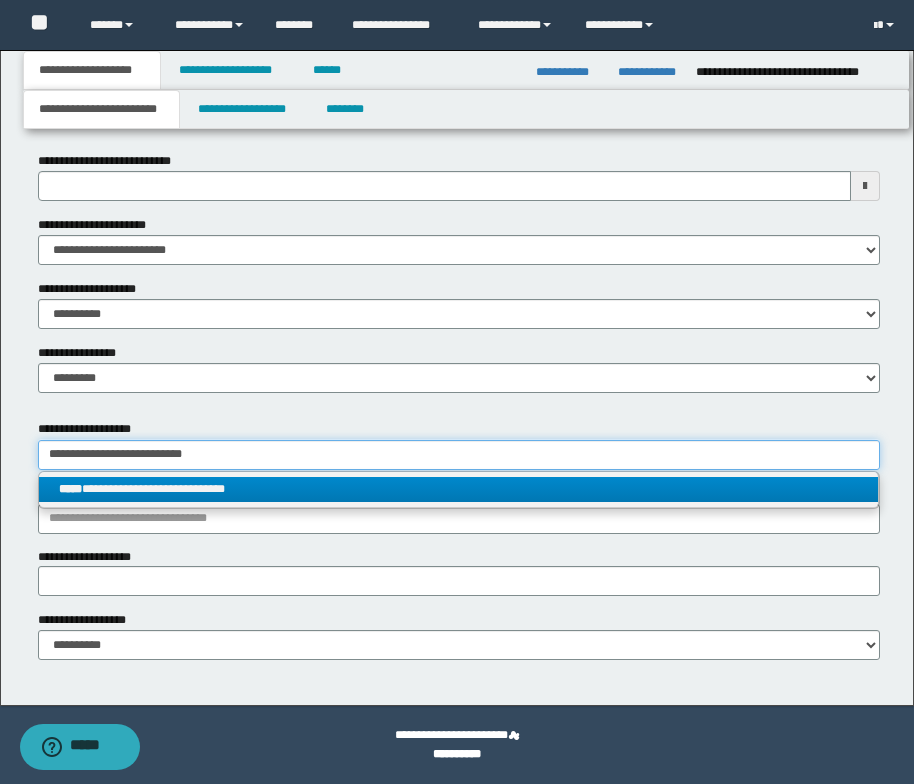 type 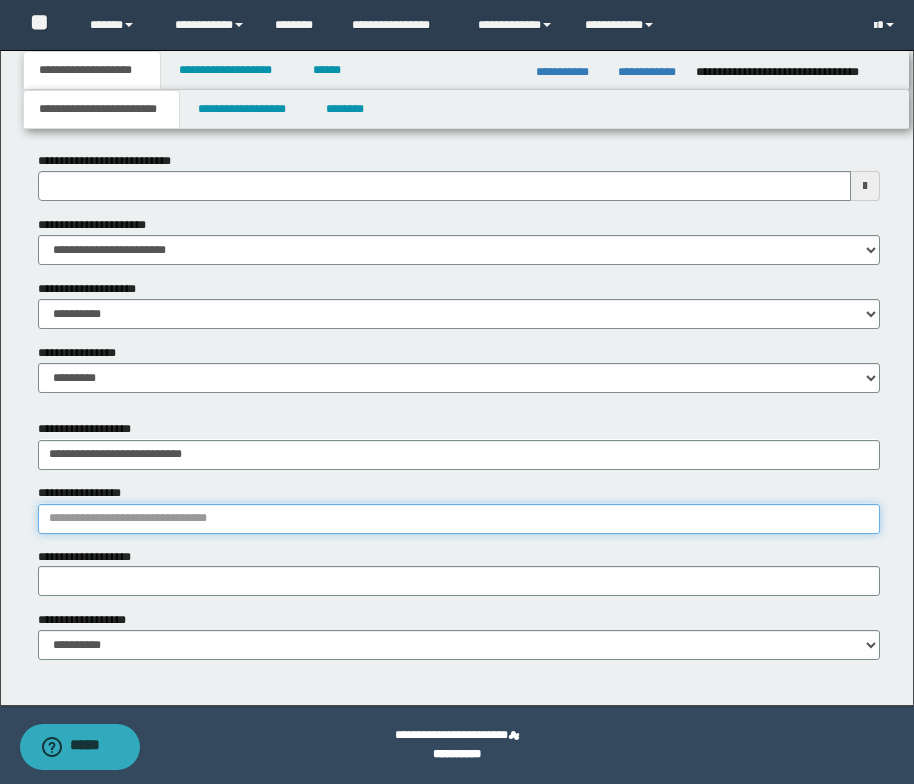 drag, startPoint x: 42, startPoint y: 526, endPoint x: 58, endPoint y: 524, distance: 16.124516 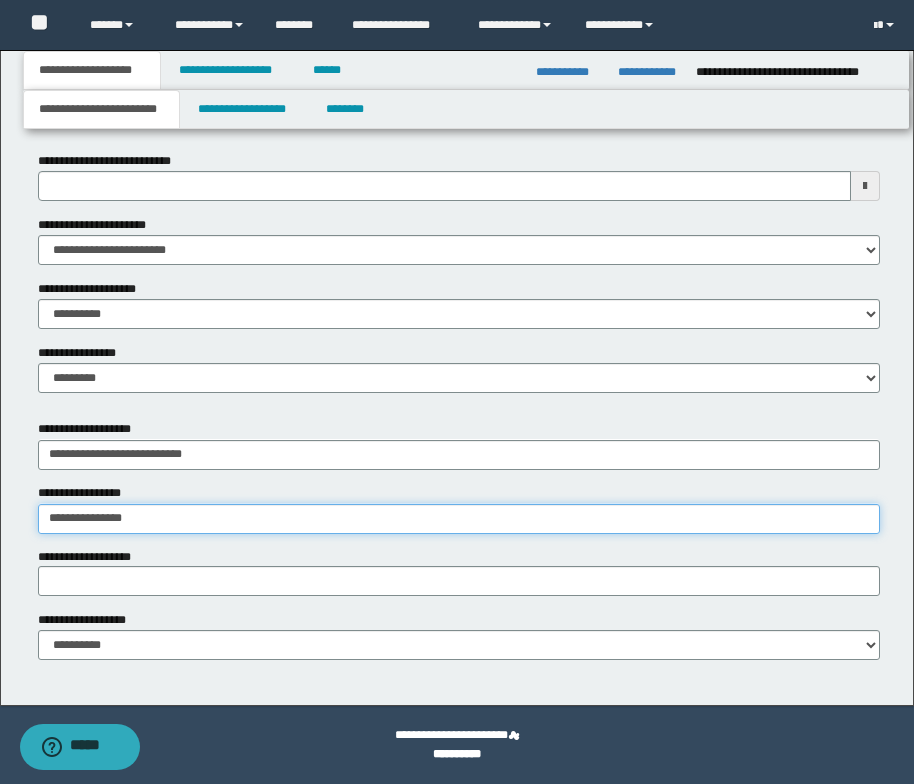 type on "**********" 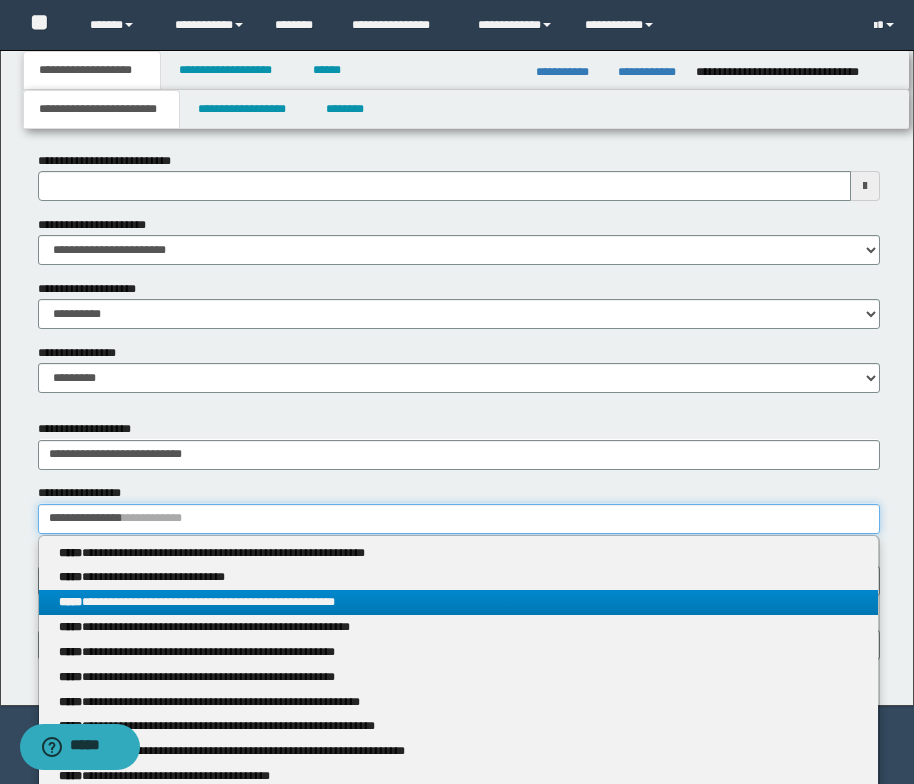 type on "**********" 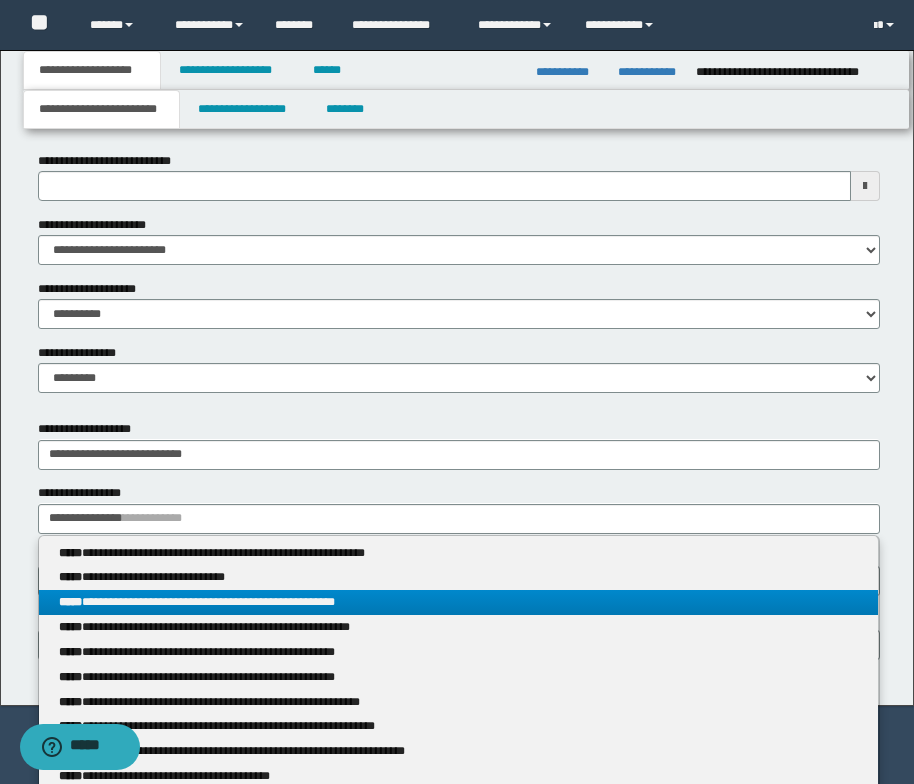 click on "**********" at bounding box center (458, 602) 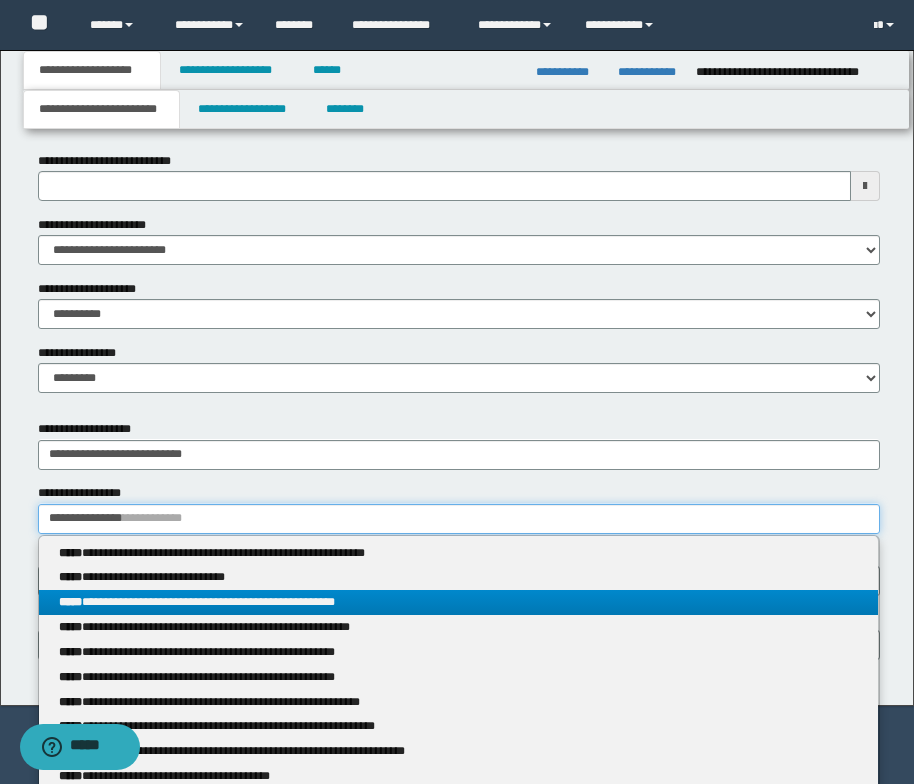 type 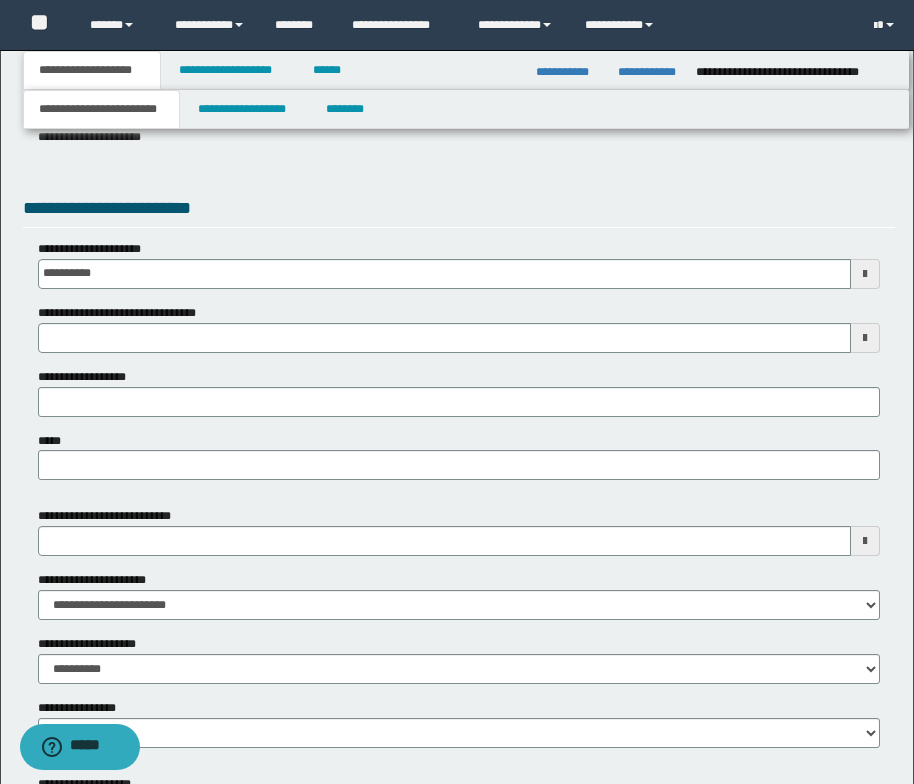 scroll, scrollTop: 608, scrollLeft: 0, axis: vertical 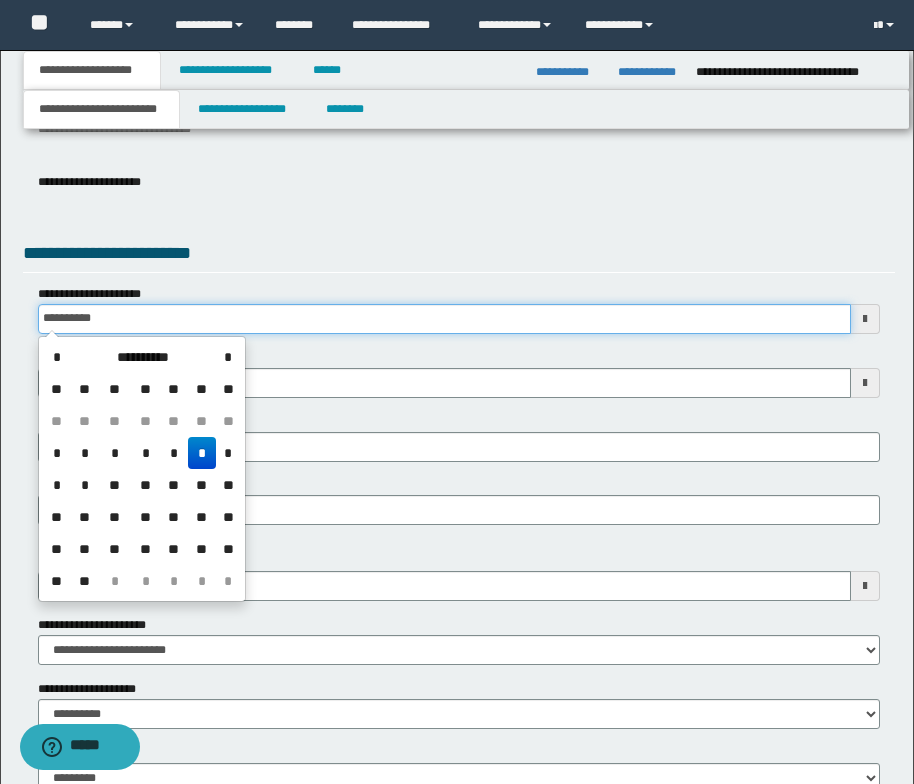 drag, startPoint x: 110, startPoint y: 319, endPoint x: 10, endPoint y: 315, distance: 100.07997 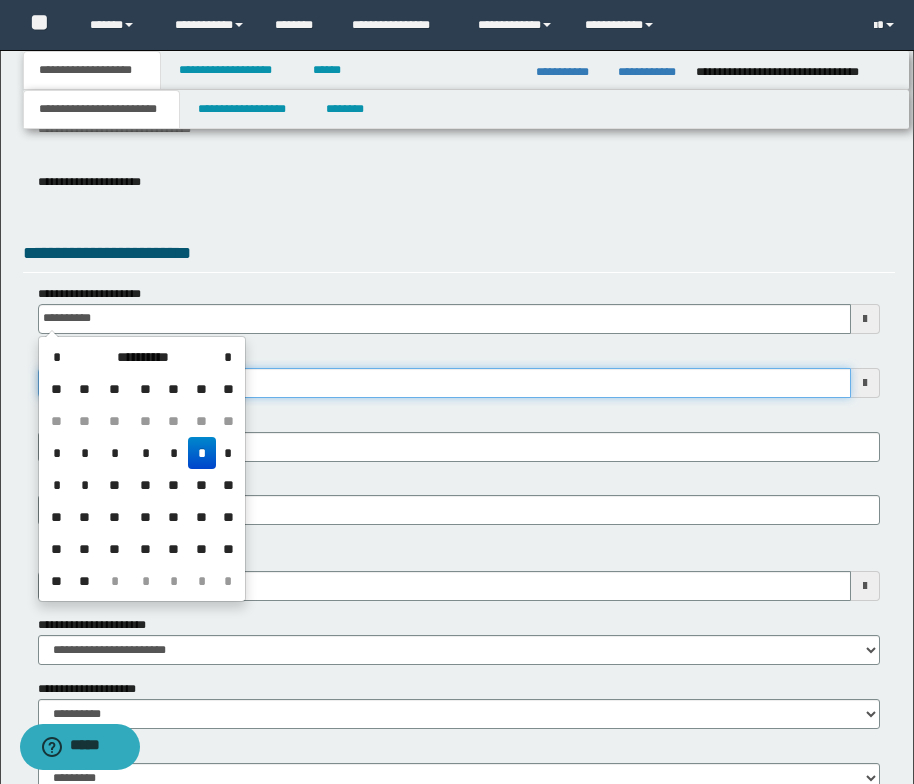 click on "**********" at bounding box center [444, 383] 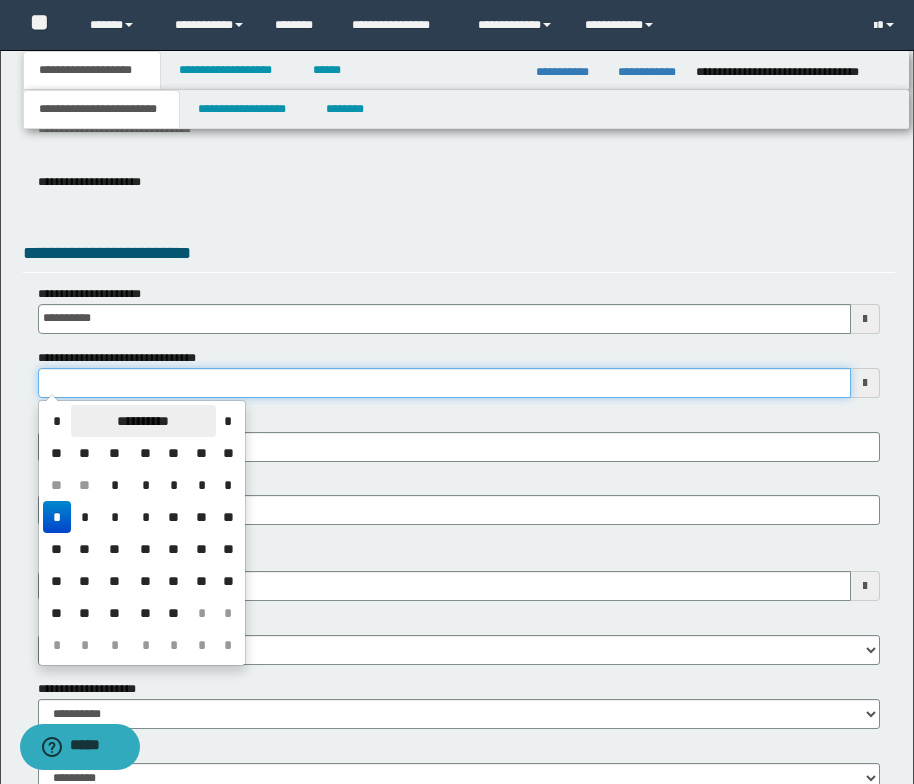 type on "**********" 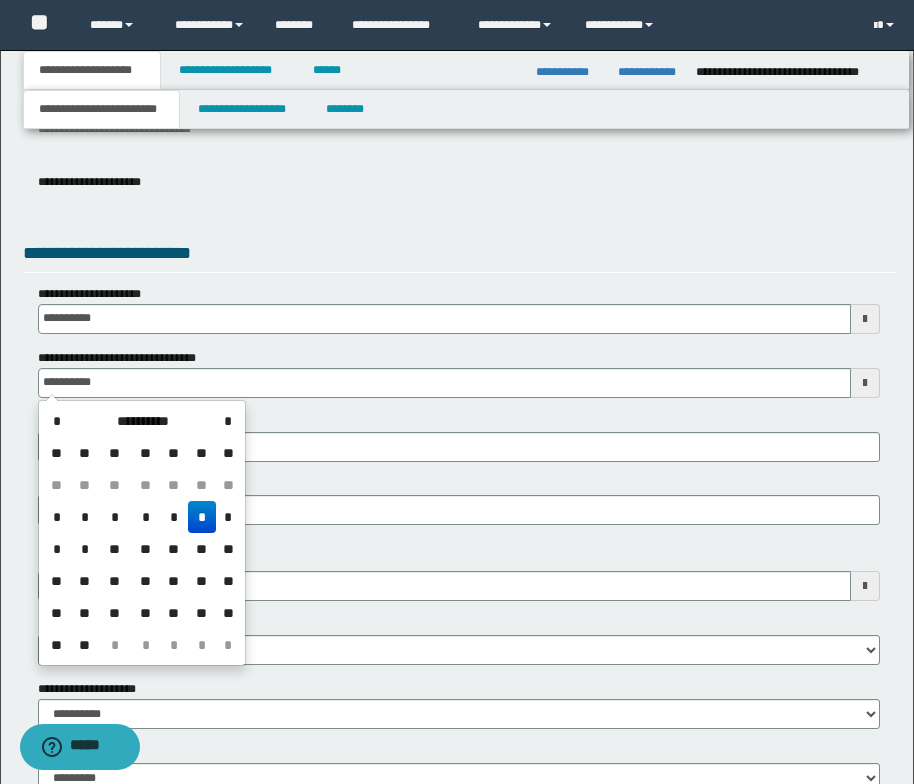 click on "*" at bounding box center [202, 517] 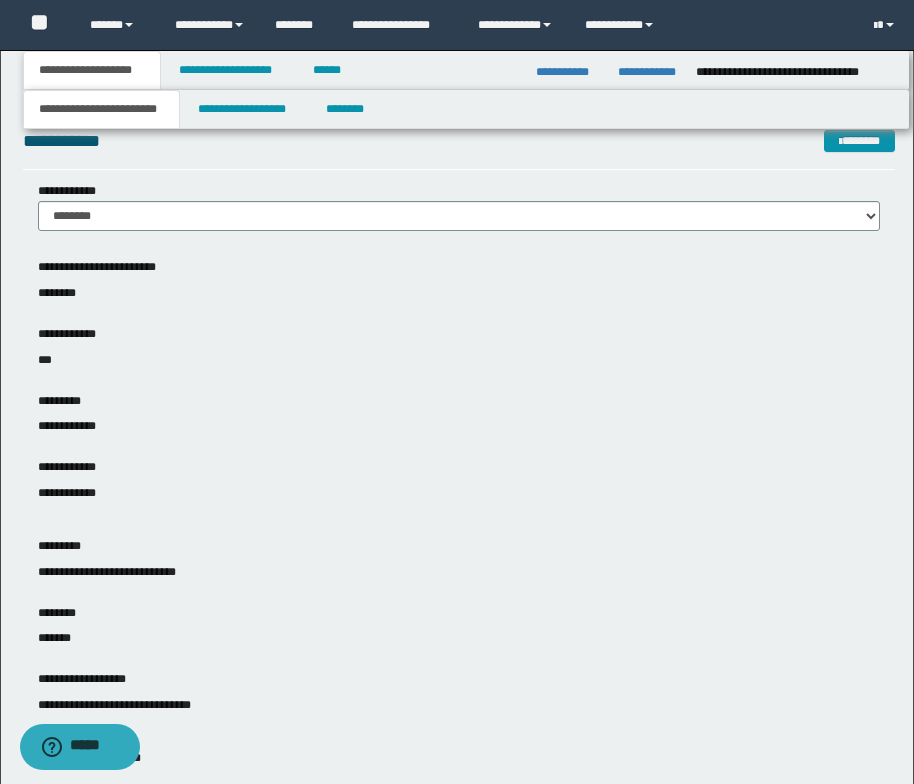 scroll, scrollTop: 8, scrollLeft: 0, axis: vertical 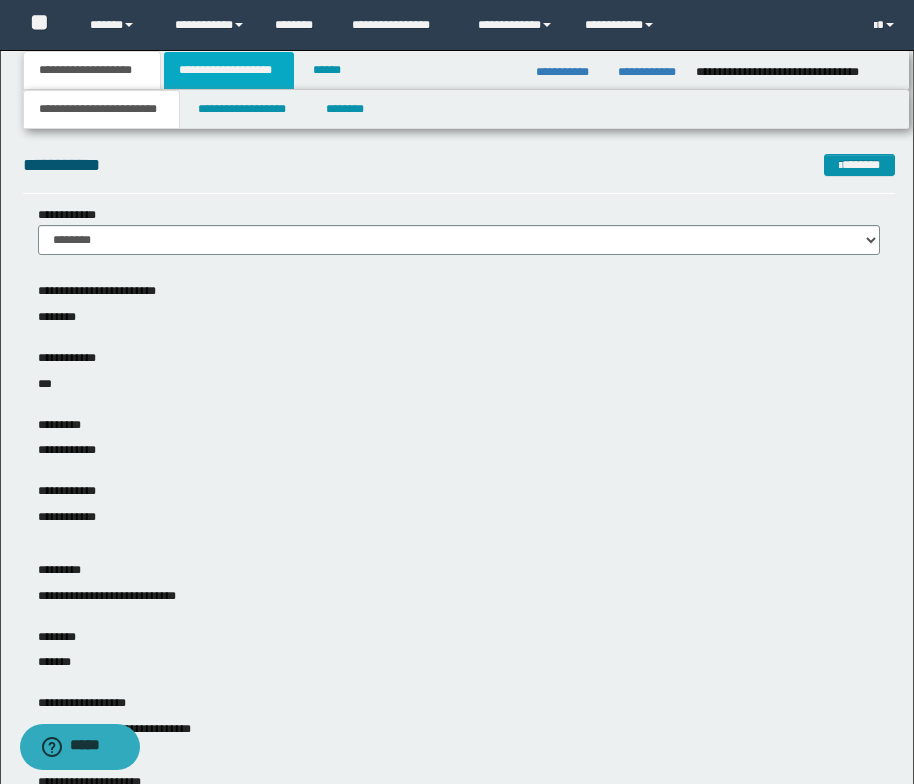 click on "**********" at bounding box center (229, 70) 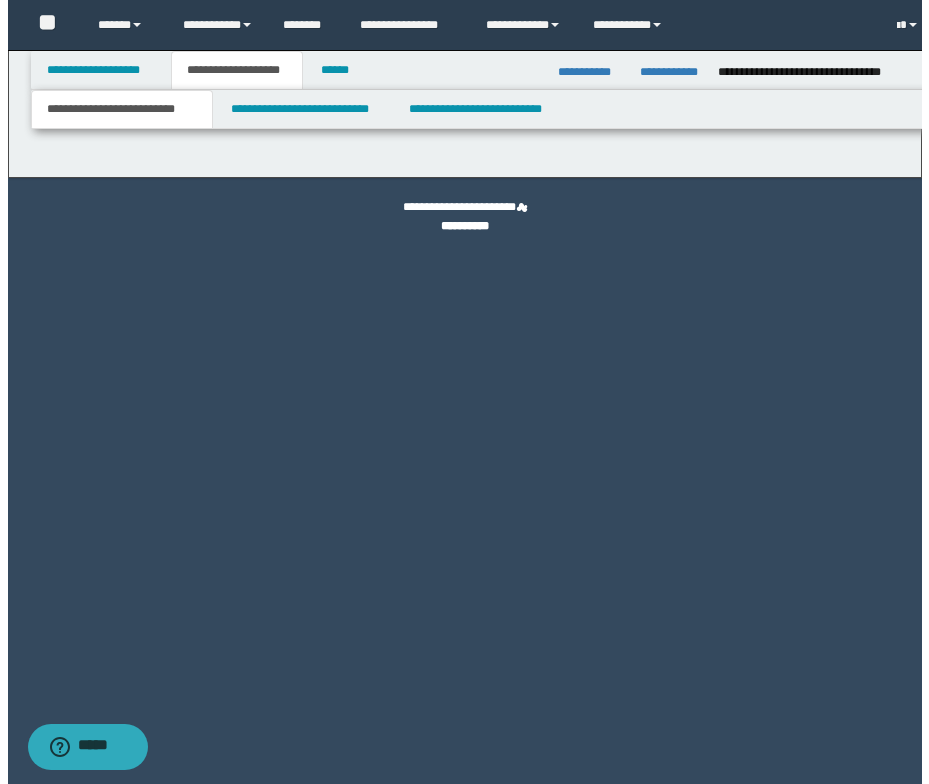 scroll, scrollTop: 0, scrollLeft: 0, axis: both 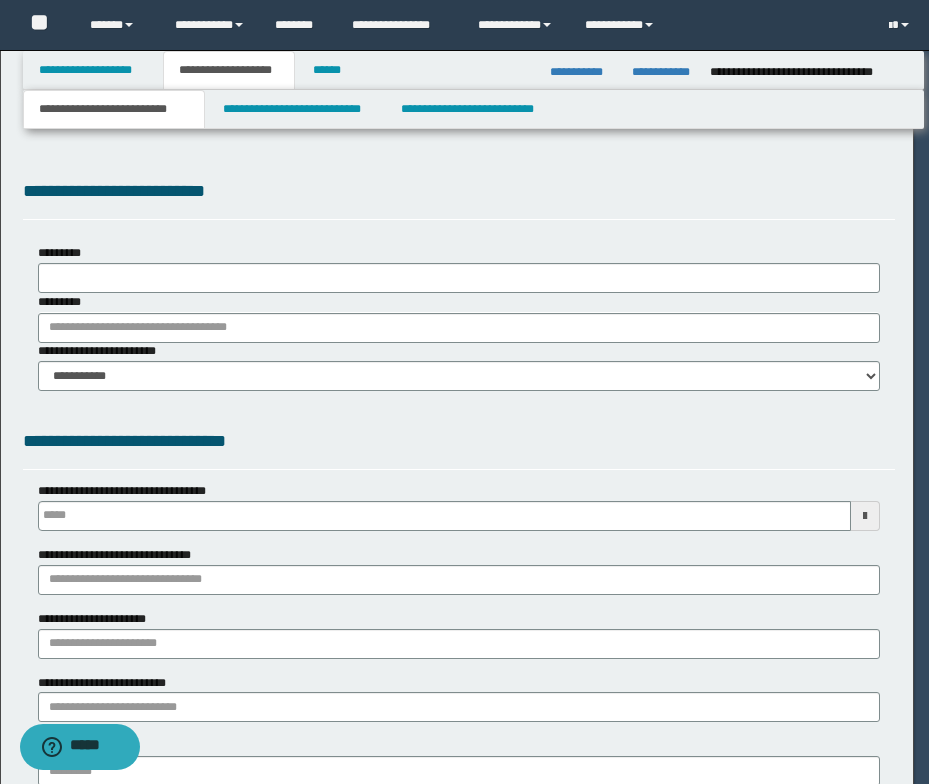 type 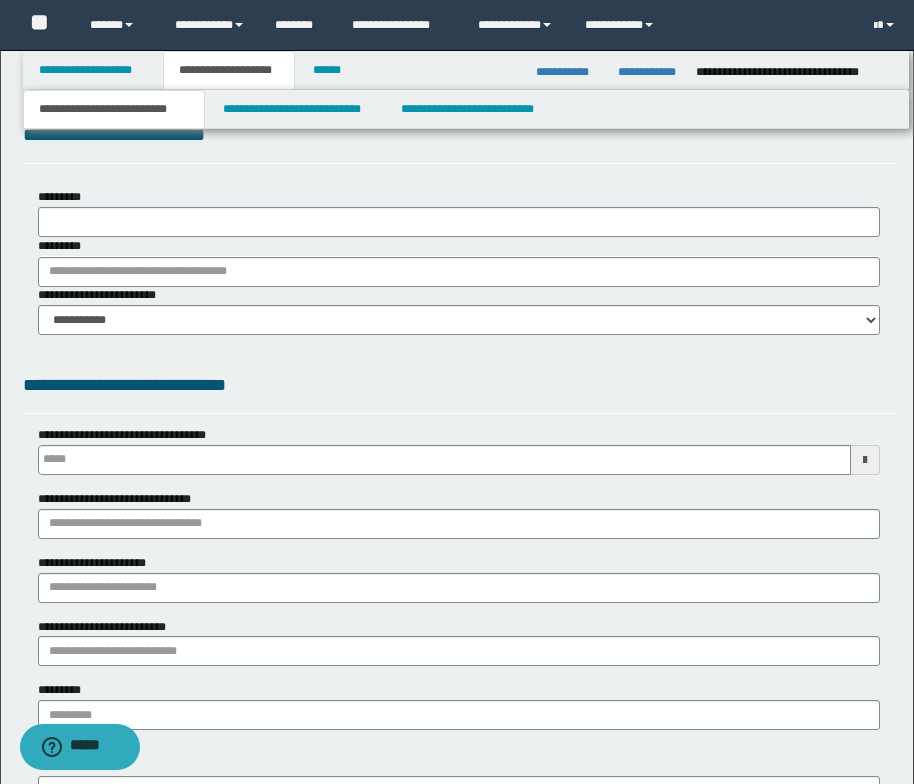 scroll, scrollTop: 100, scrollLeft: 0, axis: vertical 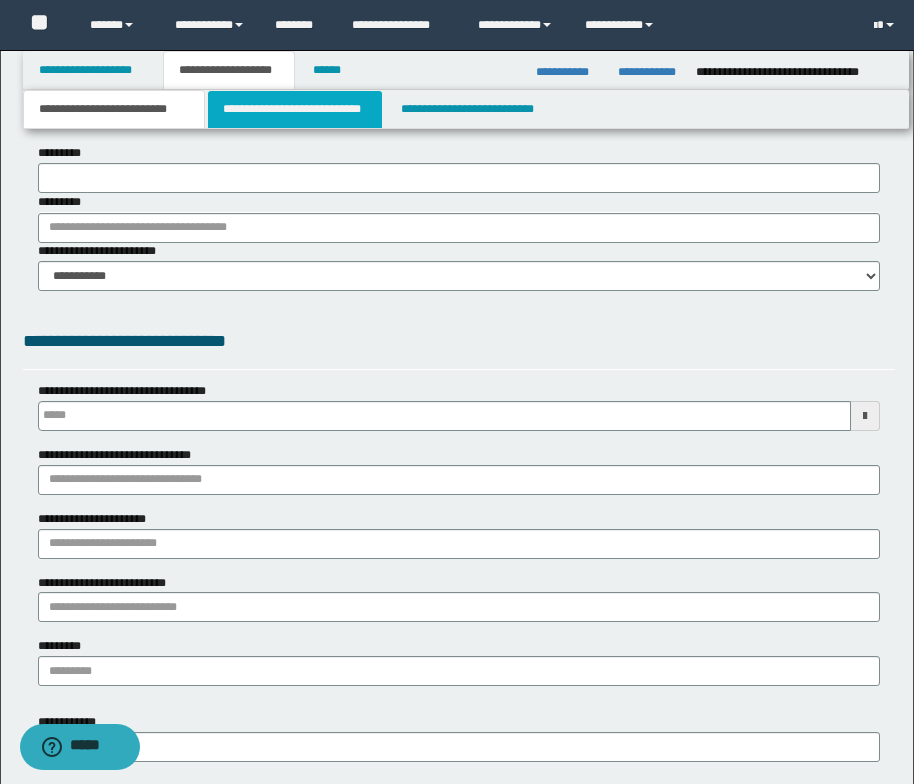 click on "**********" at bounding box center [295, 109] 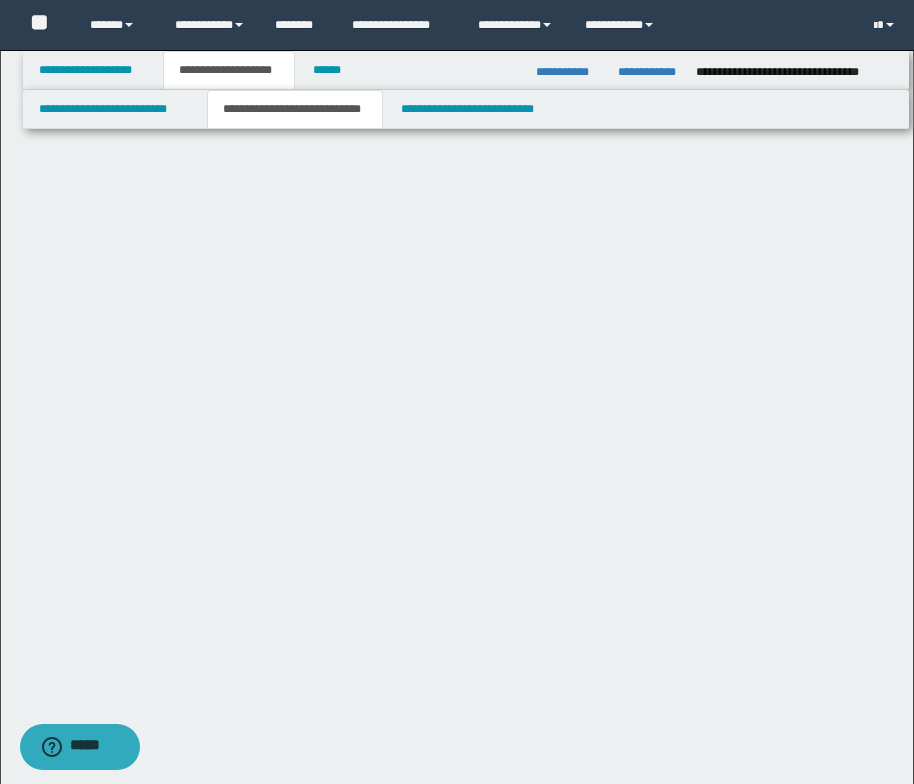 scroll, scrollTop: 0, scrollLeft: 0, axis: both 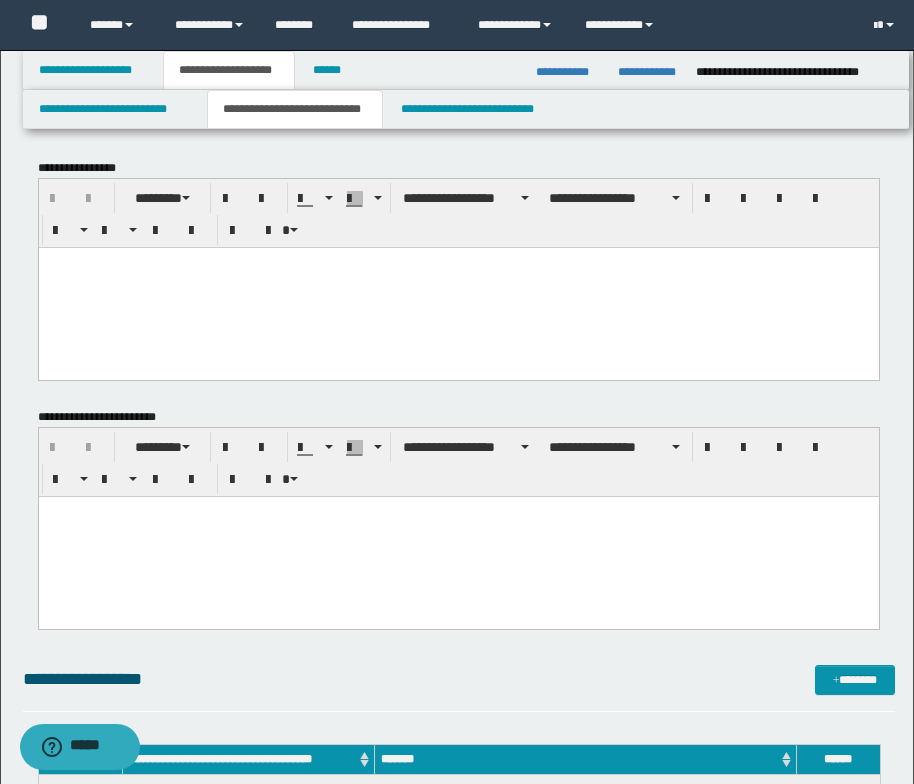 click at bounding box center (458, 262) 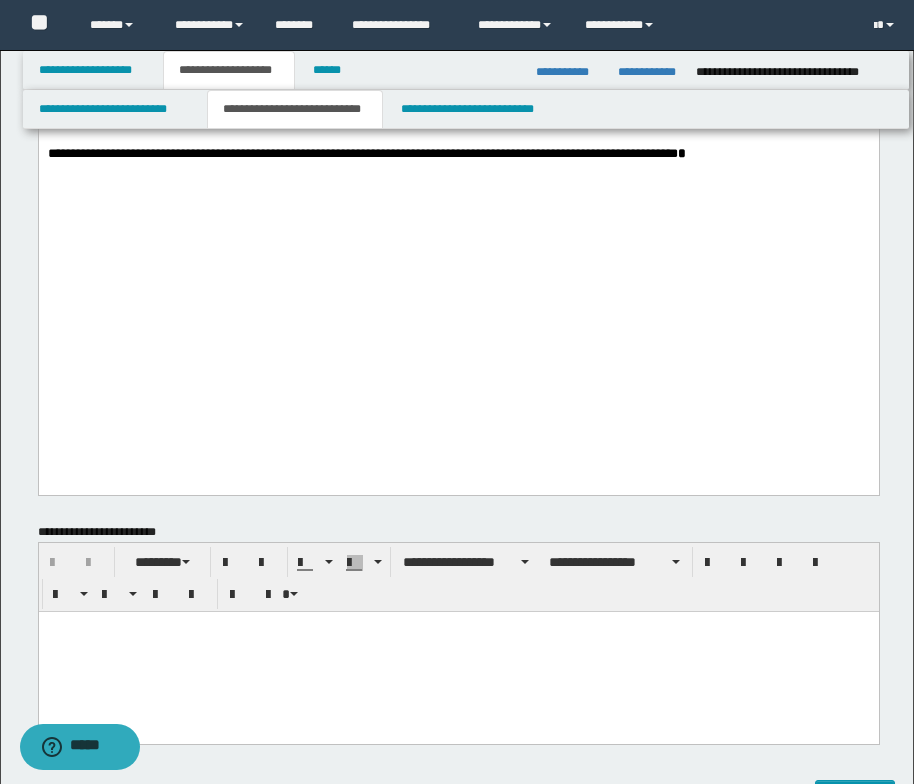 scroll, scrollTop: 1300, scrollLeft: 0, axis: vertical 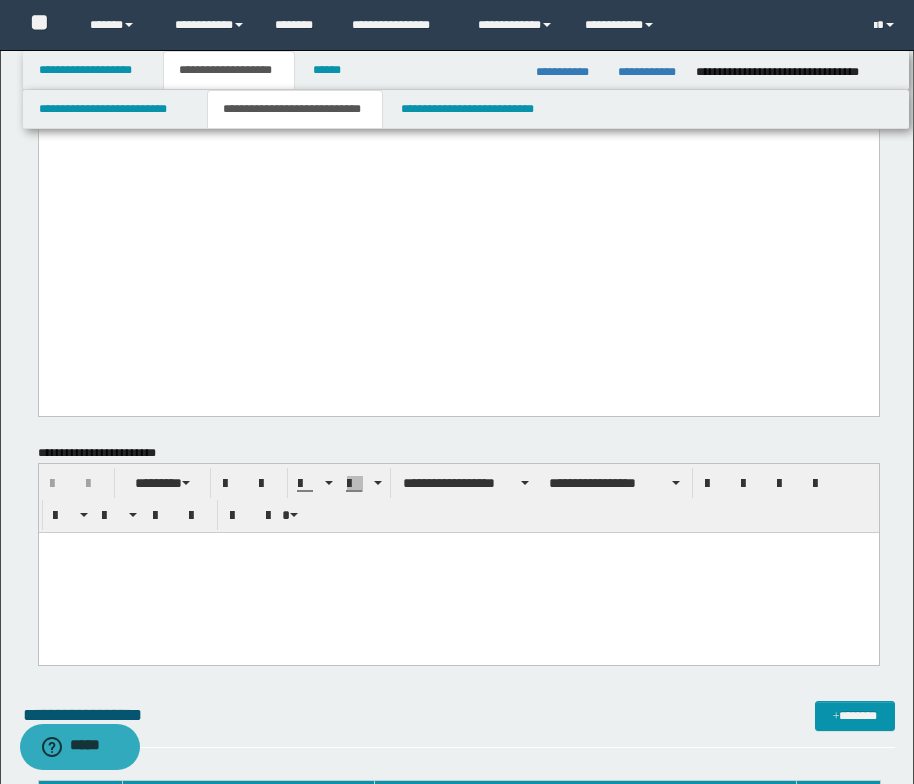 drag, startPoint x: 47, startPoint y: -1039, endPoint x: 843, endPoint y: 581, distance: 1804.9976 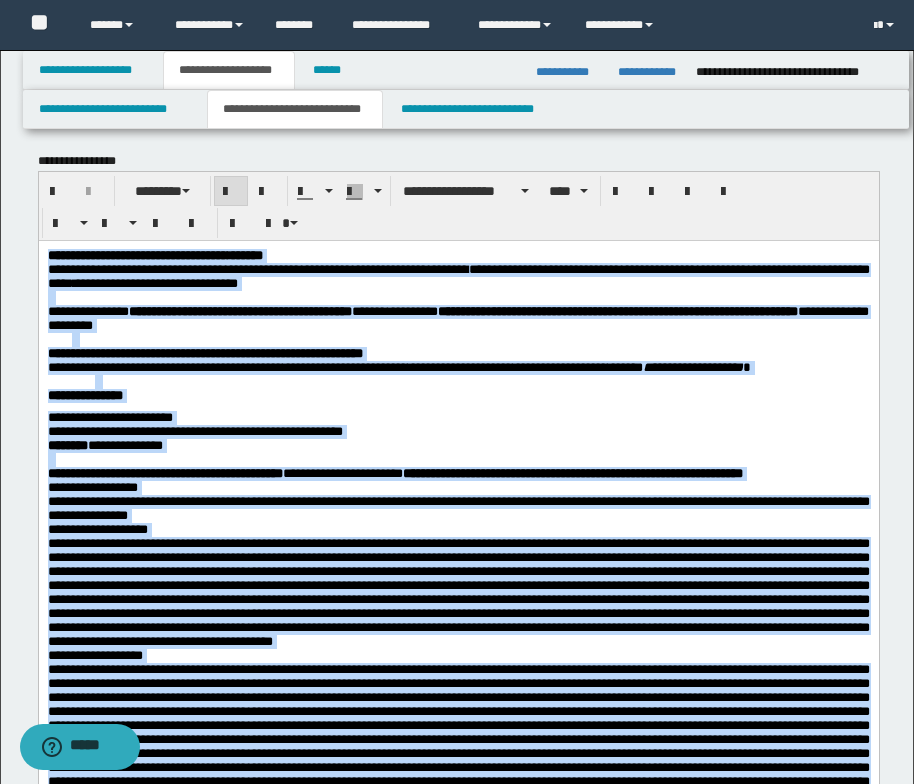 scroll, scrollTop: 0, scrollLeft: 0, axis: both 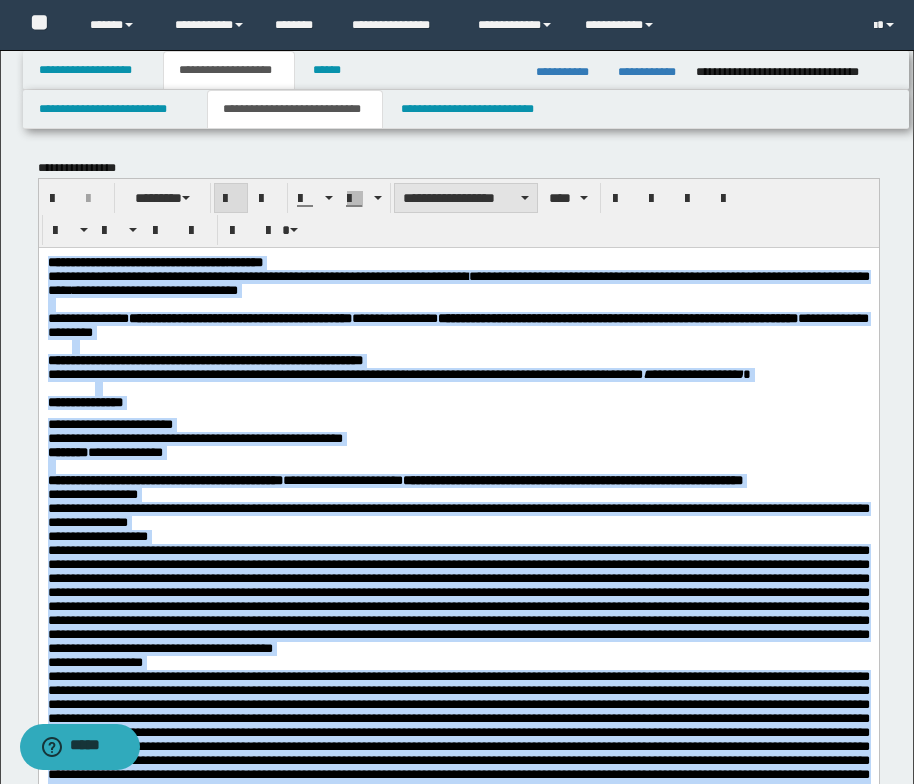 click on "**********" at bounding box center (466, 198) 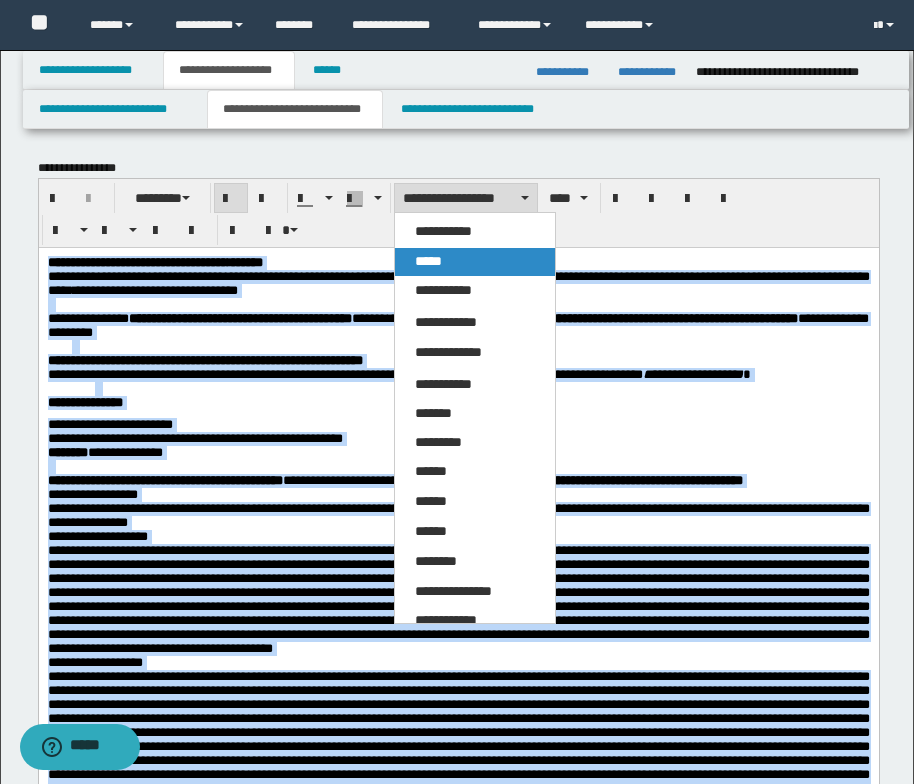 click on "*****" at bounding box center [428, 261] 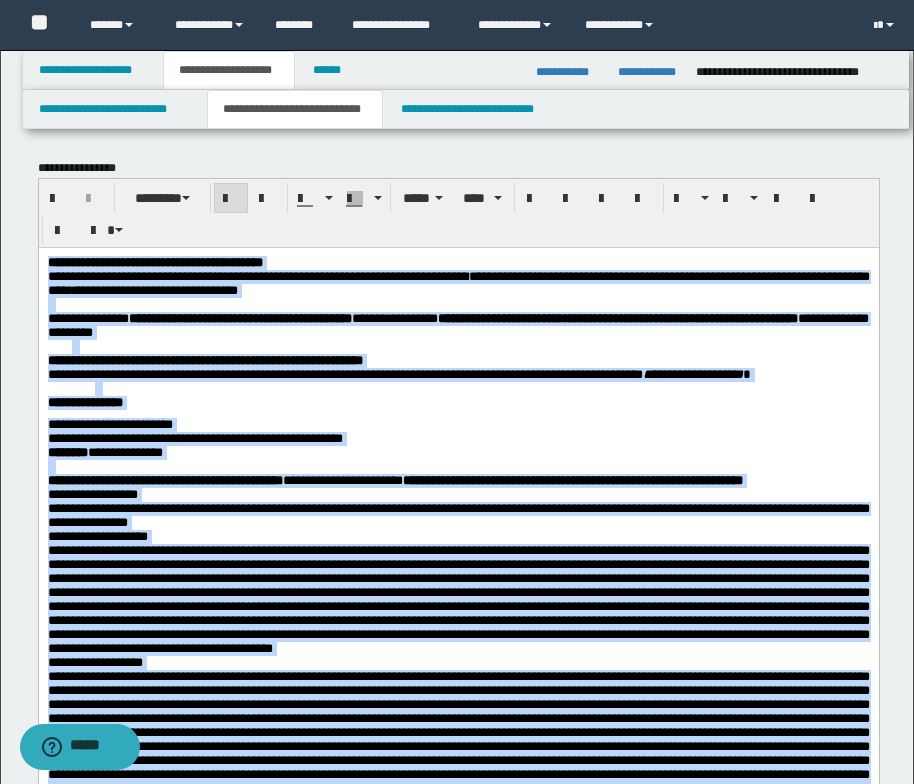 click at bounding box center (470, 346) 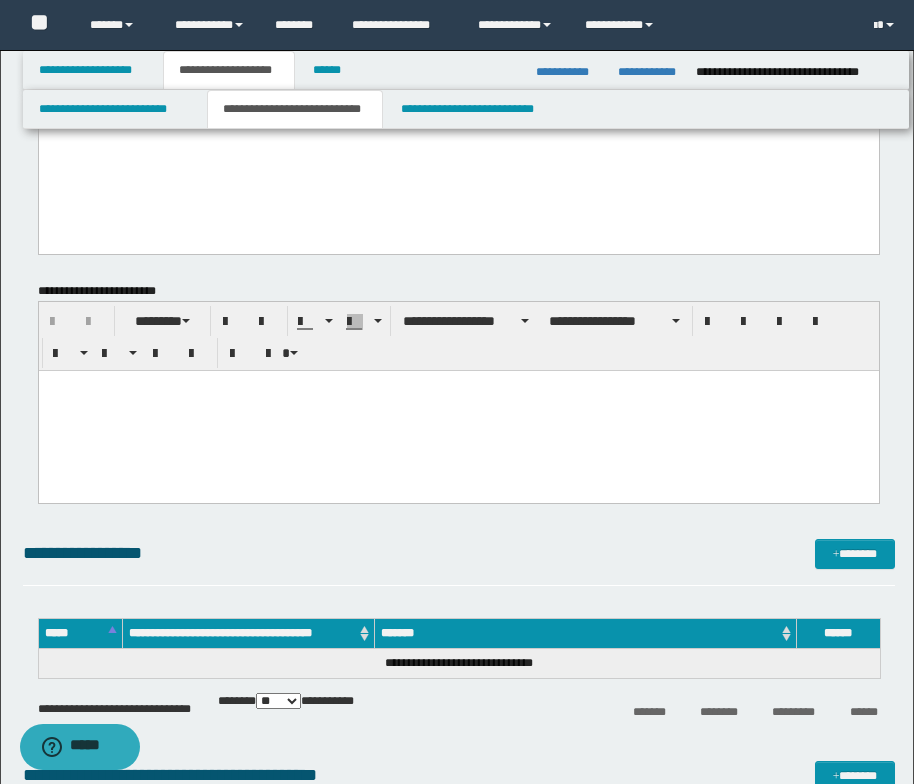 scroll, scrollTop: 1600, scrollLeft: 0, axis: vertical 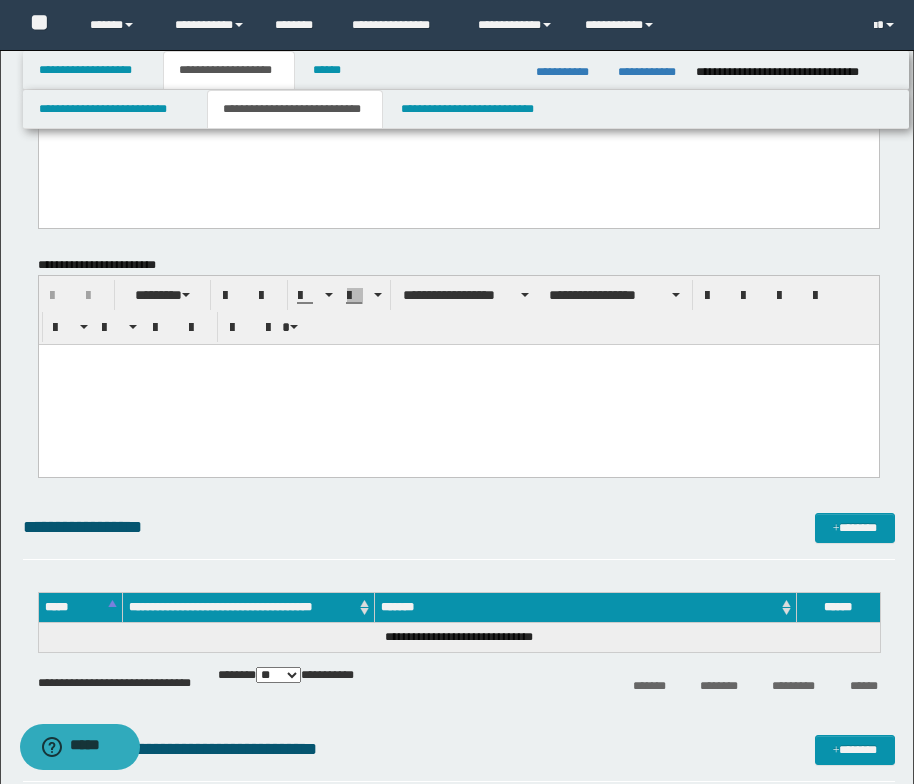 click at bounding box center (458, 359) 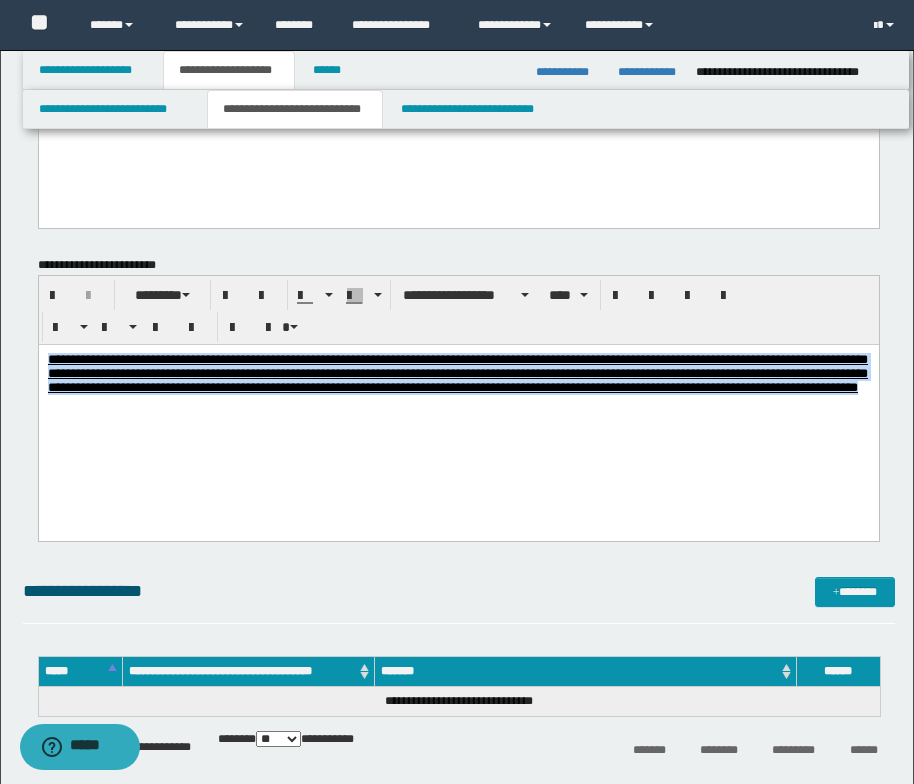 drag, startPoint x: 253, startPoint y: 405, endPoint x: 12, endPoint y: 357, distance: 245.7336 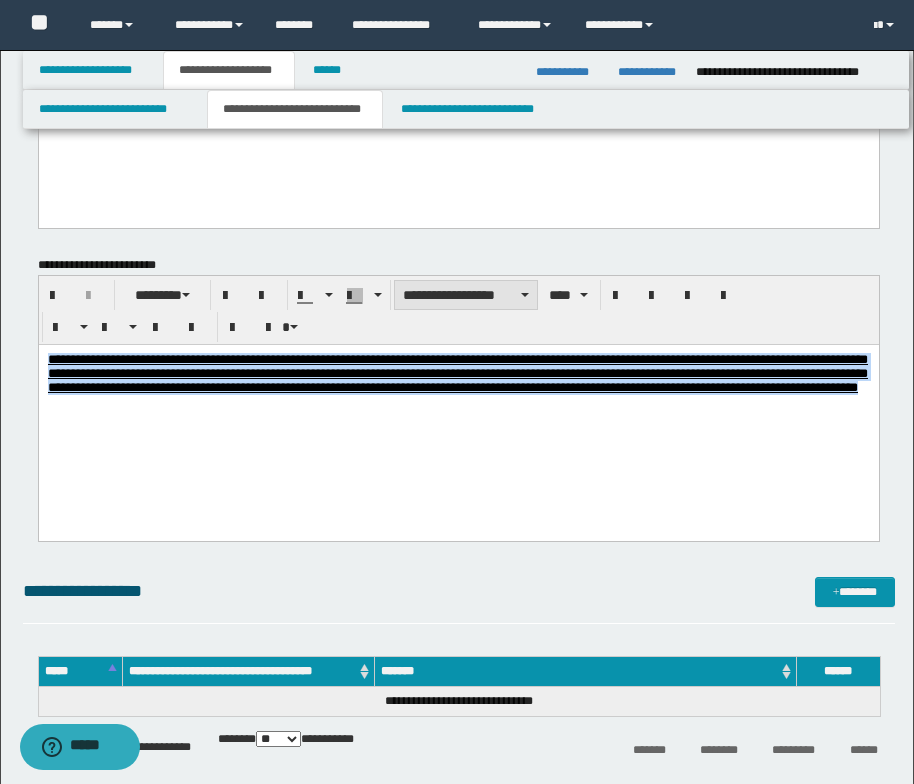 click on "**********" at bounding box center (466, 295) 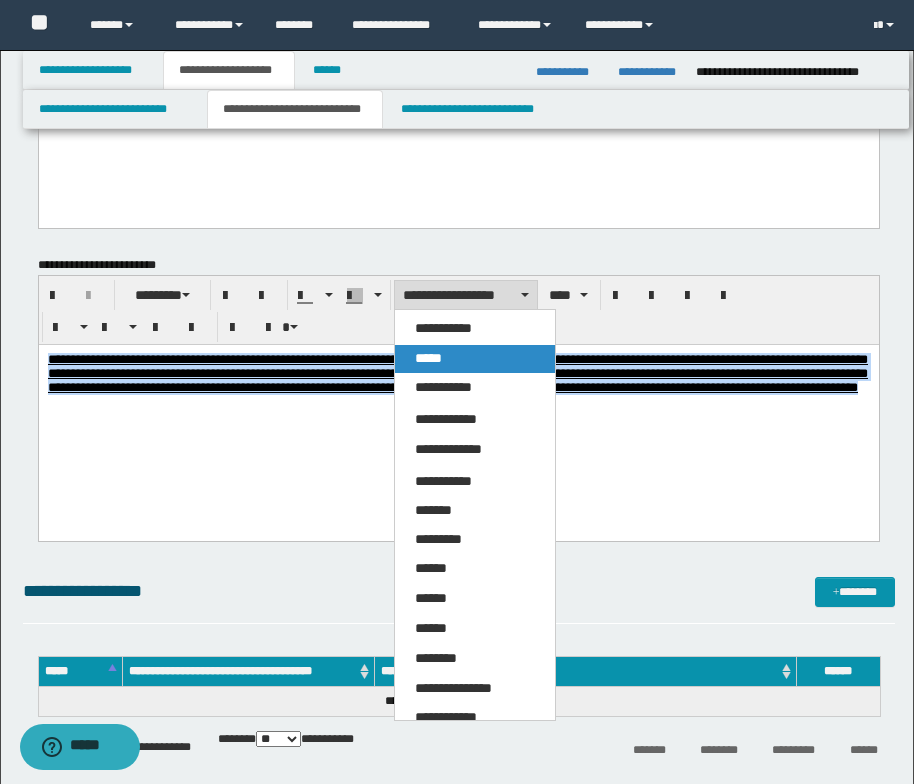 click on "*****" at bounding box center [475, 359] 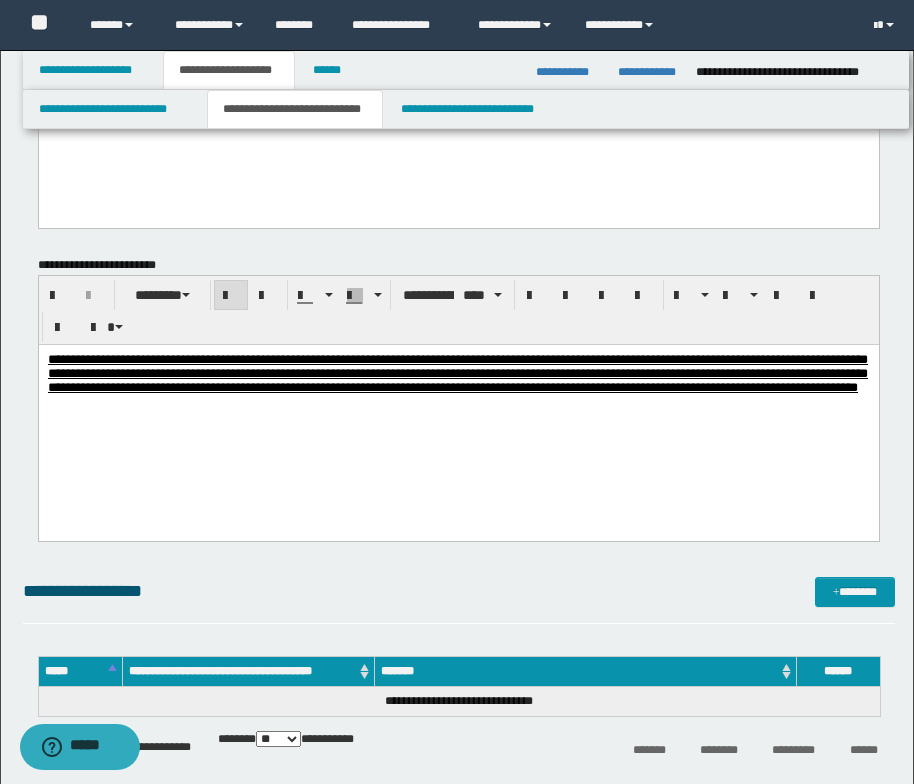 click on "**********" at bounding box center (458, 405) 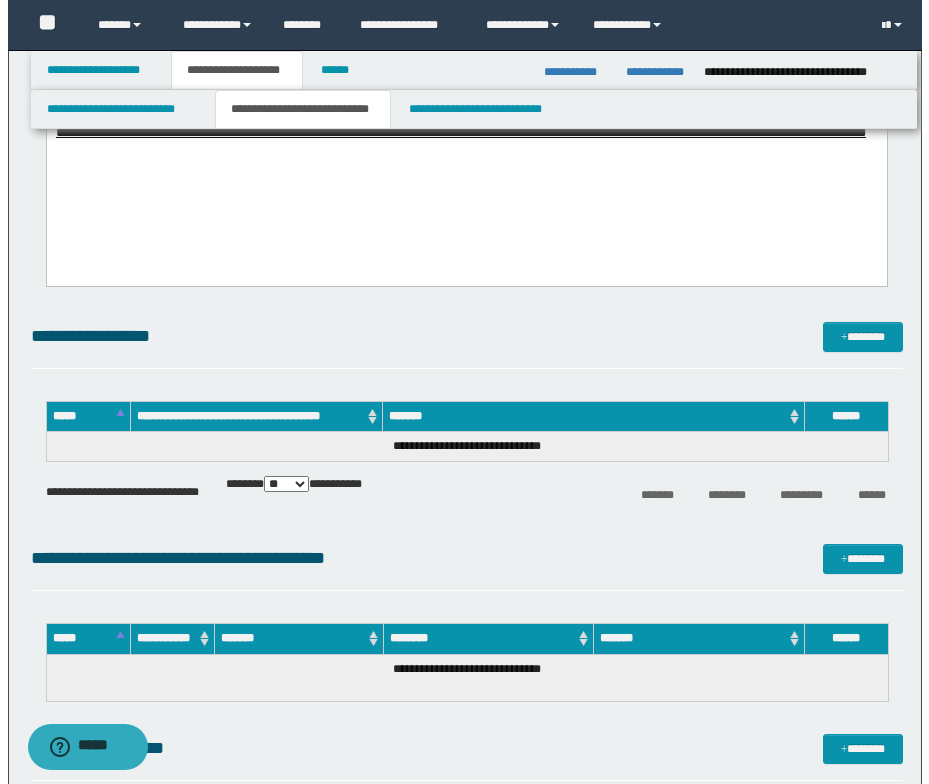 scroll, scrollTop: 1900, scrollLeft: 0, axis: vertical 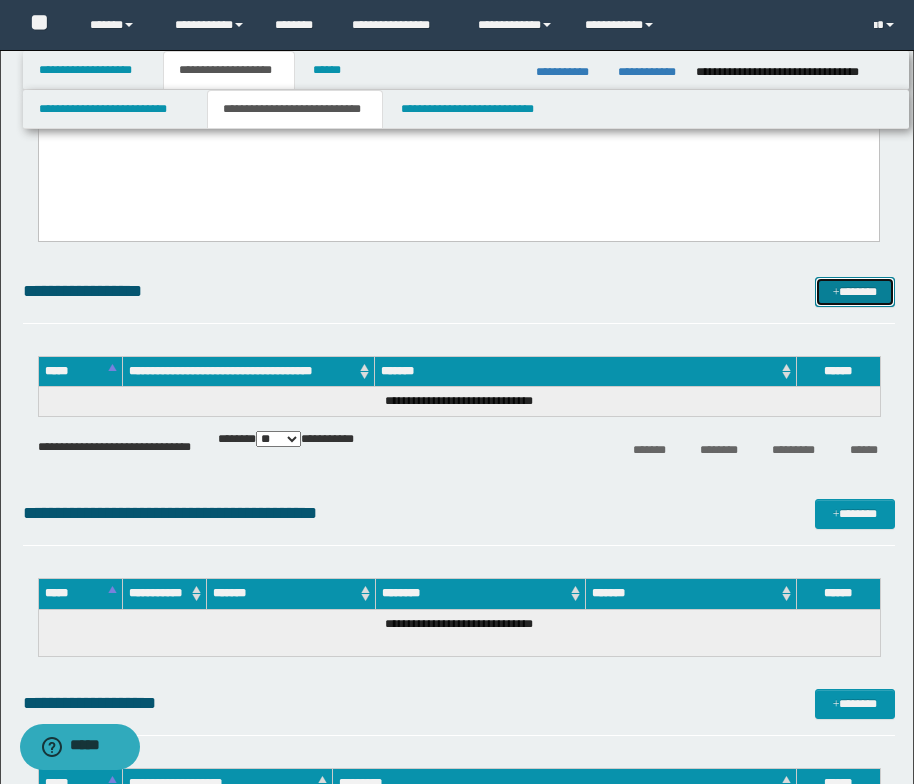 click on "*******" at bounding box center [855, 292] 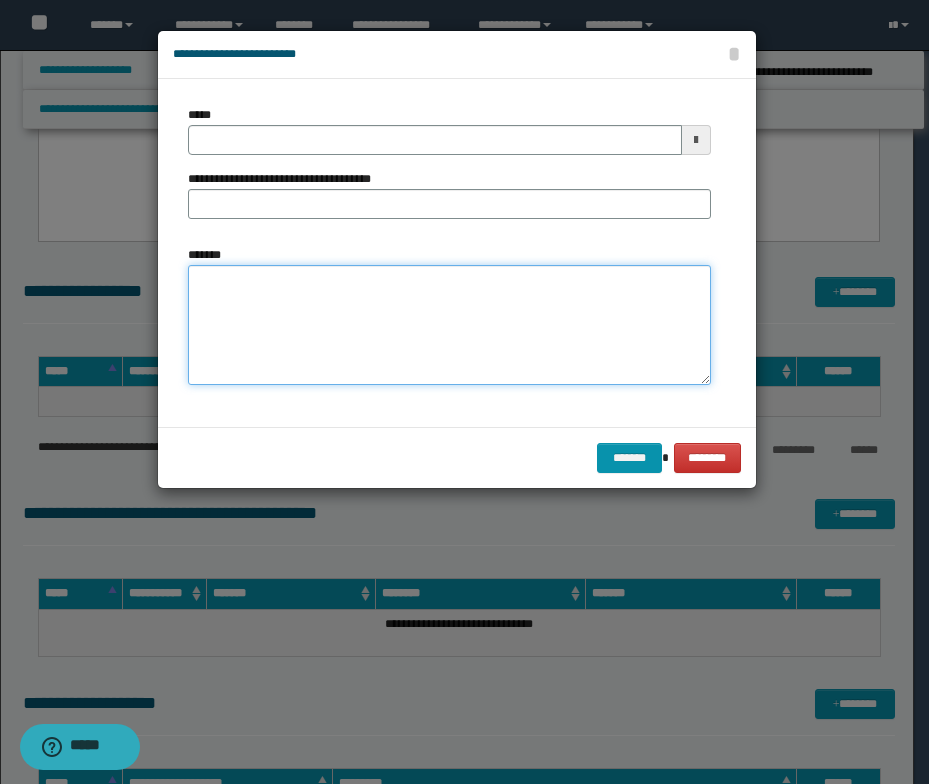 click on "*******" at bounding box center [449, 325] 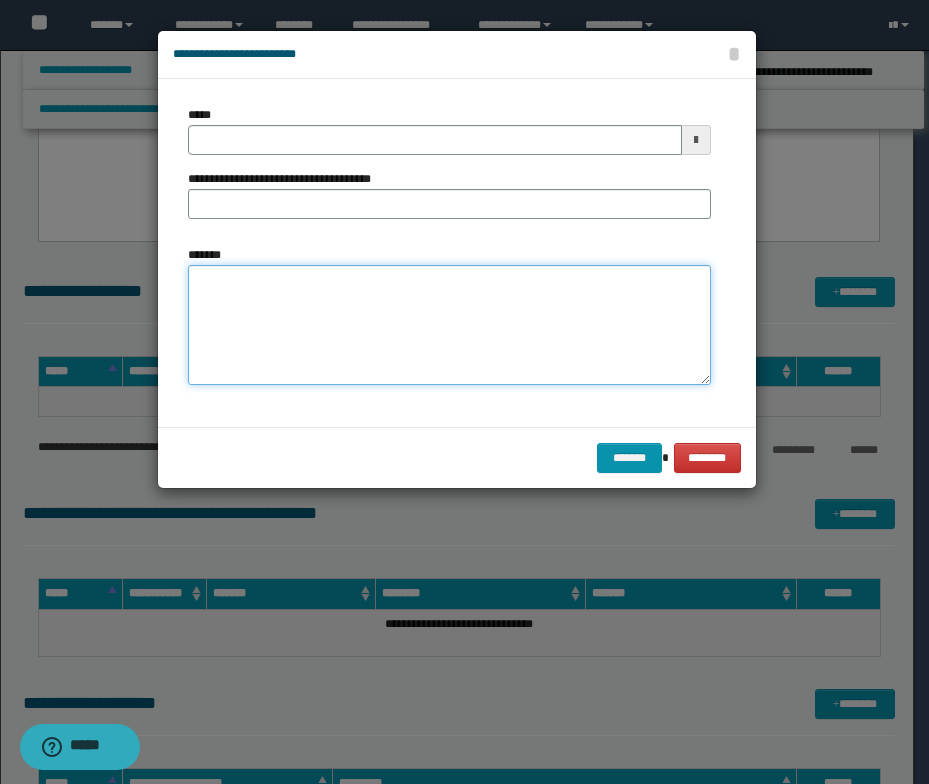 paste on "**********" 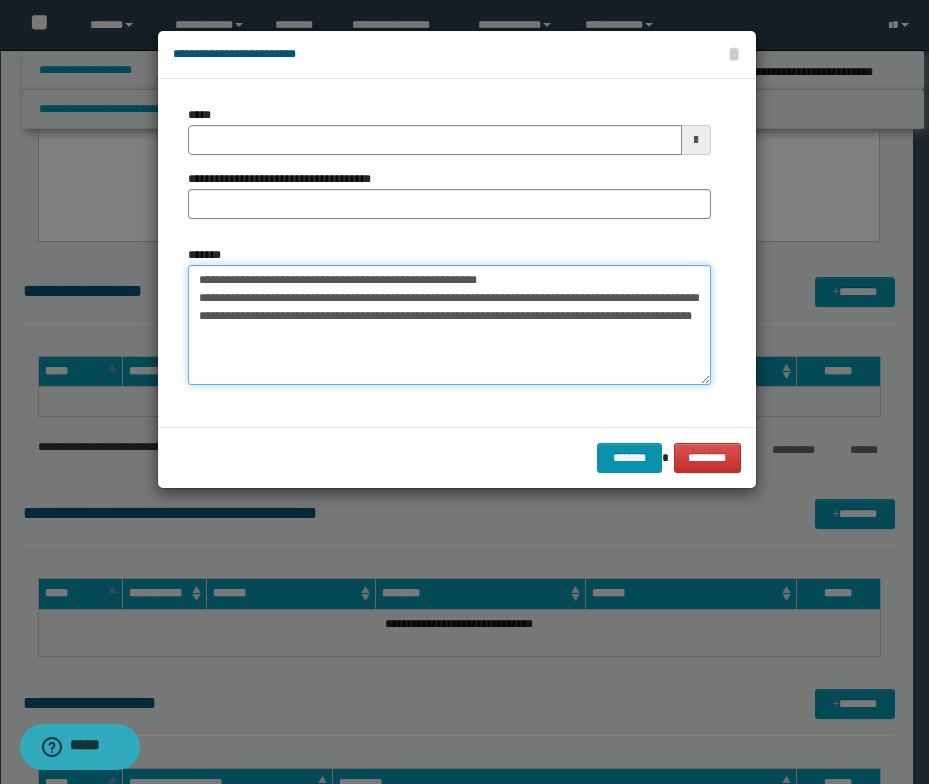drag, startPoint x: 507, startPoint y: 280, endPoint x: 193, endPoint y: 284, distance: 314.02548 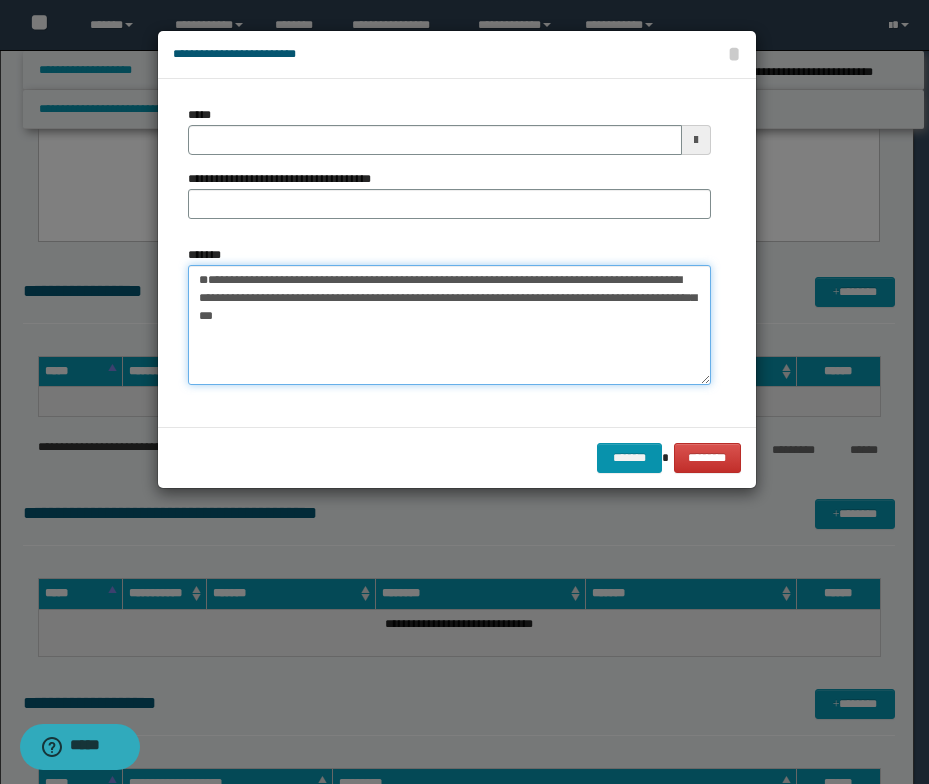 type on "**********" 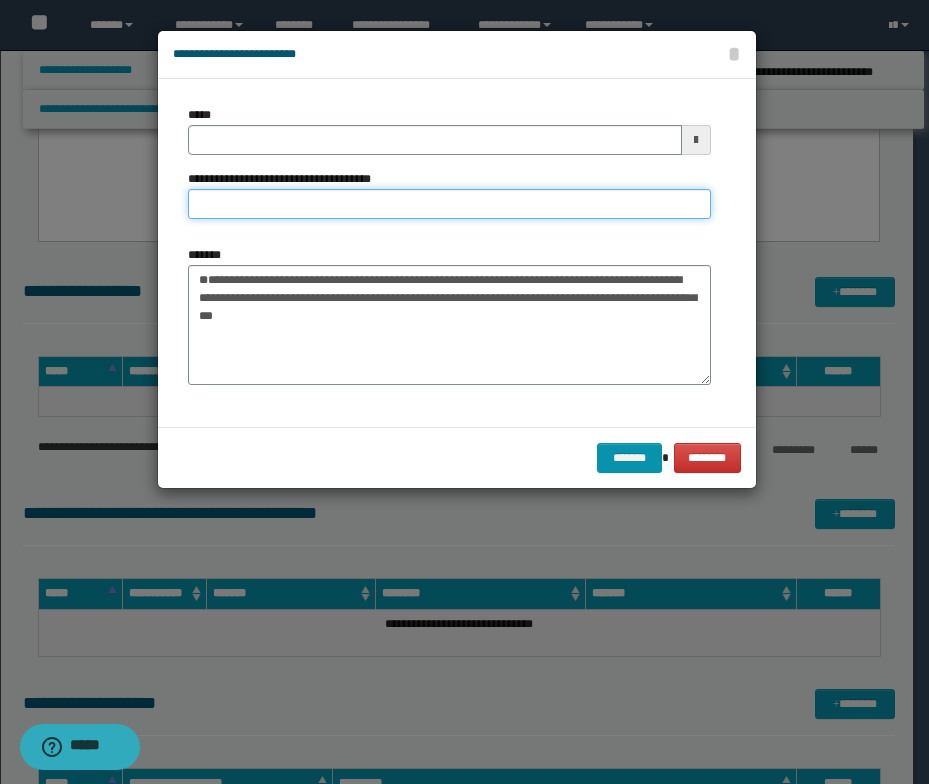 click on "**********" at bounding box center (449, 204) 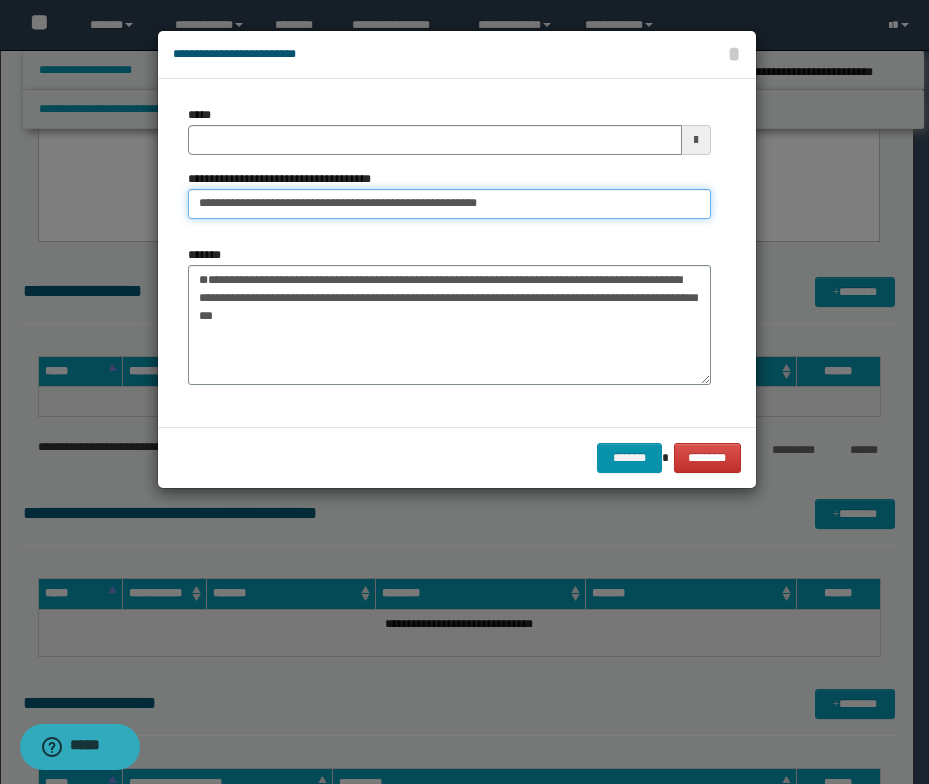 drag, startPoint x: 262, startPoint y: 203, endPoint x: 185, endPoint y: 207, distance: 77.10383 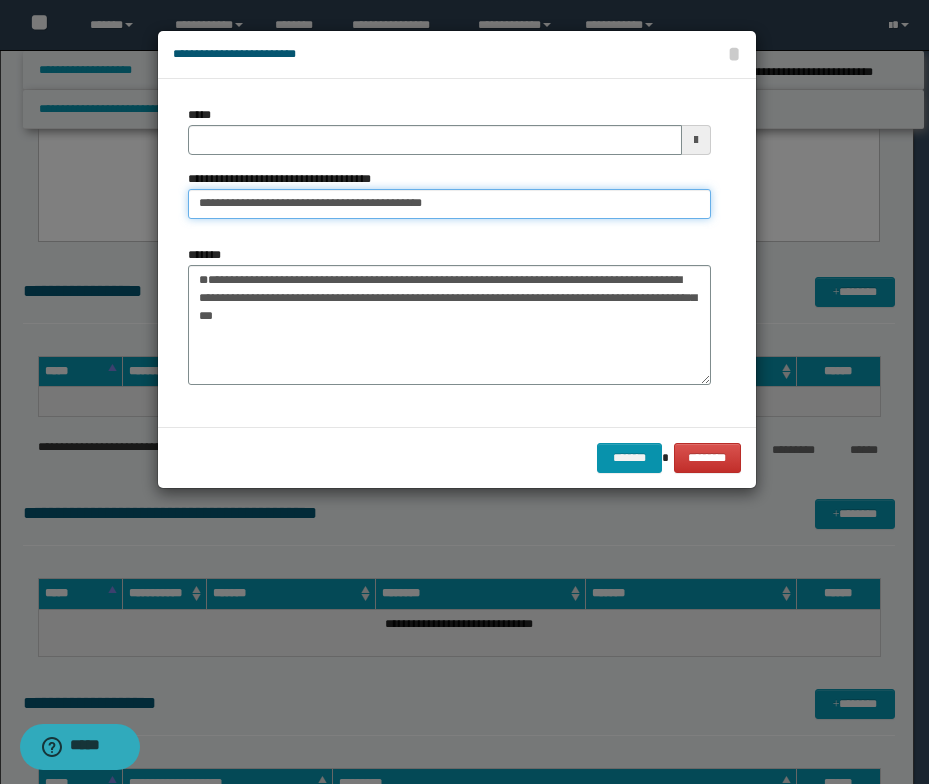type 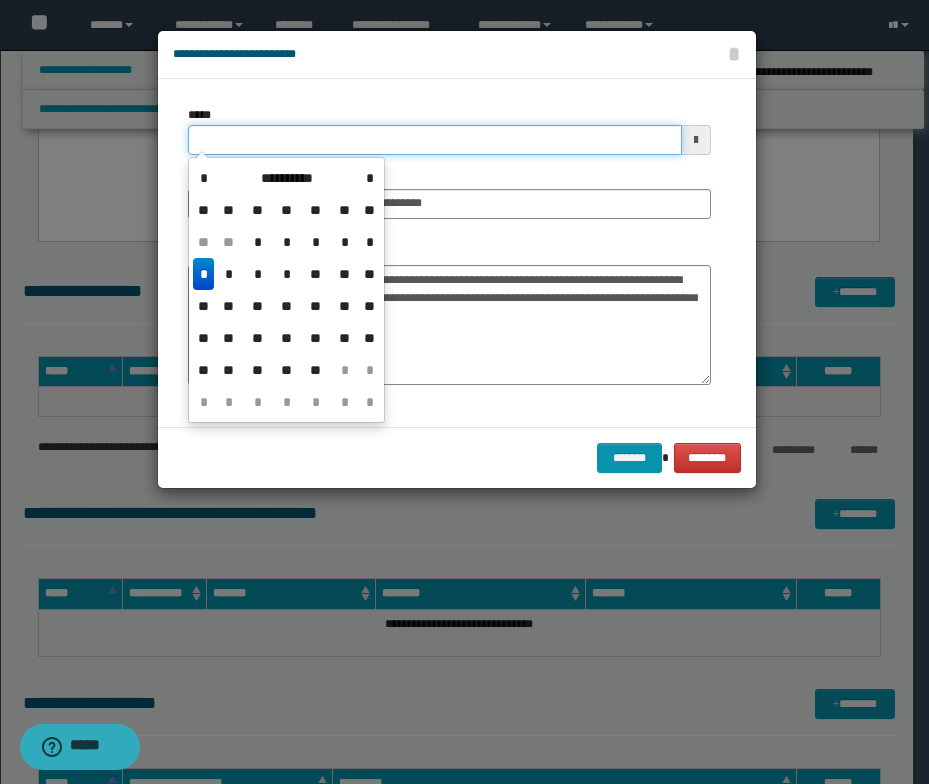 click on "*****" at bounding box center [435, 140] 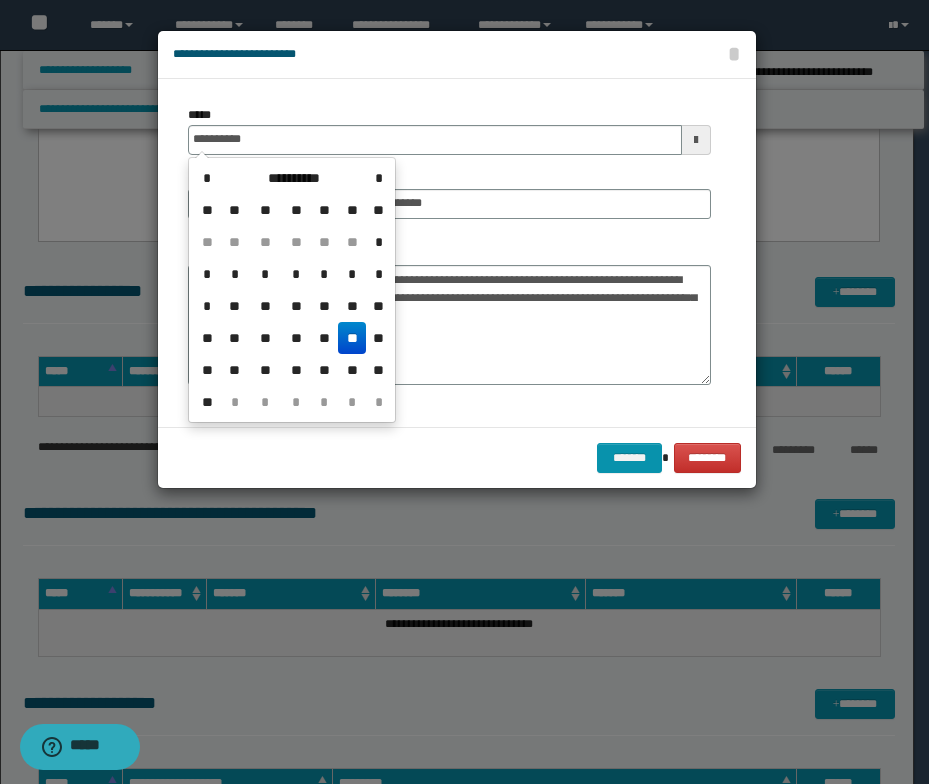 click on "**" at bounding box center (352, 338) 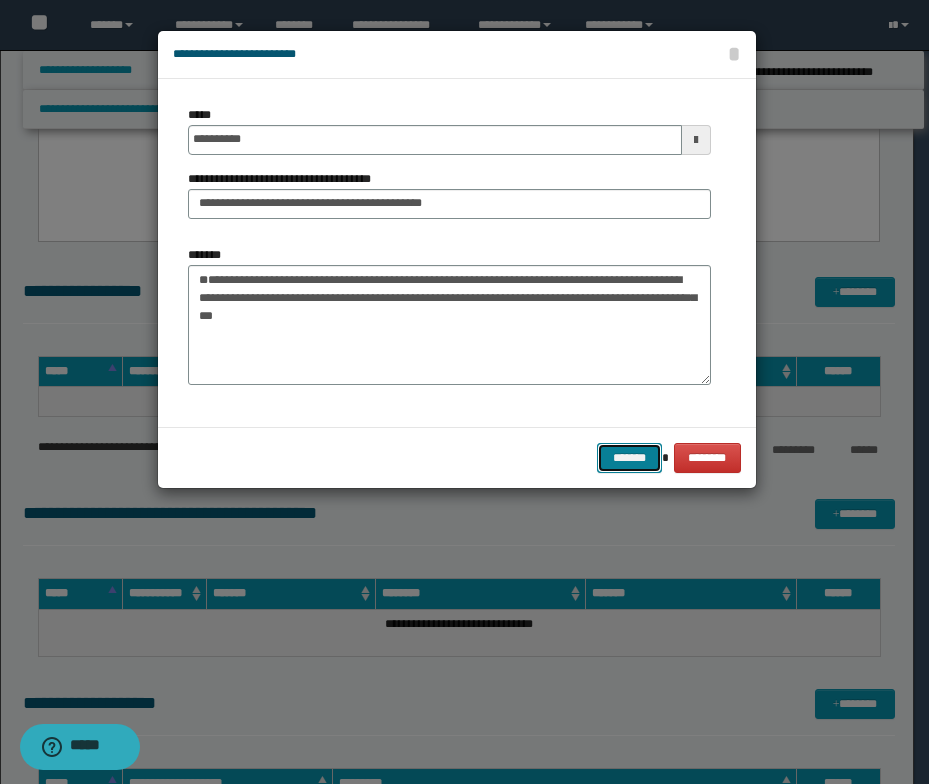 click on "*******" at bounding box center (629, 458) 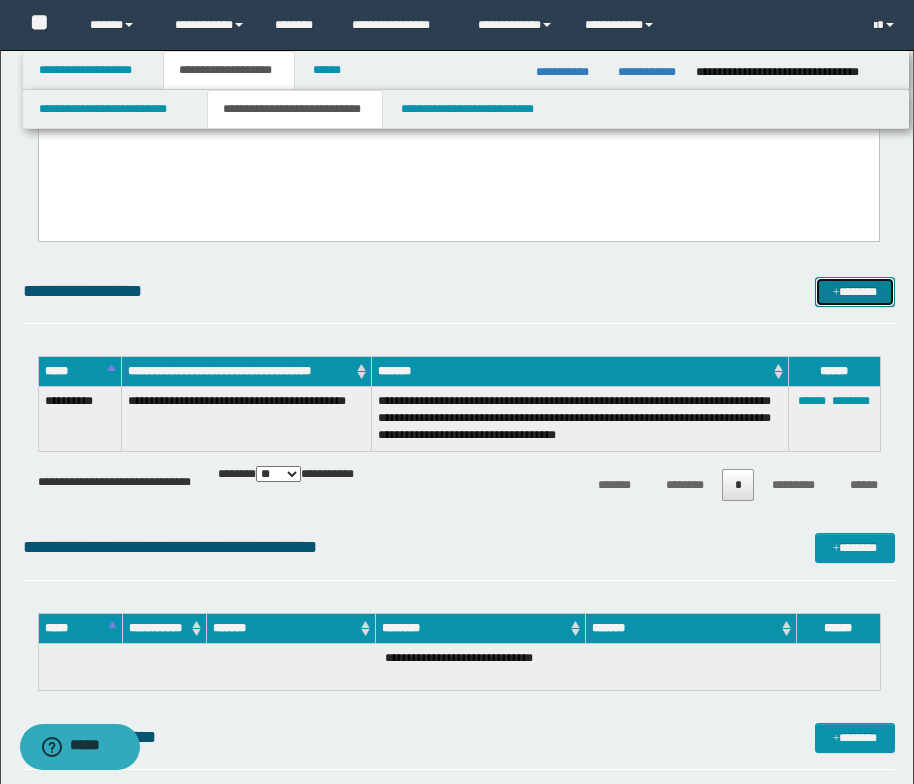 click at bounding box center [836, 293] 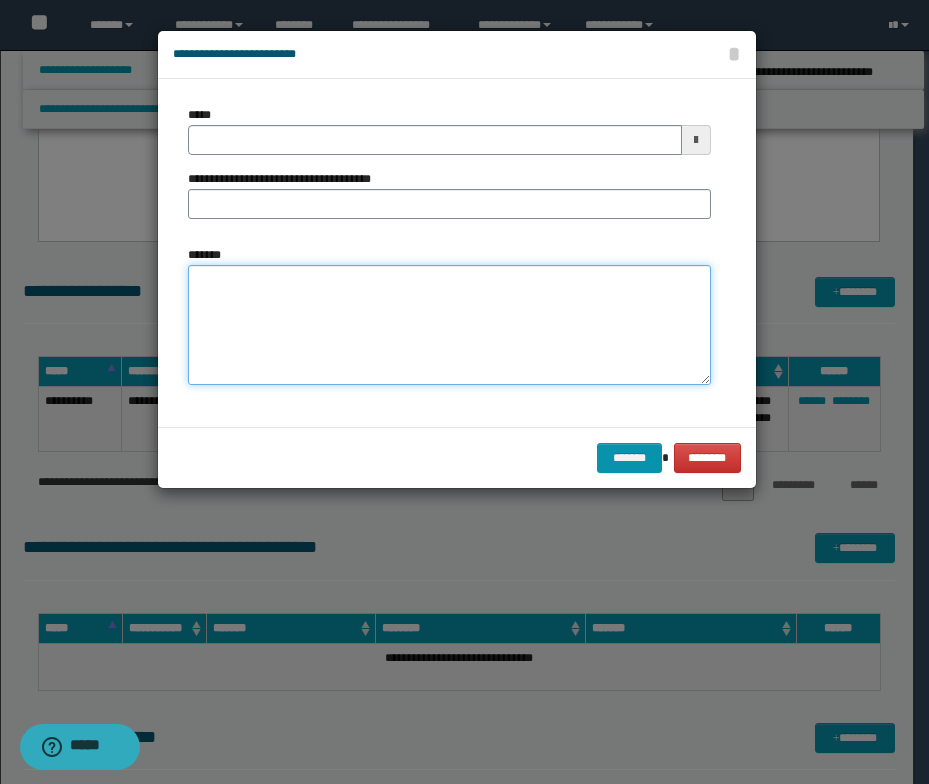 click on "*******" at bounding box center (449, 325) 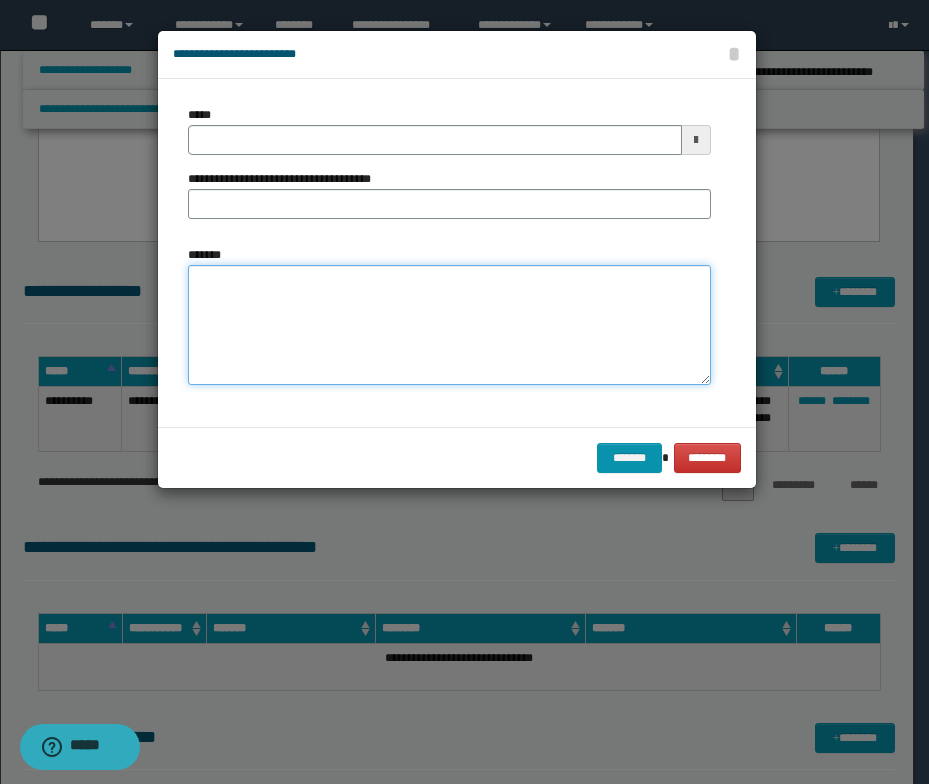 paste on "**********" 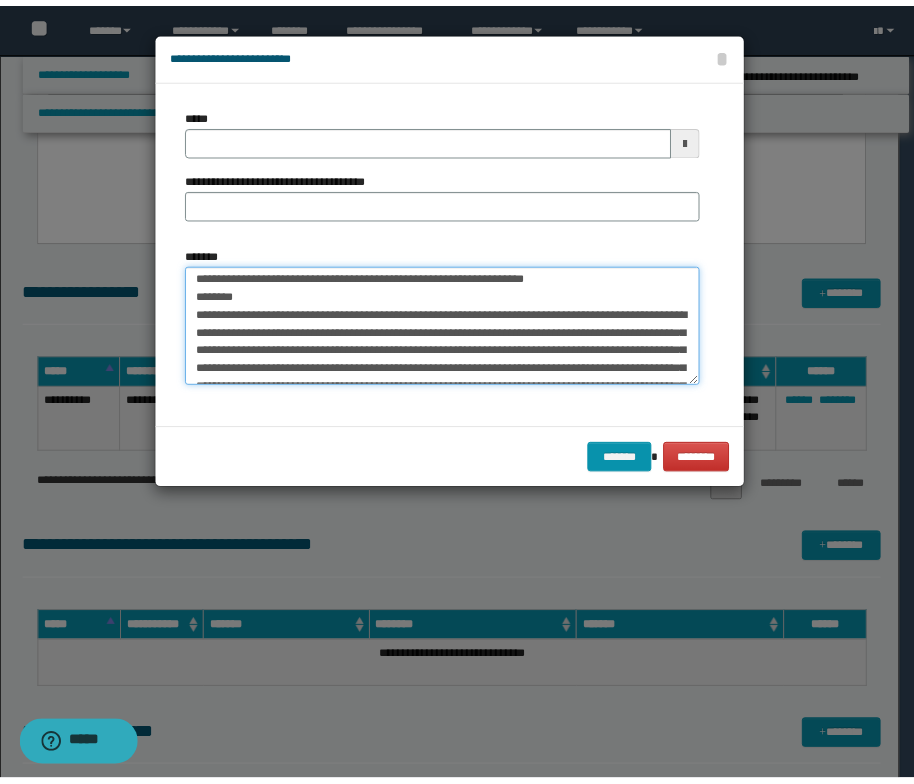 scroll, scrollTop: 0, scrollLeft: 0, axis: both 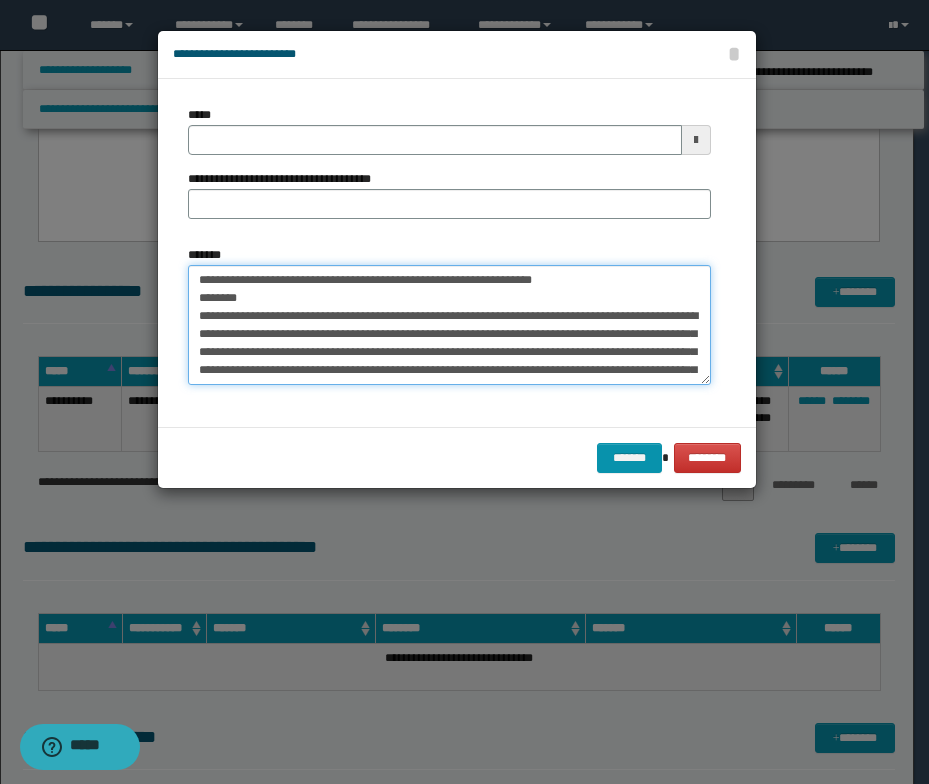 drag, startPoint x: 569, startPoint y: 281, endPoint x: 234, endPoint y: 281, distance: 335 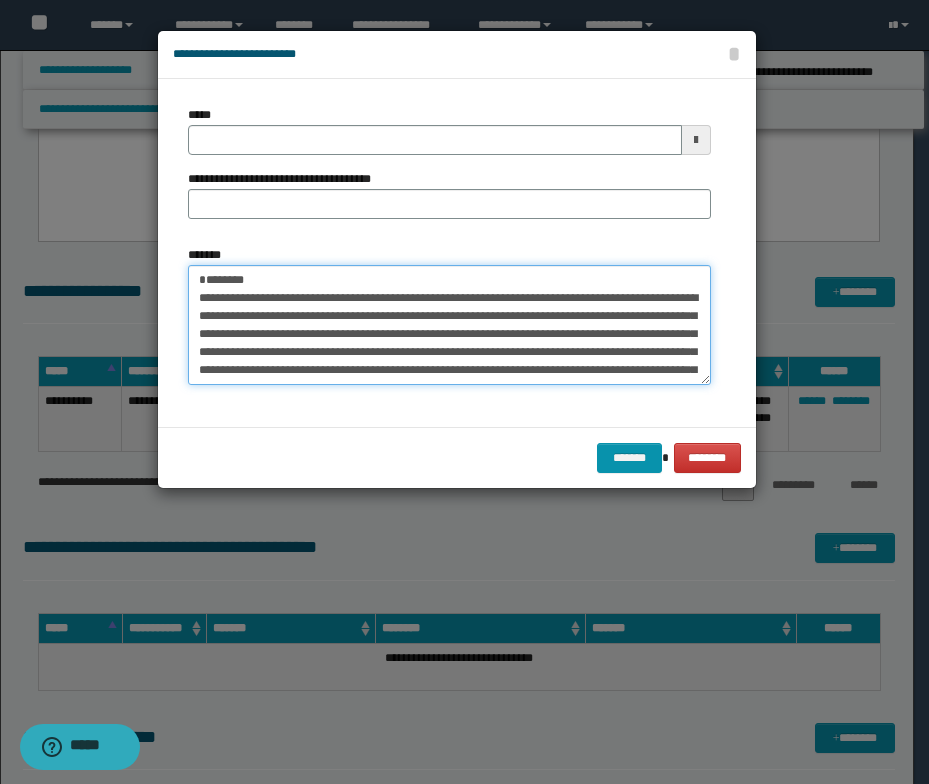 type on "**********" 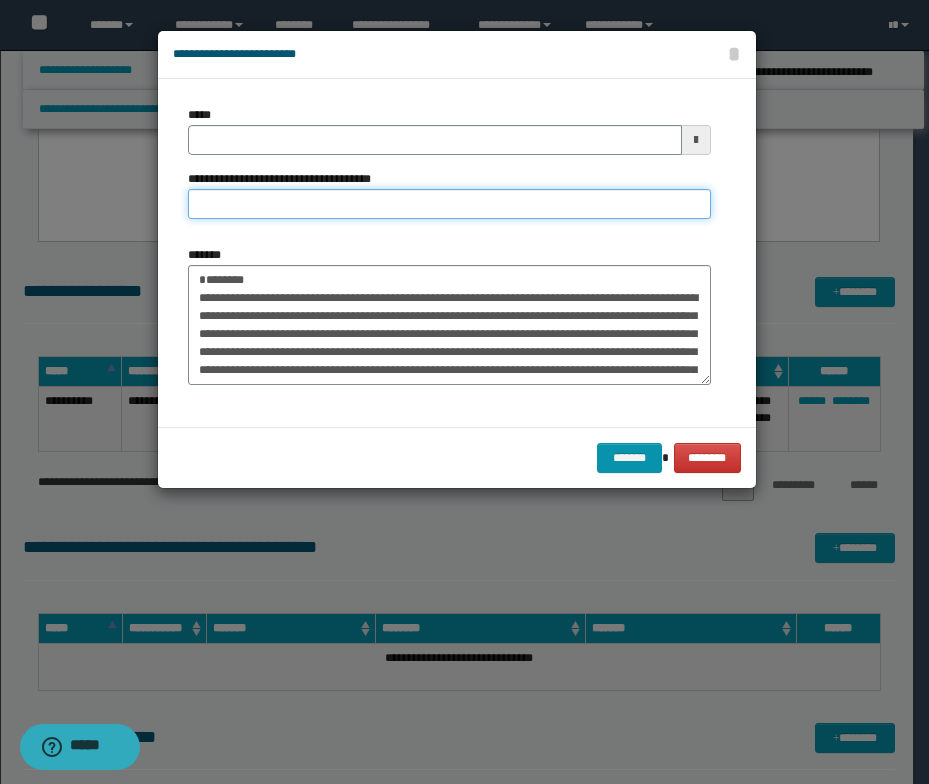click on "**********" at bounding box center (449, 204) 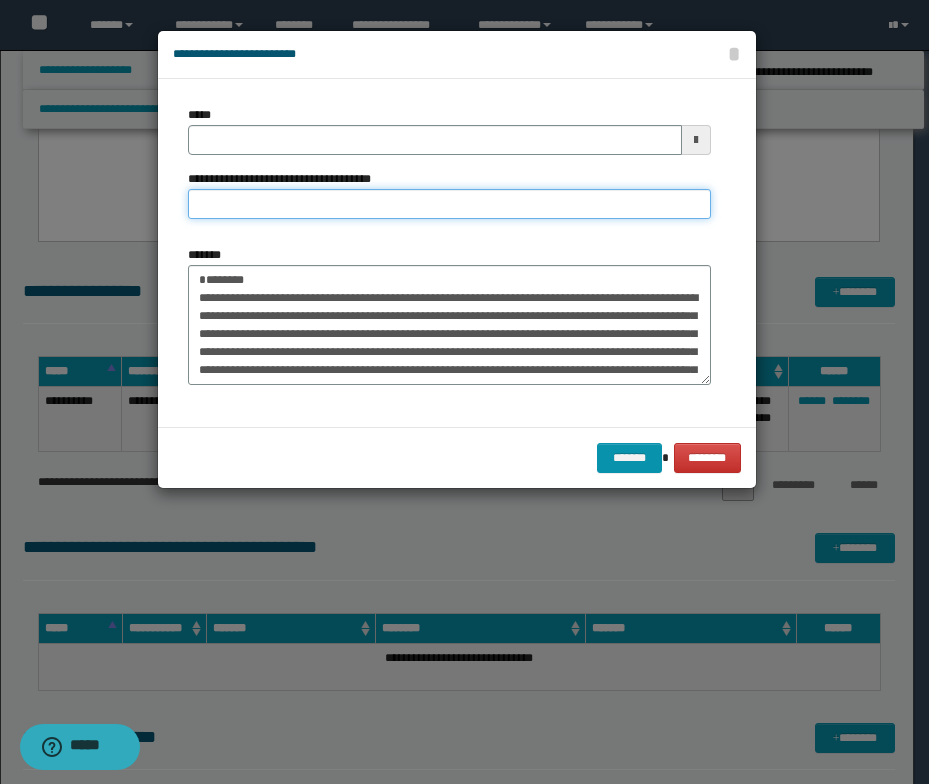 paste on "**********" 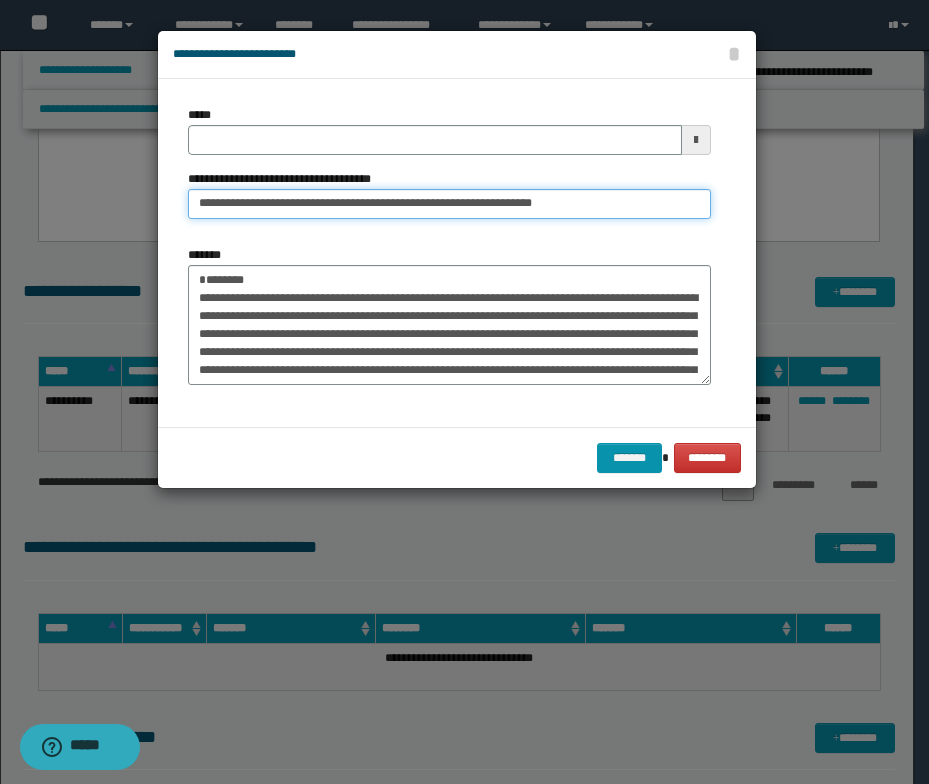 drag, startPoint x: 296, startPoint y: 206, endPoint x: 162, endPoint y: 208, distance: 134.01492 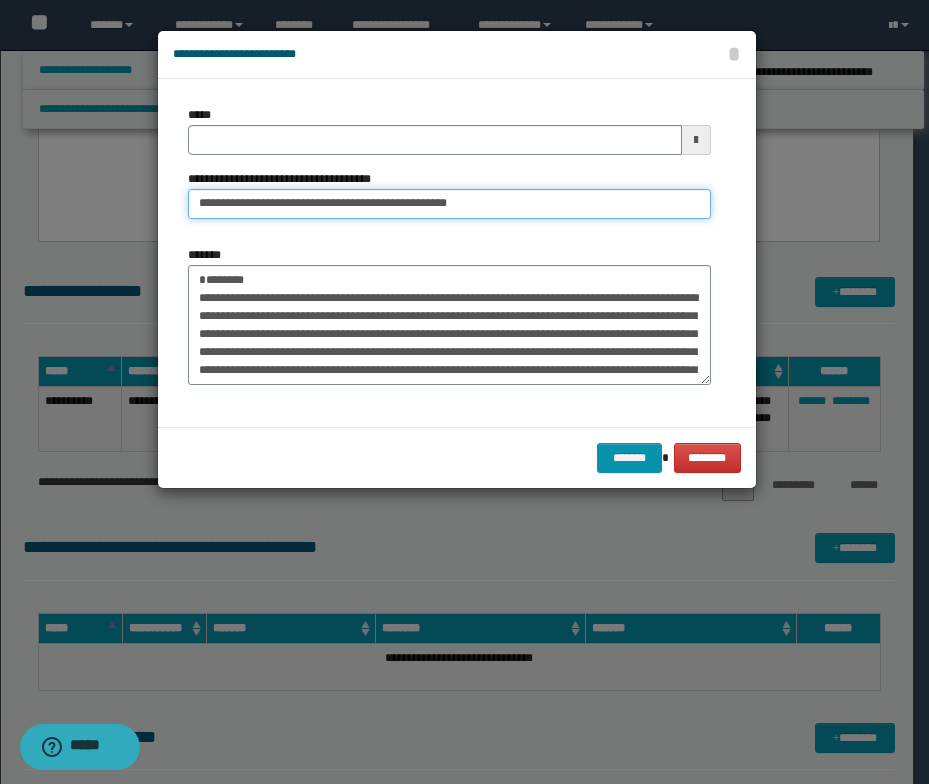 type 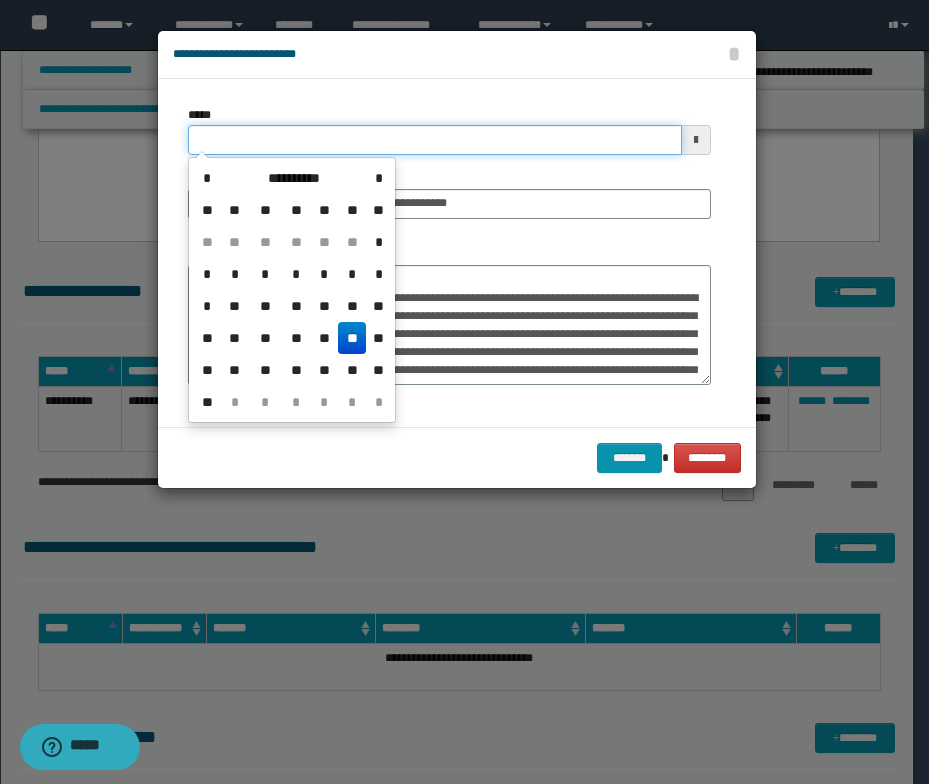 click on "*****" at bounding box center (435, 140) 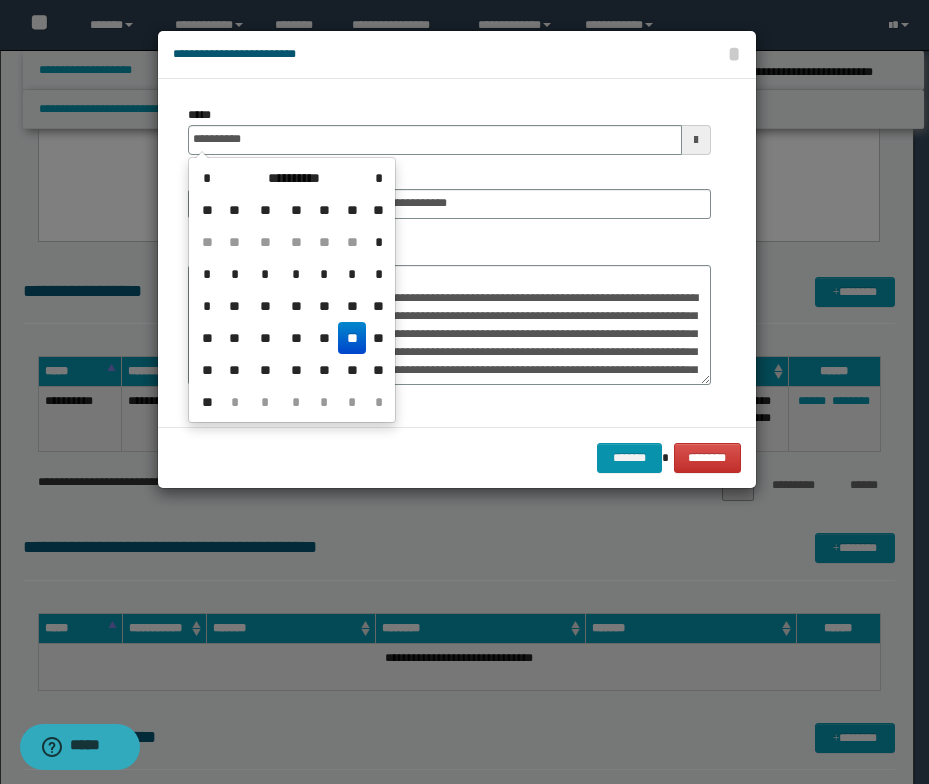 click on "**" at bounding box center [352, 338] 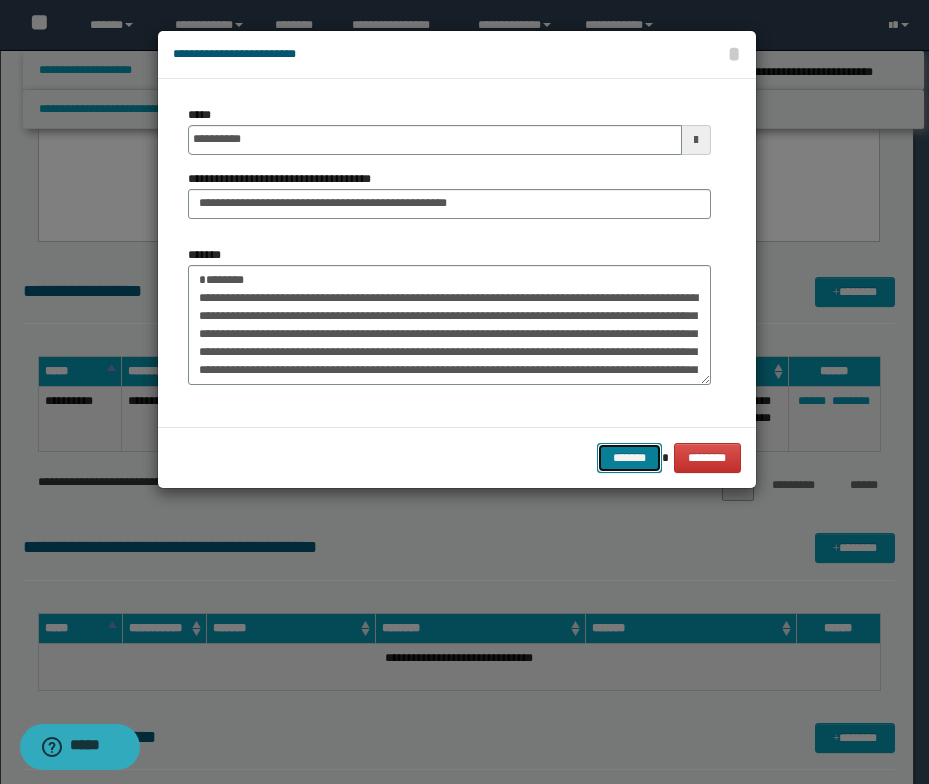 click on "*******" at bounding box center [629, 458] 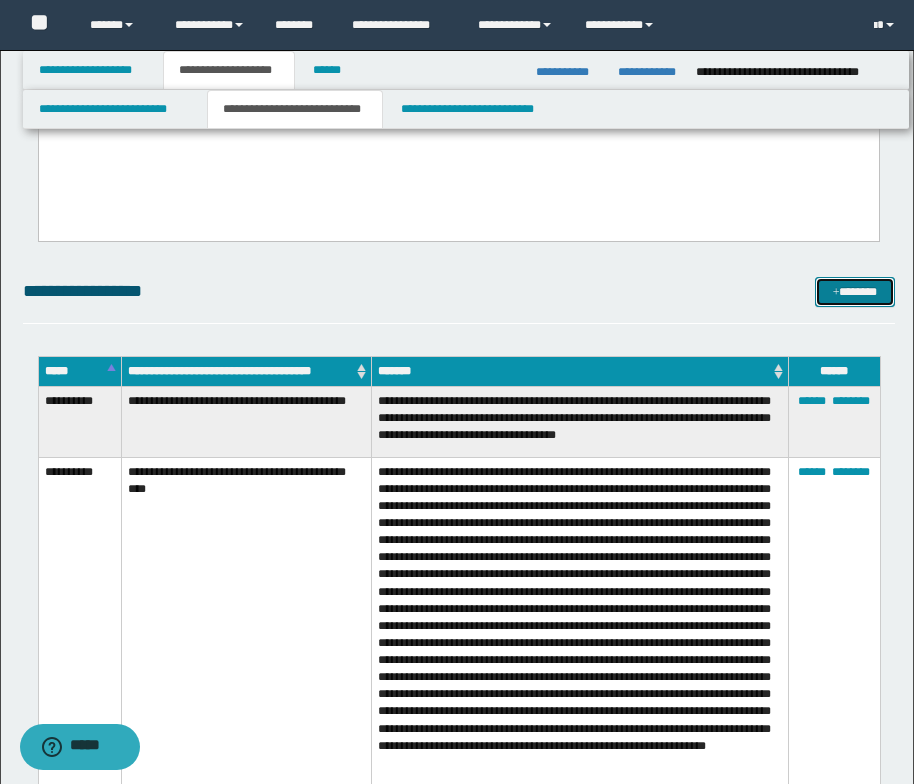 click at bounding box center [836, 293] 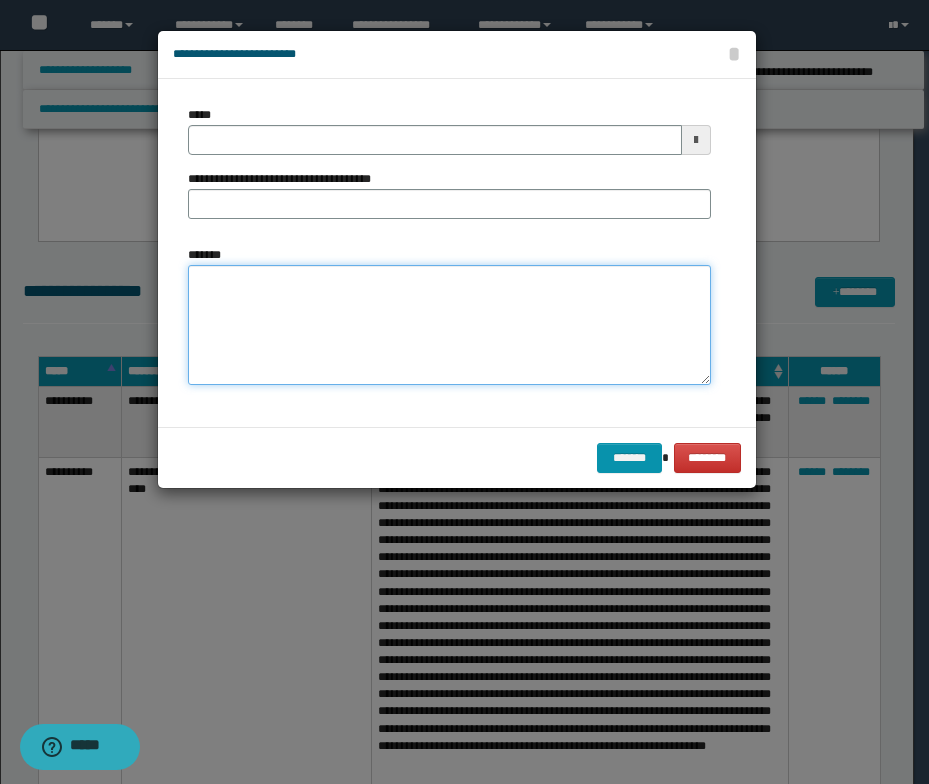 click on "*******" at bounding box center (449, 325) 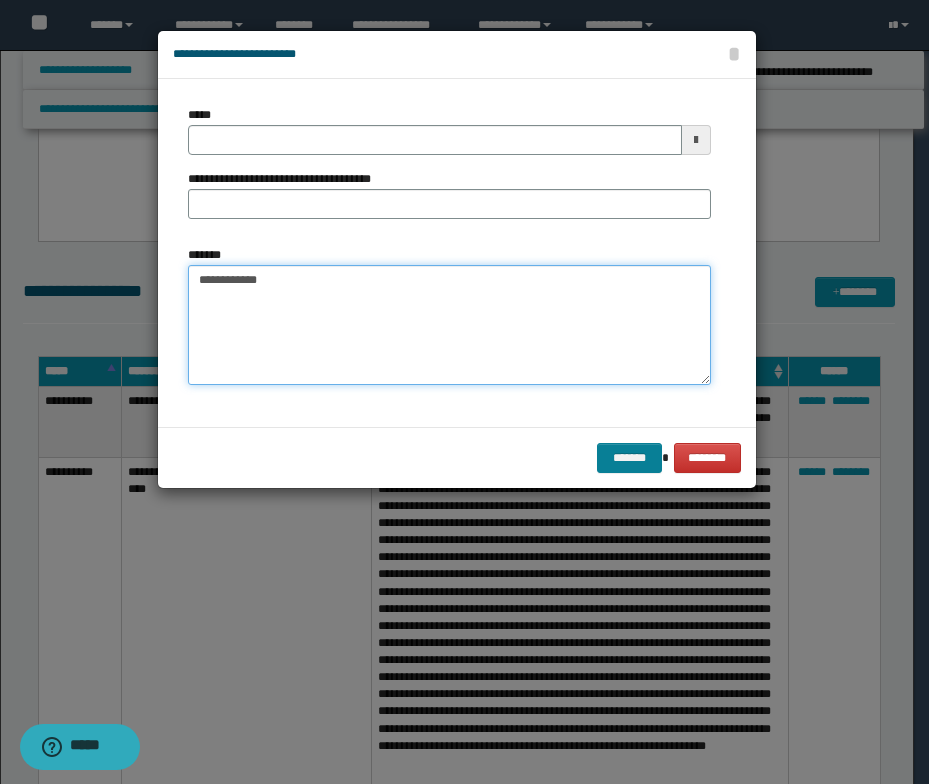 type on "**********" 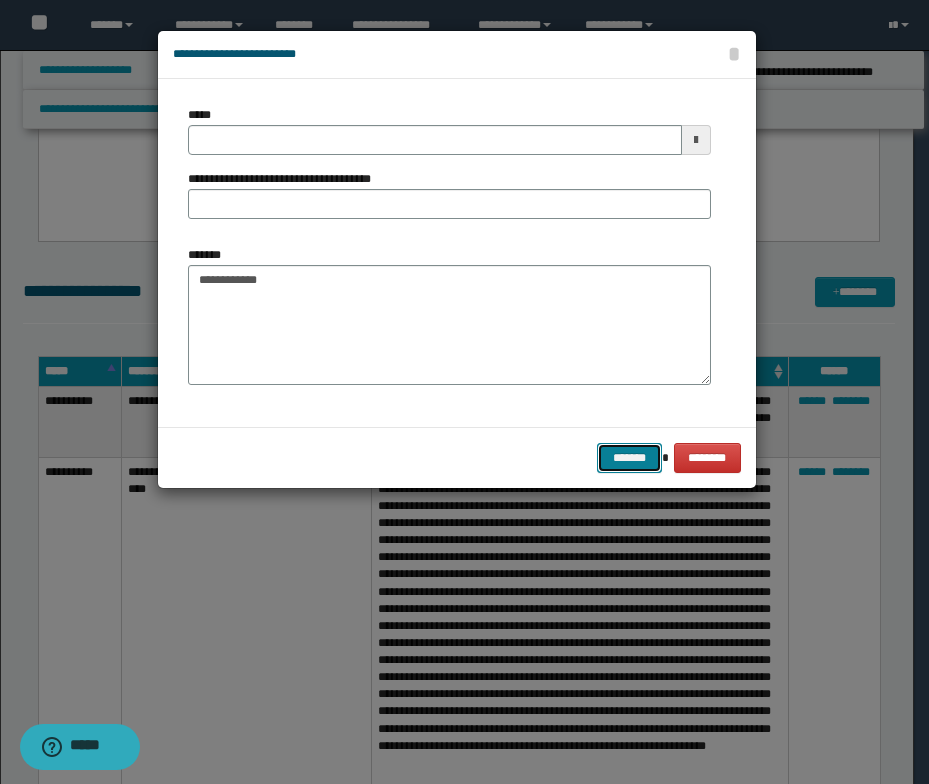 click on "*******" at bounding box center [629, 458] 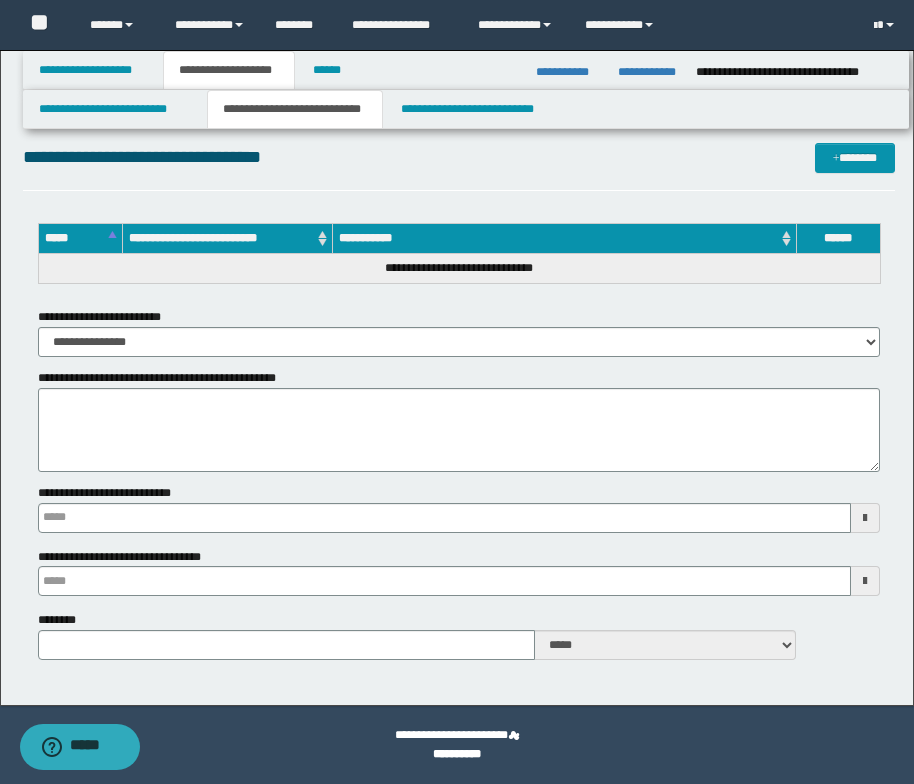 type 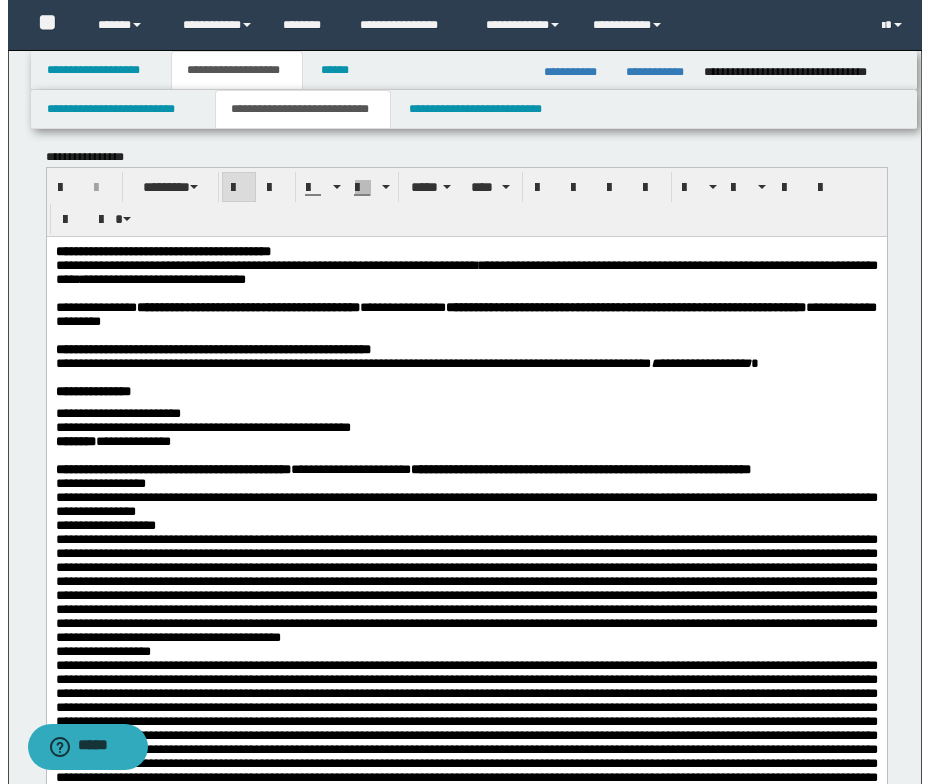 scroll, scrollTop: 0, scrollLeft: 0, axis: both 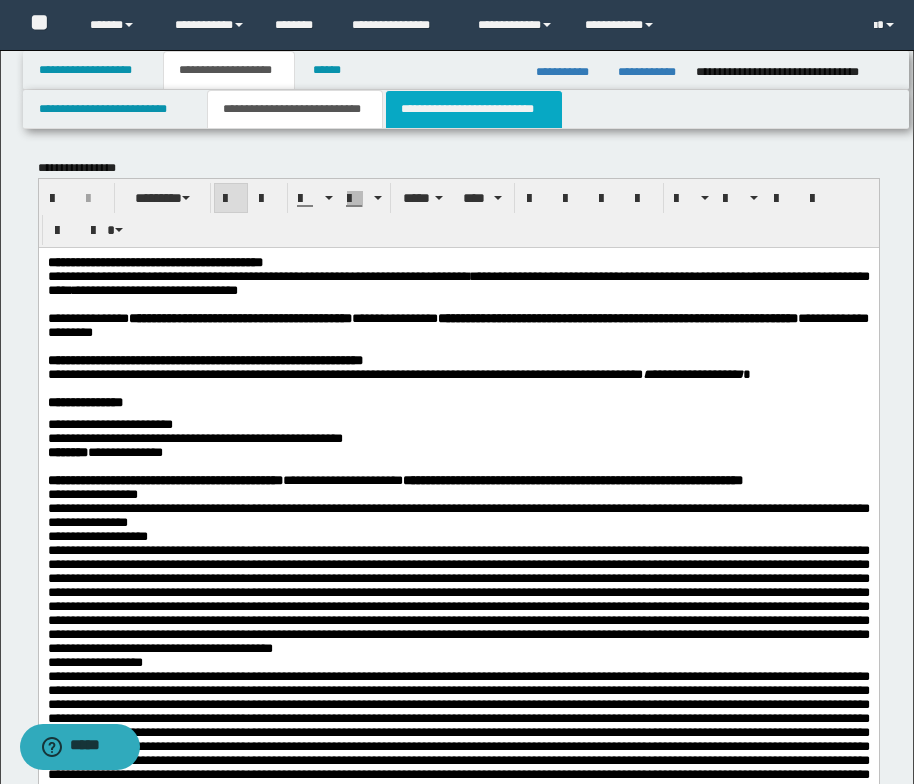 click on "**********" at bounding box center [474, 109] 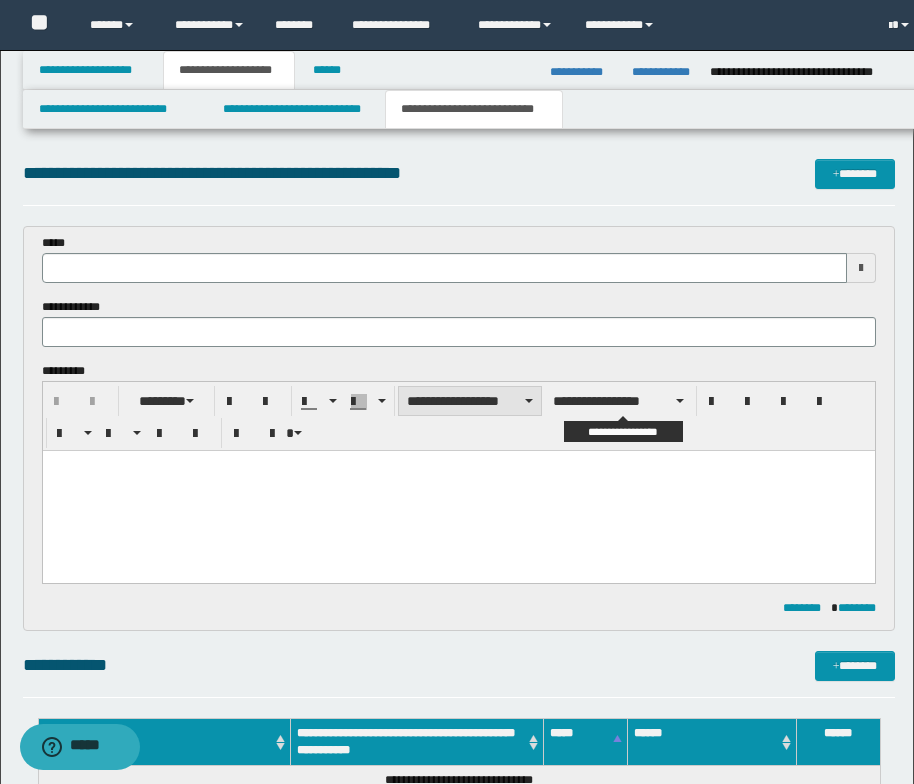 scroll, scrollTop: 0, scrollLeft: 0, axis: both 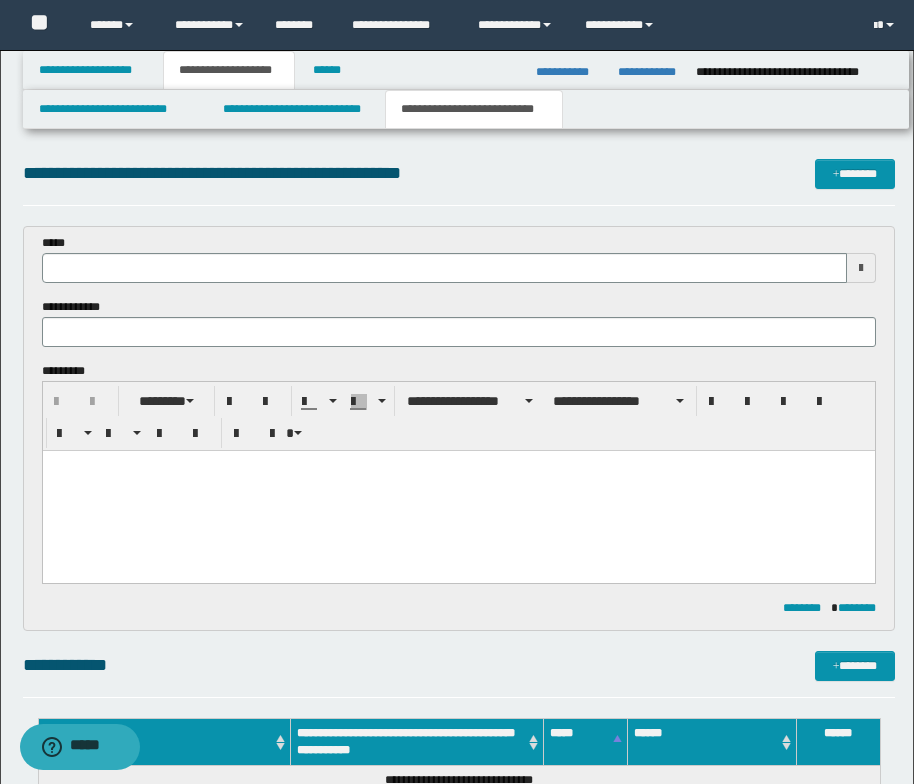 click at bounding box center (458, 491) 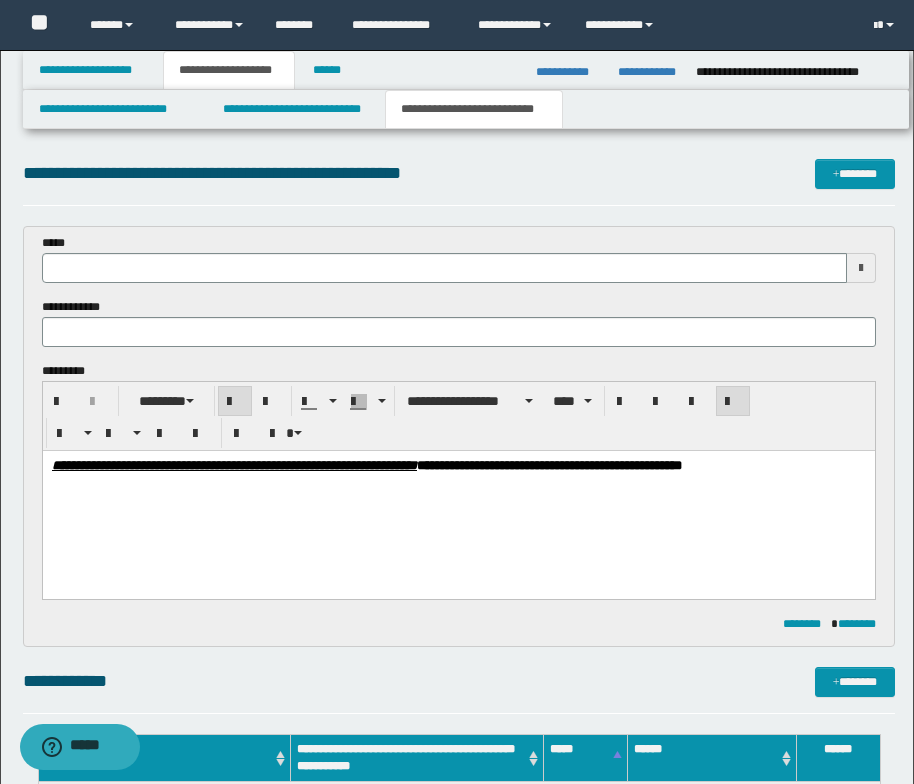 drag, startPoint x: 863, startPoint y: 466, endPoint x: 629, endPoint y: 476, distance: 234.21358 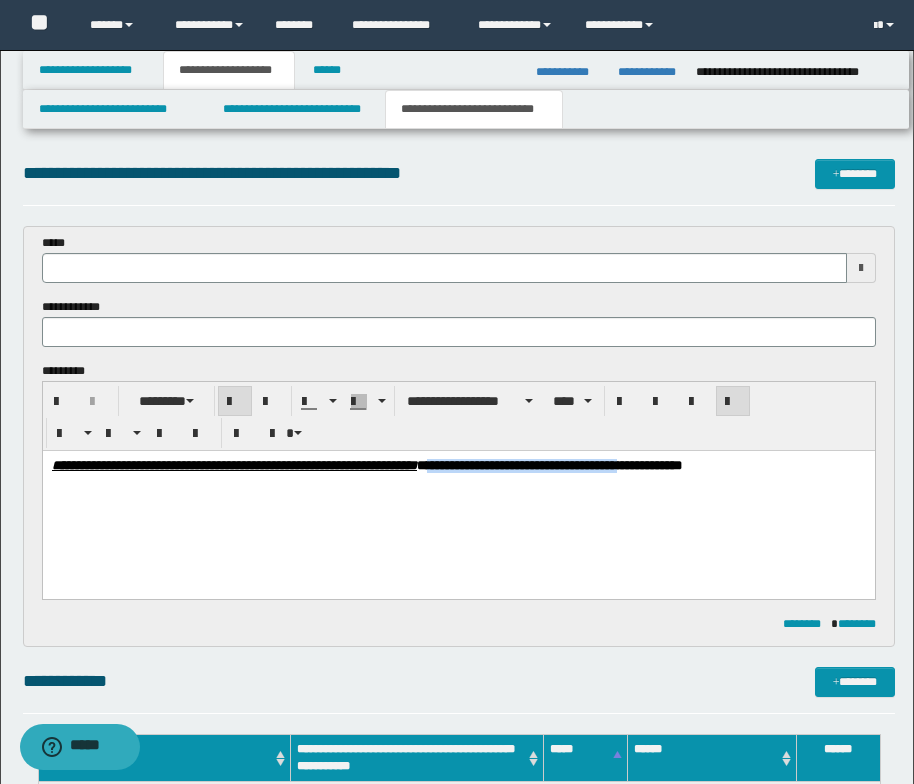 drag, startPoint x: 633, startPoint y: 464, endPoint x: 833, endPoint y: 464, distance: 200 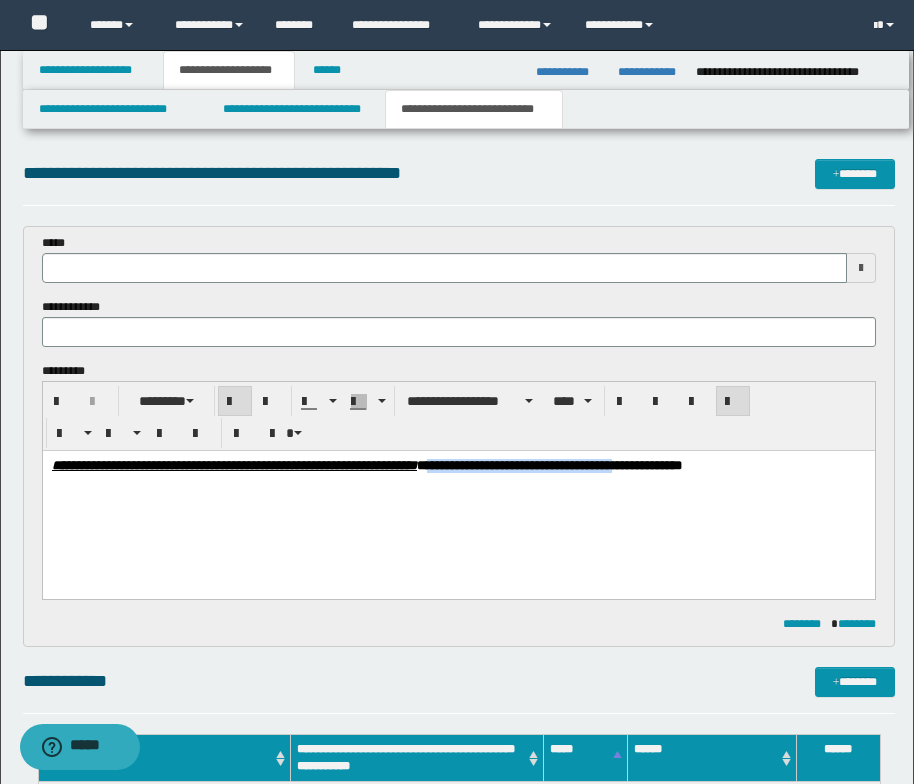 copy on "**********" 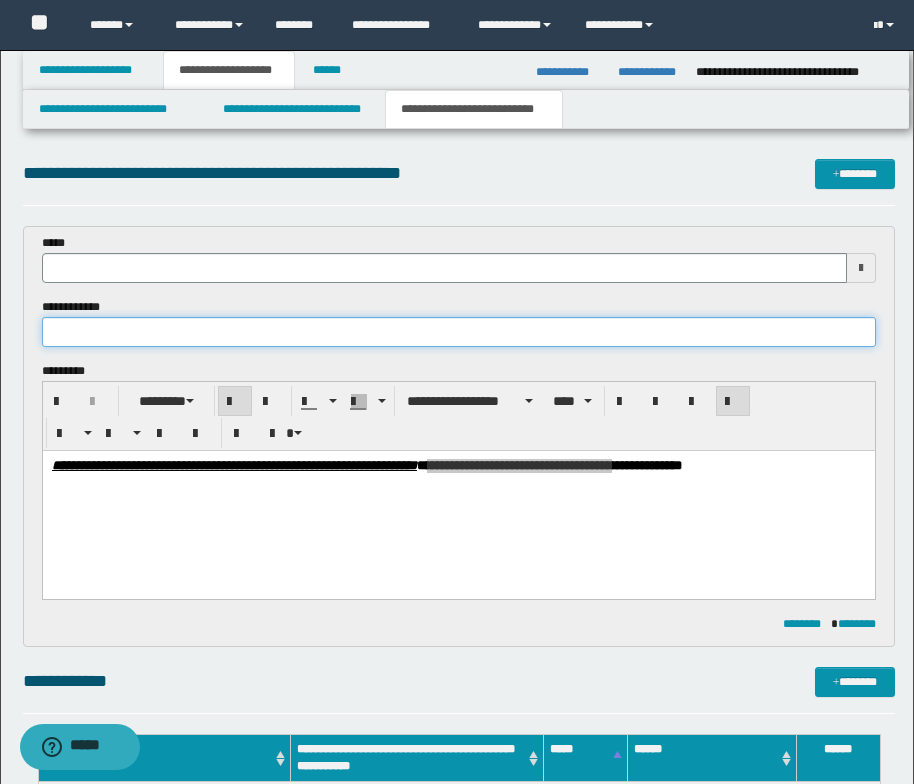 click at bounding box center (459, 332) 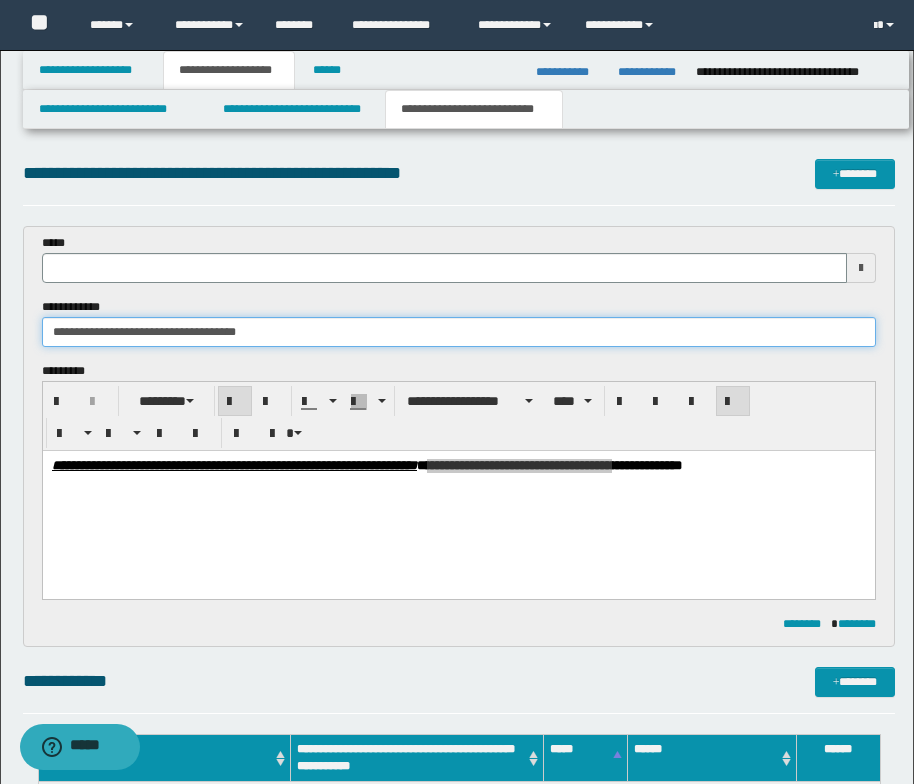 type on "**********" 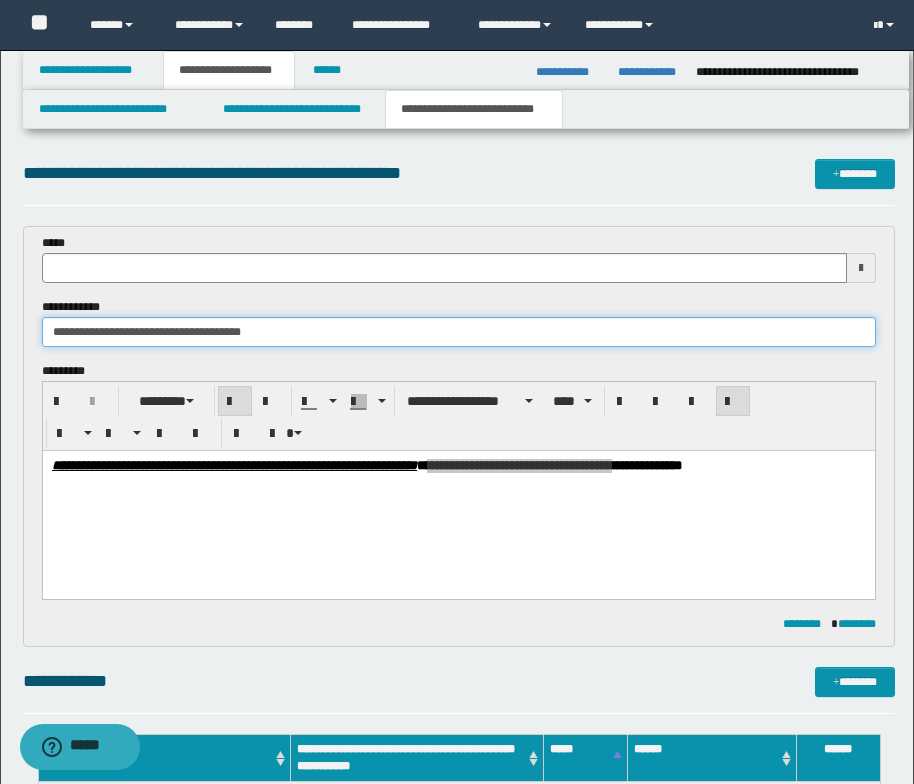 type 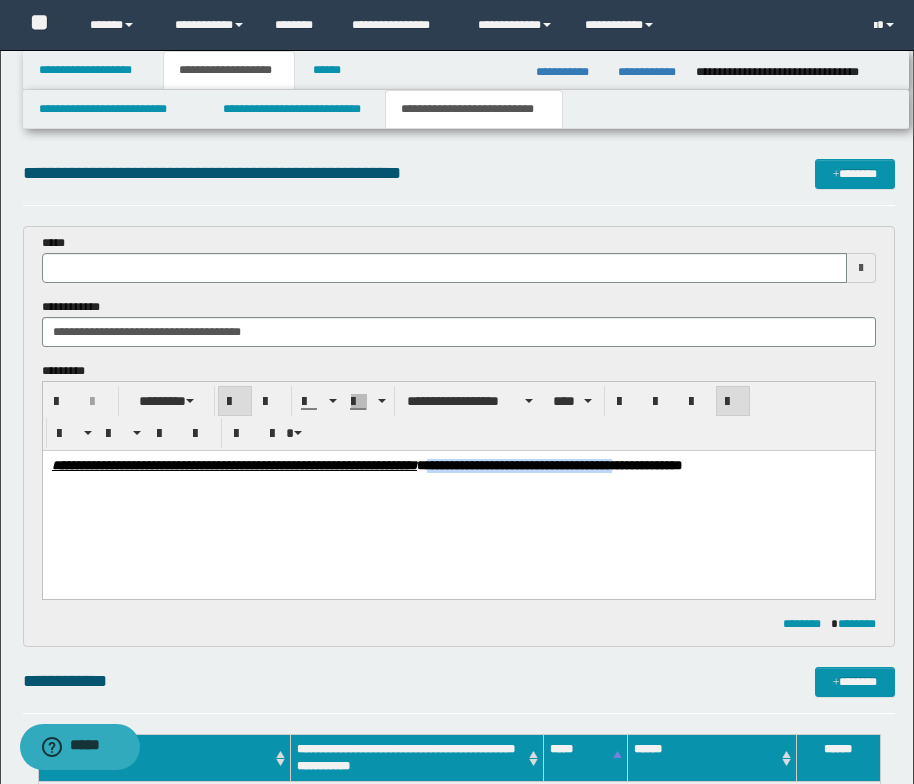 click on "**********" at bounding box center (458, 466) 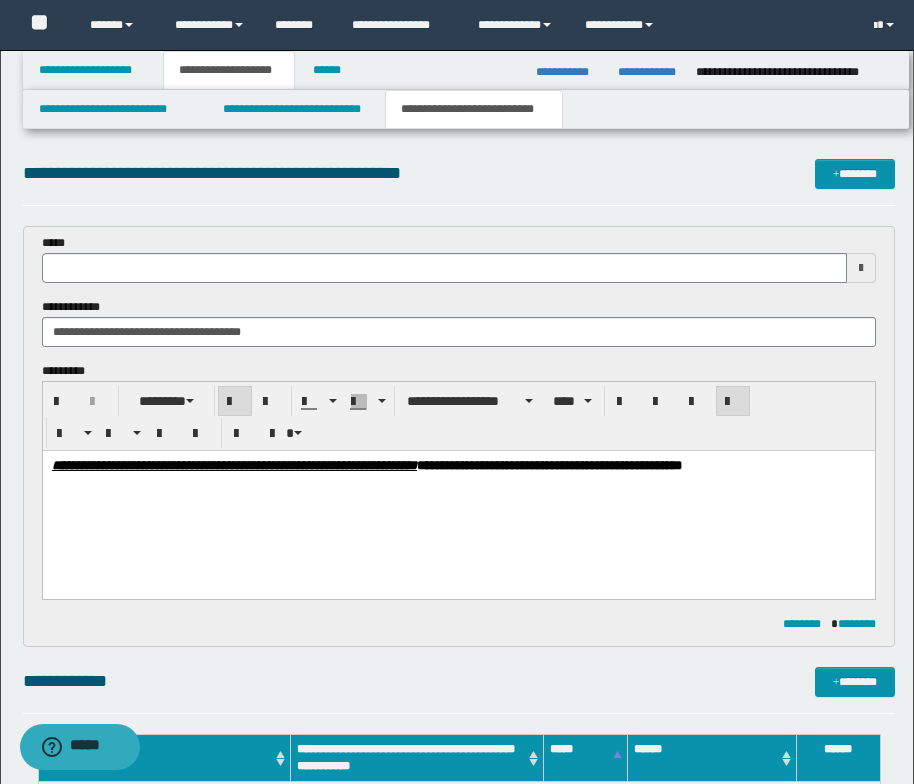 click on "**********" at bounding box center [458, 466] 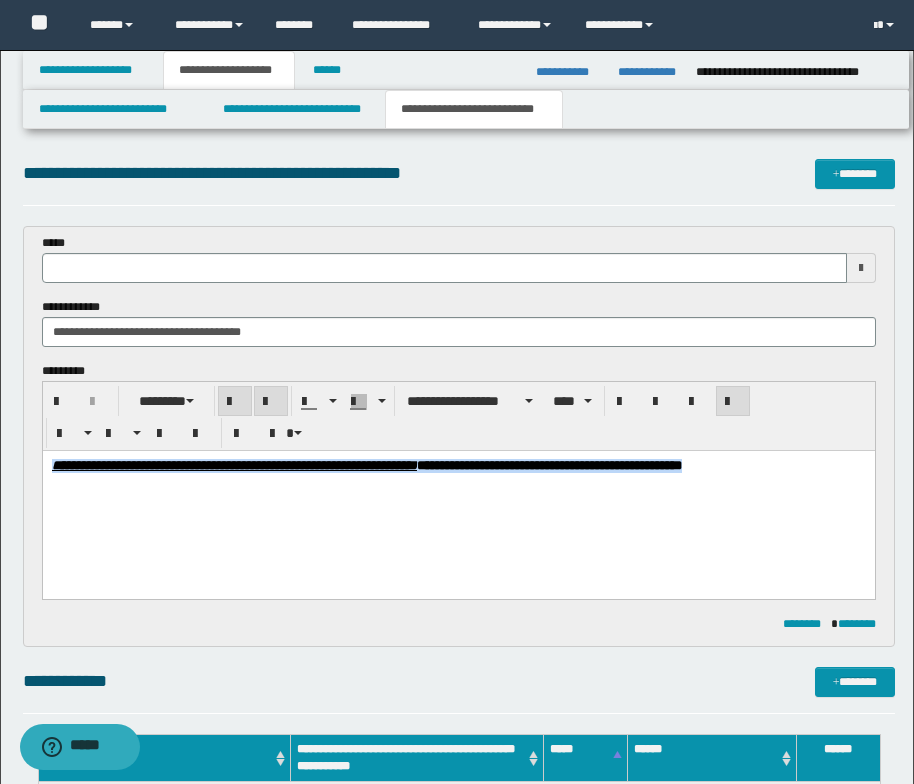 drag, startPoint x: 132, startPoint y: 489, endPoint x: 47, endPoint y: 459, distance: 90.13878 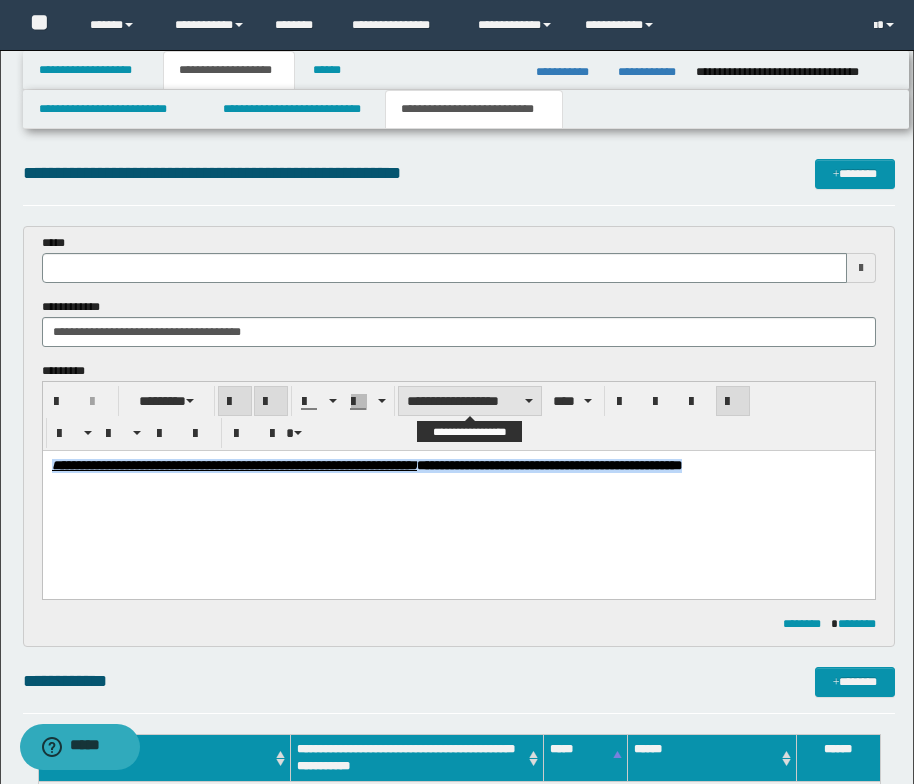 click on "**********" at bounding box center [470, 401] 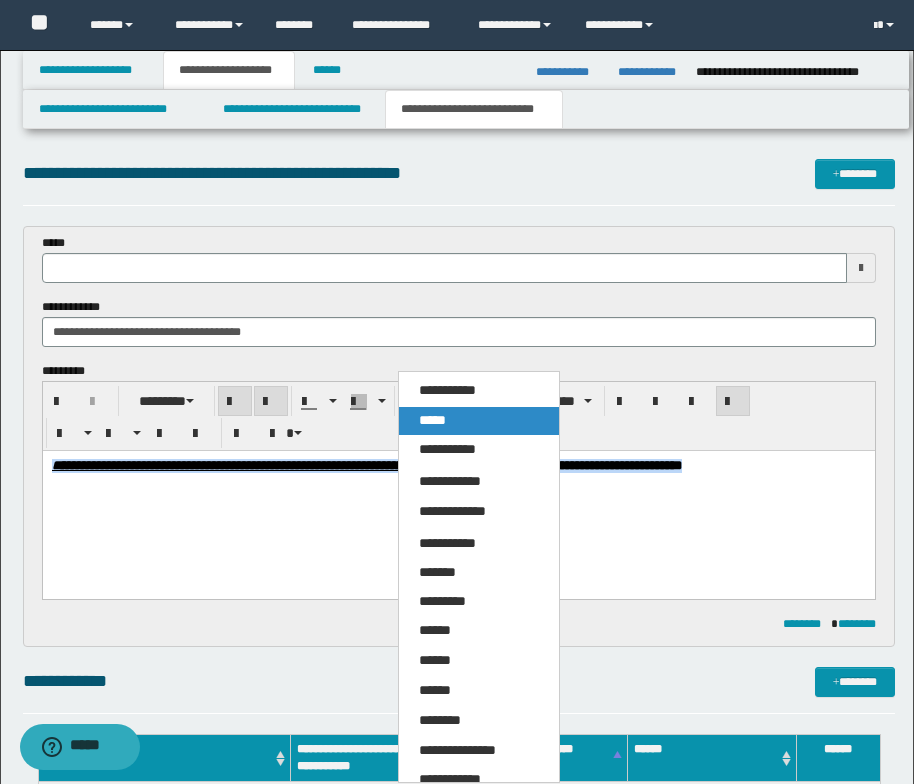 click on "*****" at bounding box center (479, 421) 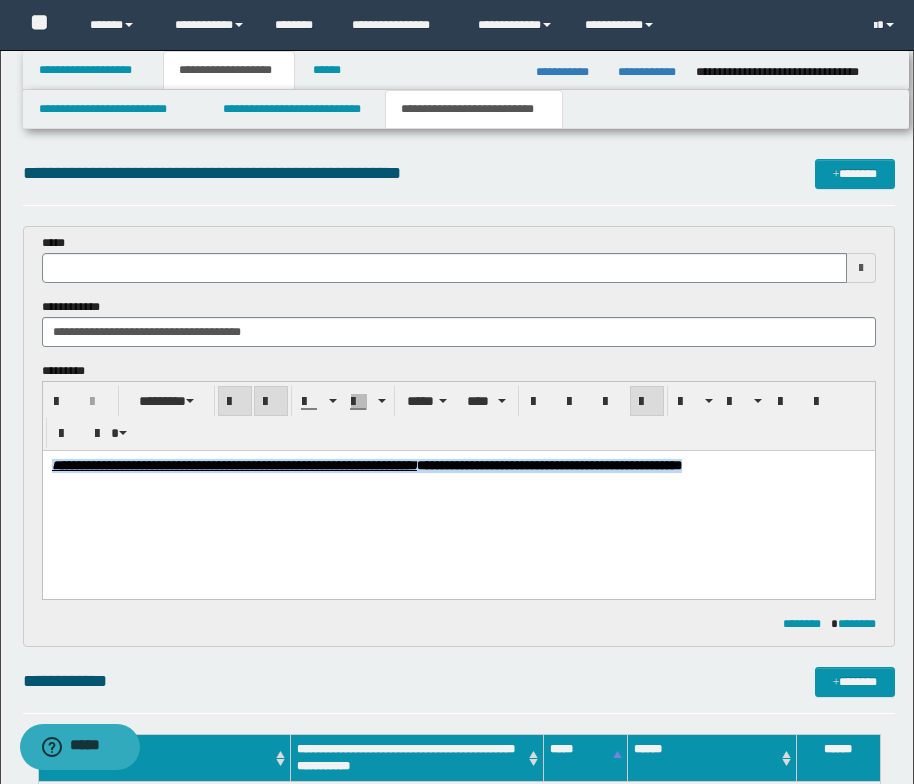 click on "**********" at bounding box center (458, 491) 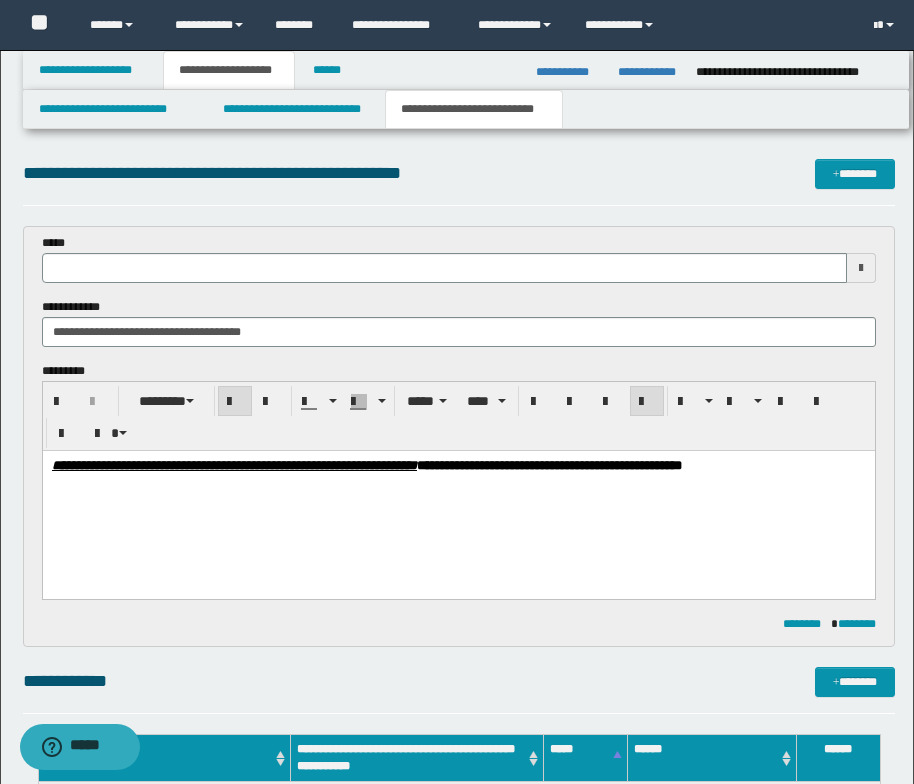 type 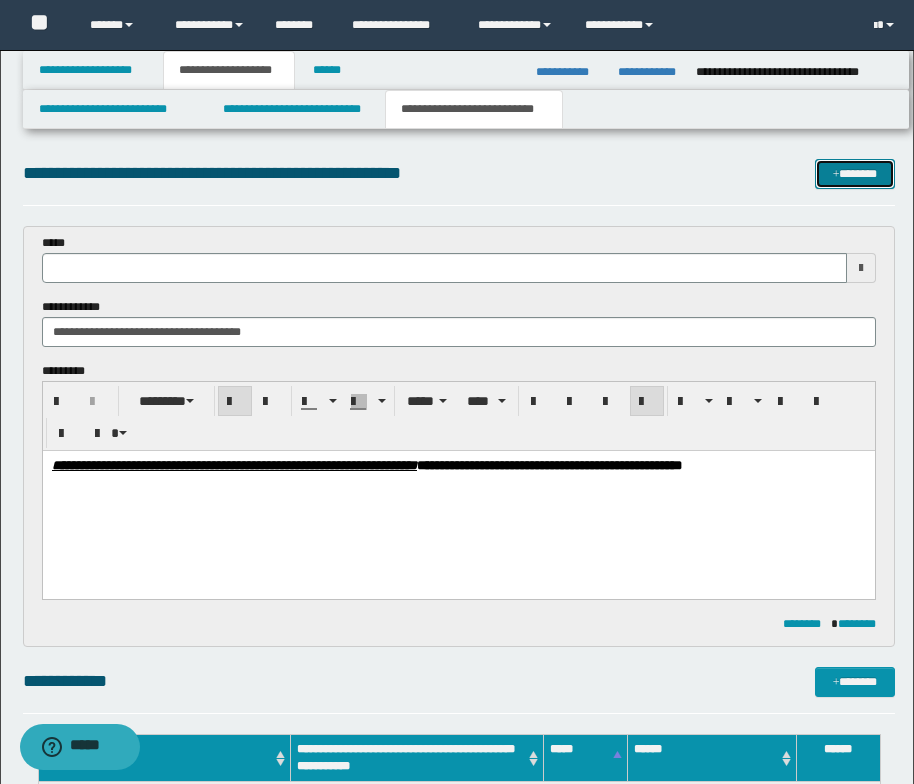 click at bounding box center [836, 175] 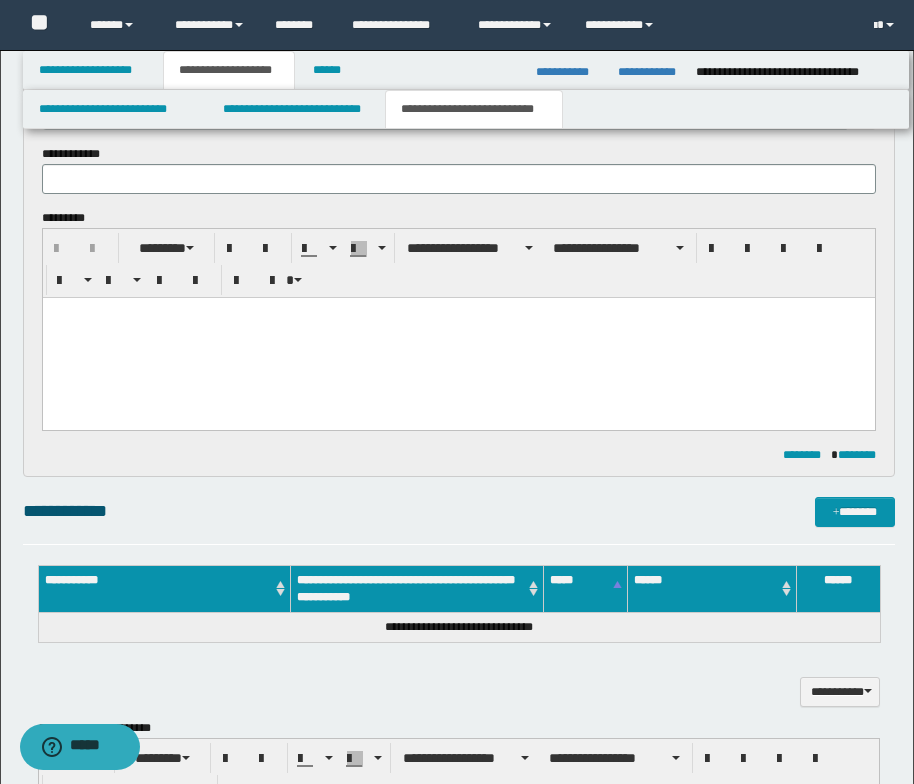 scroll, scrollTop: 0, scrollLeft: 0, axis: both 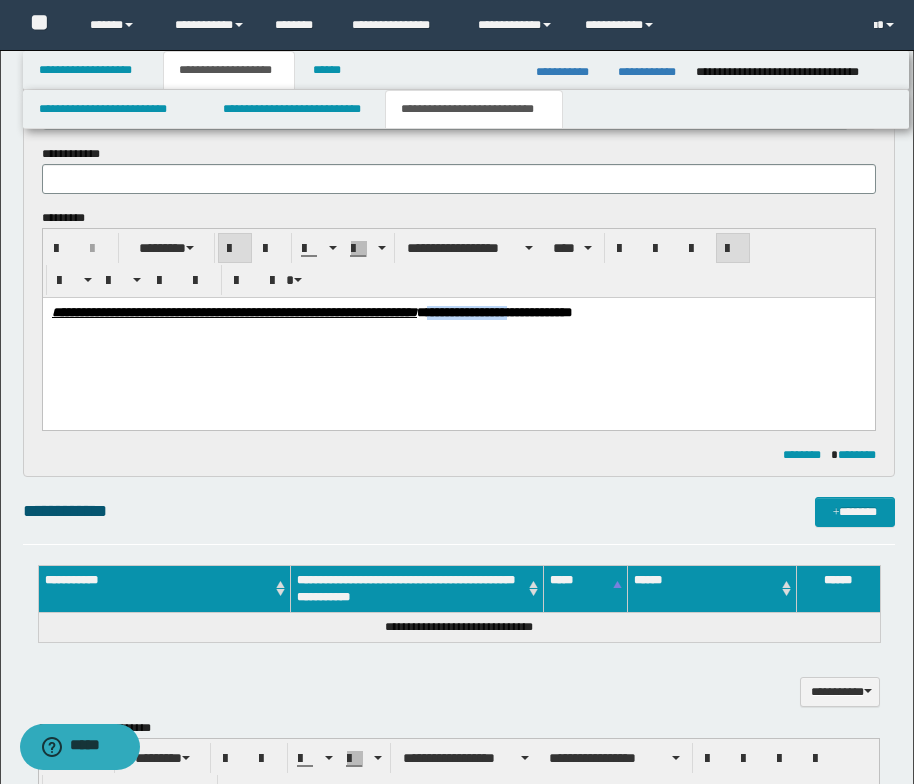 drag, startPoint x: 724, startPoint y: 314, endPoint x: 619, endPoint y: 313, distance: 105.00476 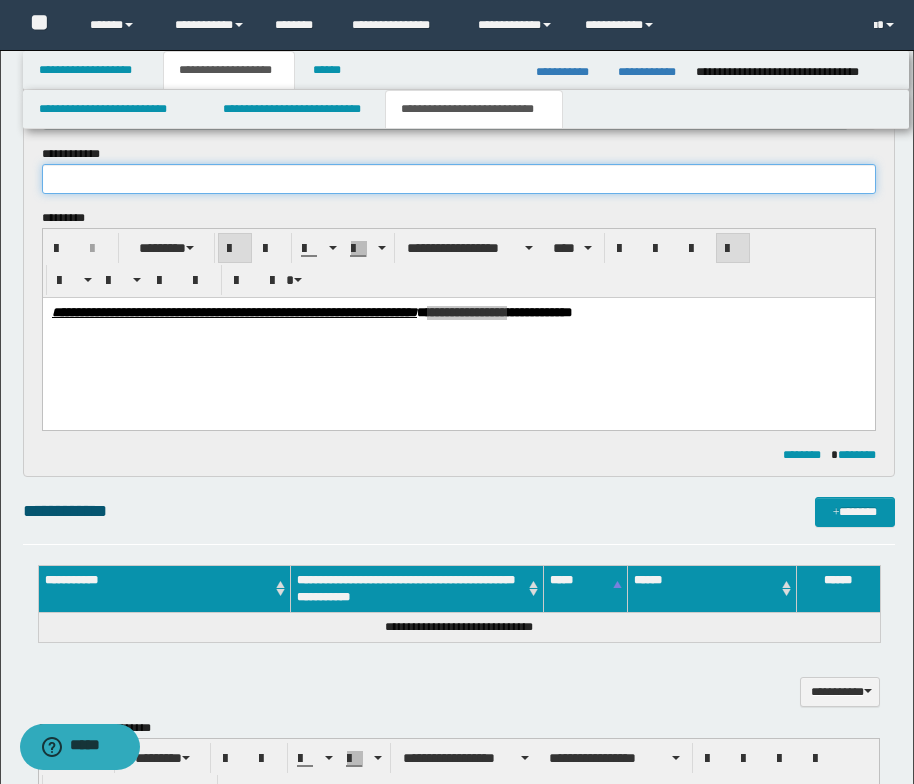 click at bounding box center [459, 179] 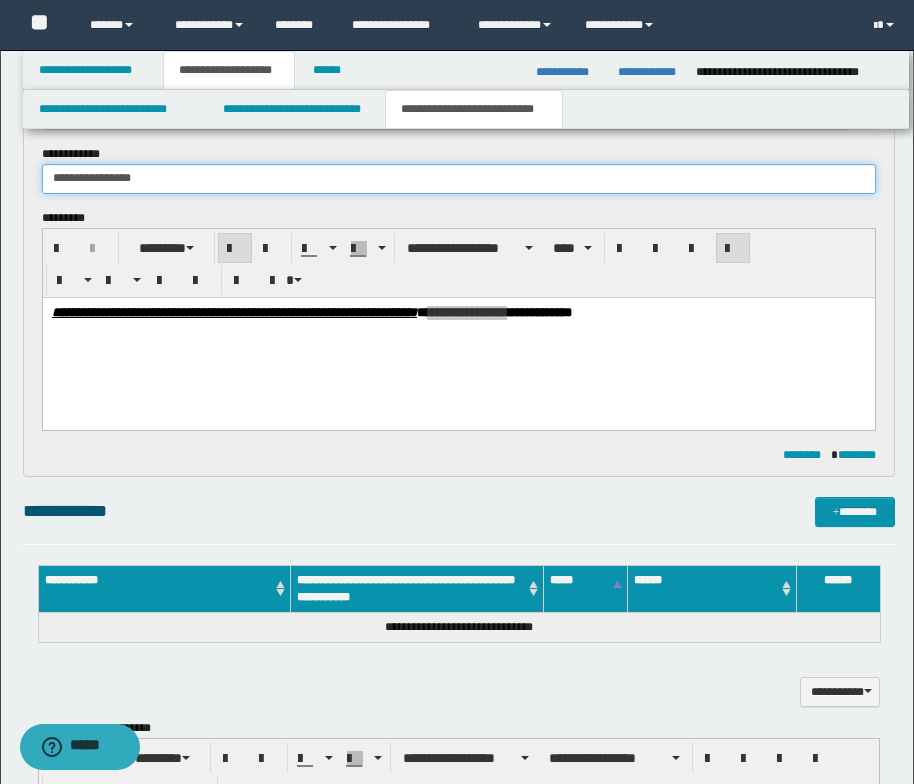 type on "**********" 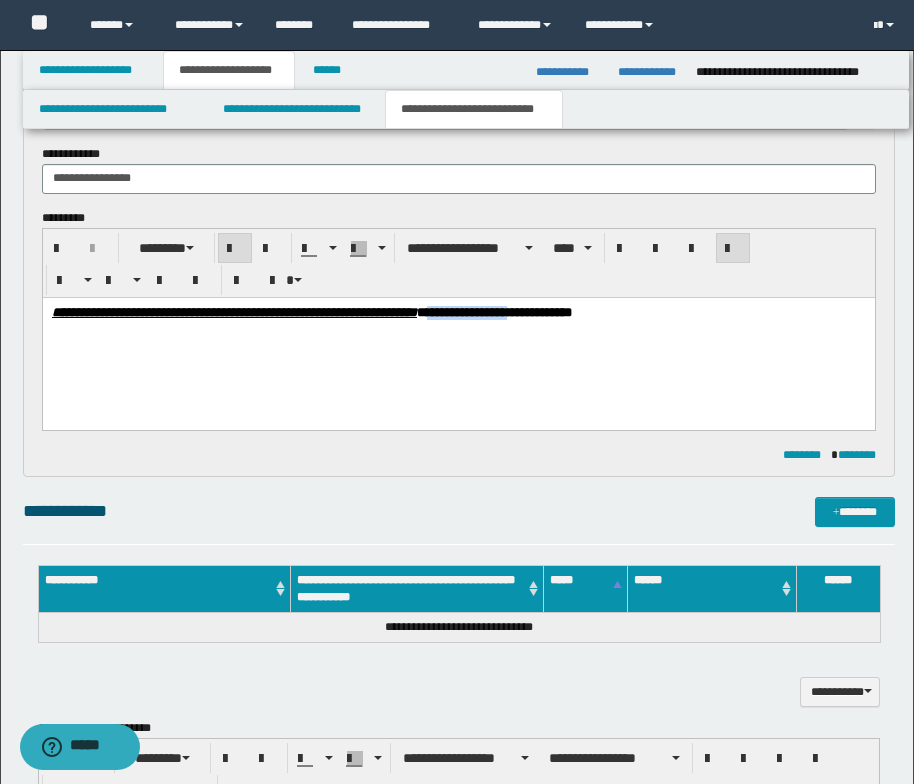 click on "**********" at bounding box center (458, 337) 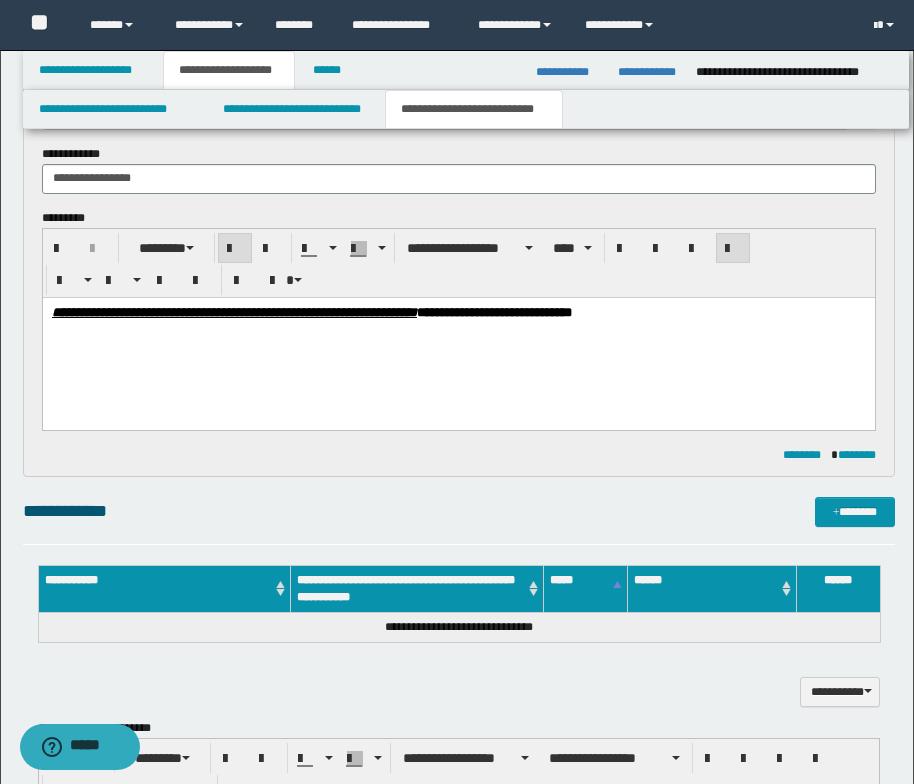 click on "**********" at bounding box center (458, 337) 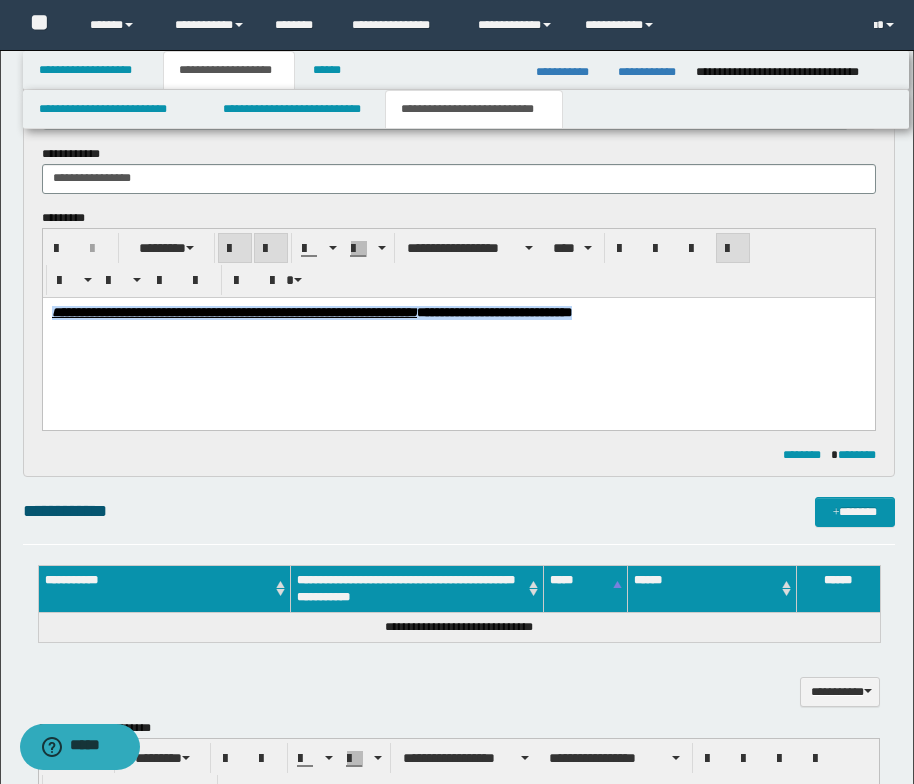 drag, startPoint x: 808, startPoint y: 315, endPoint x: 46, endPoint y: 306, distance: 762.05316 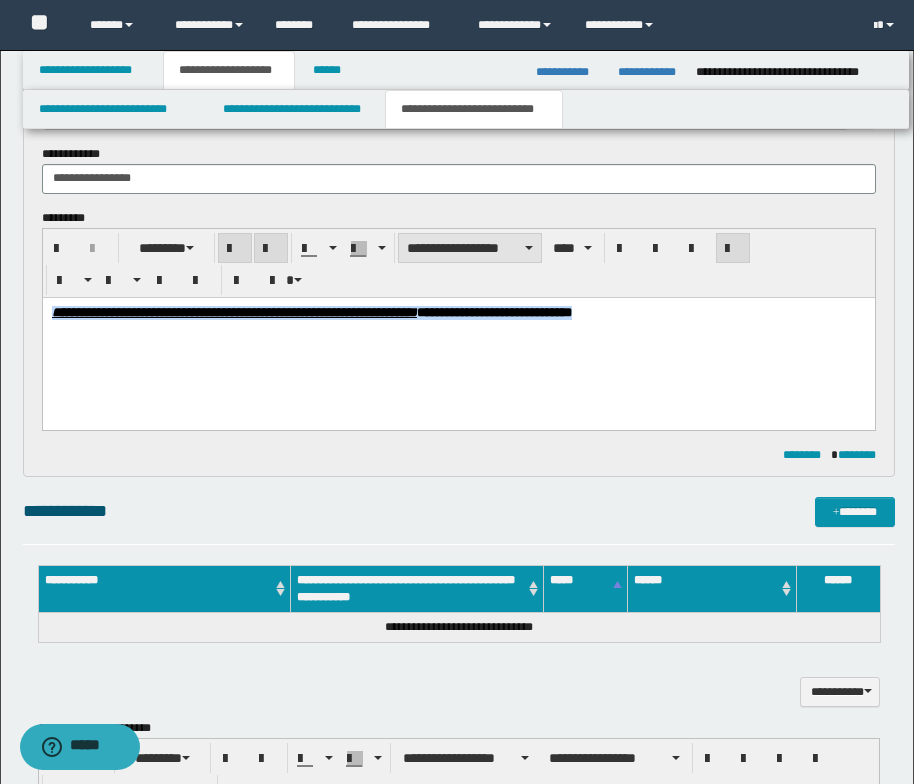 click on "**********" at bounding box center (470, 248) 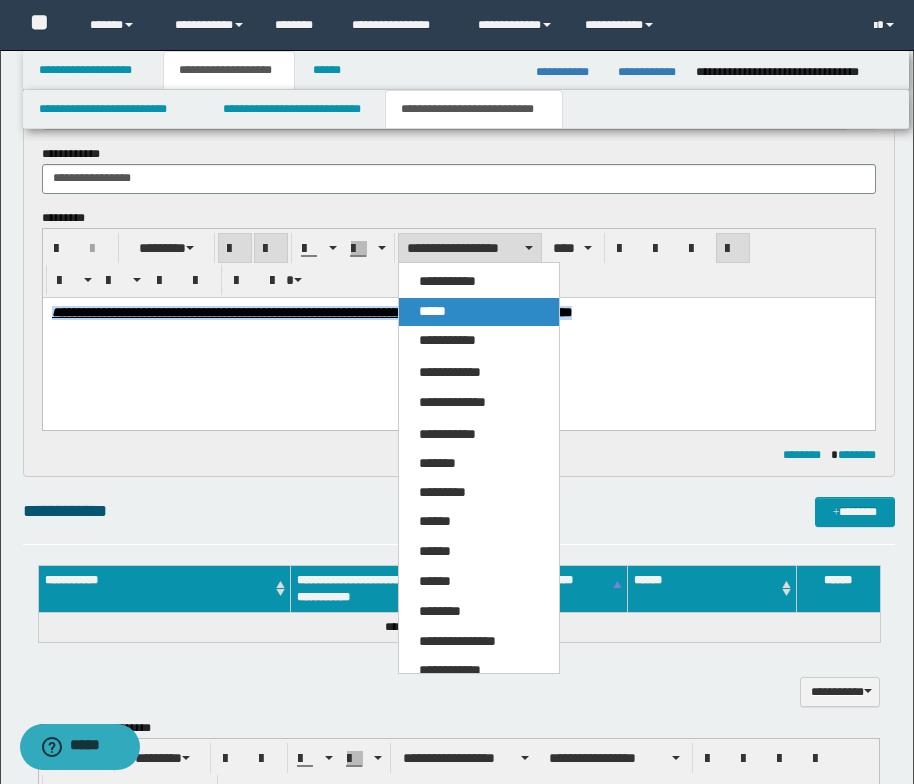 click on "*****" at bounding box center (479, 312) 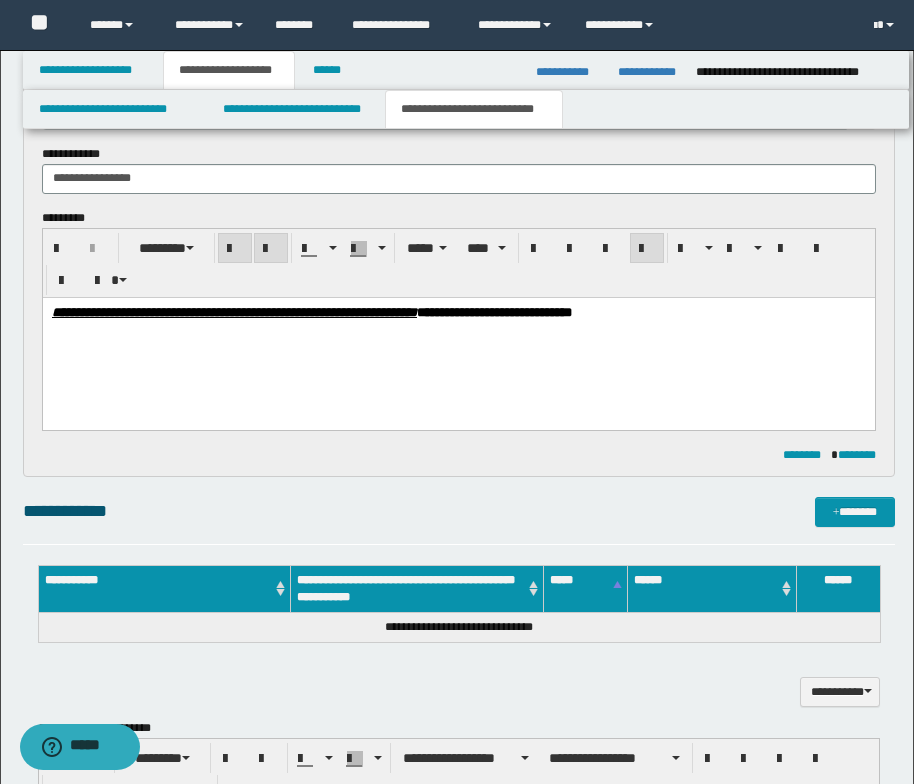click on "**********" at bounding box center [458, 337] 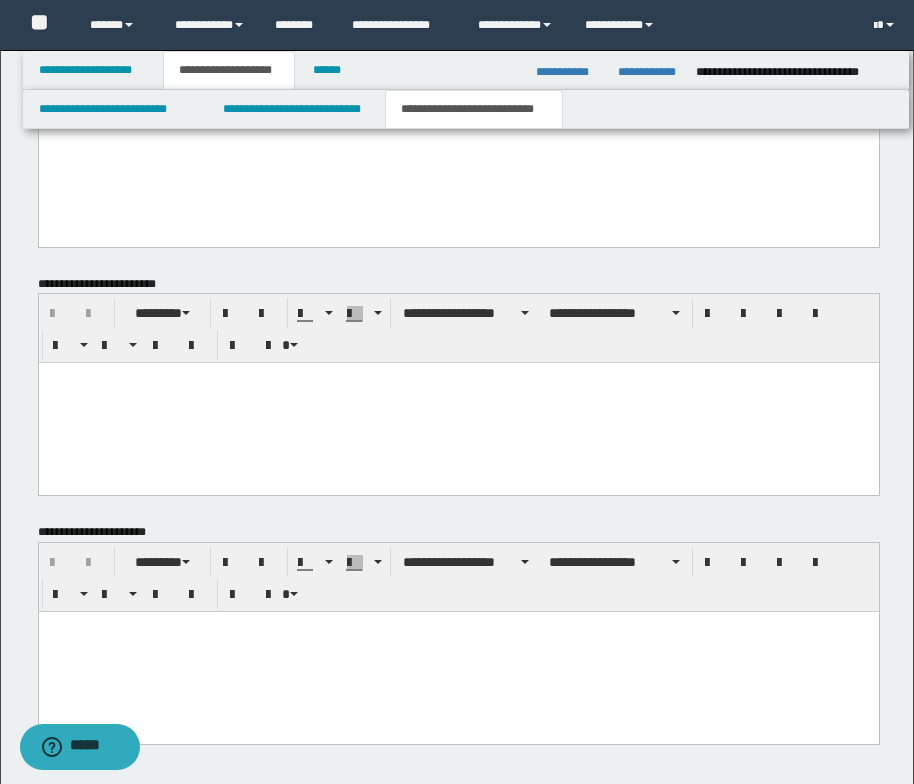 scroll, scrollTop: 1372, scrollLeft: 0, axis: vertical 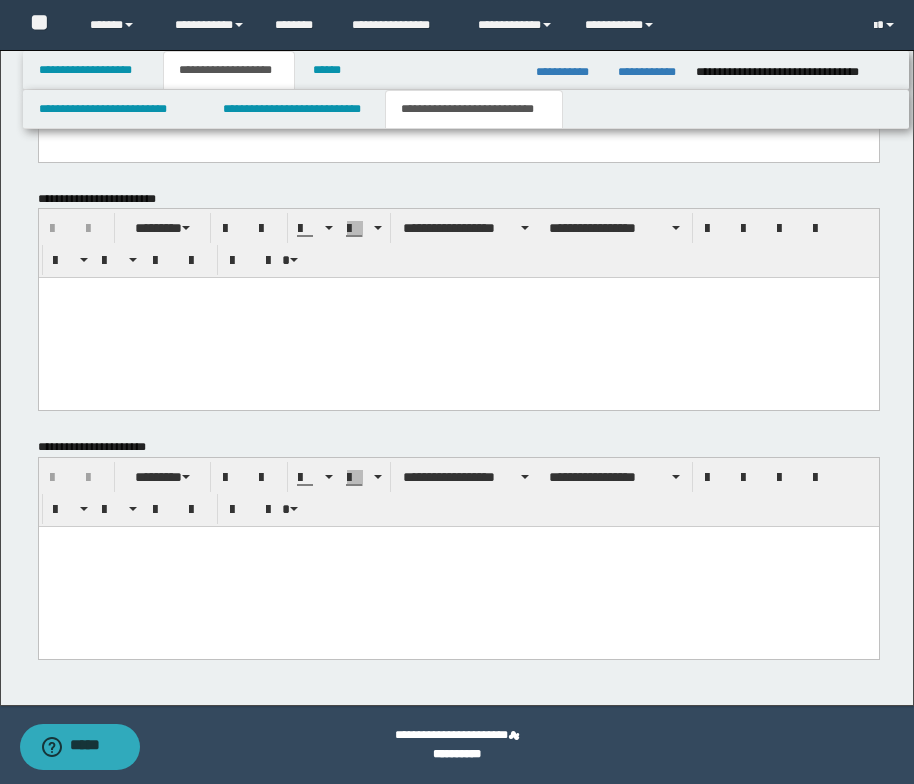click at bounding box center (458, 542) 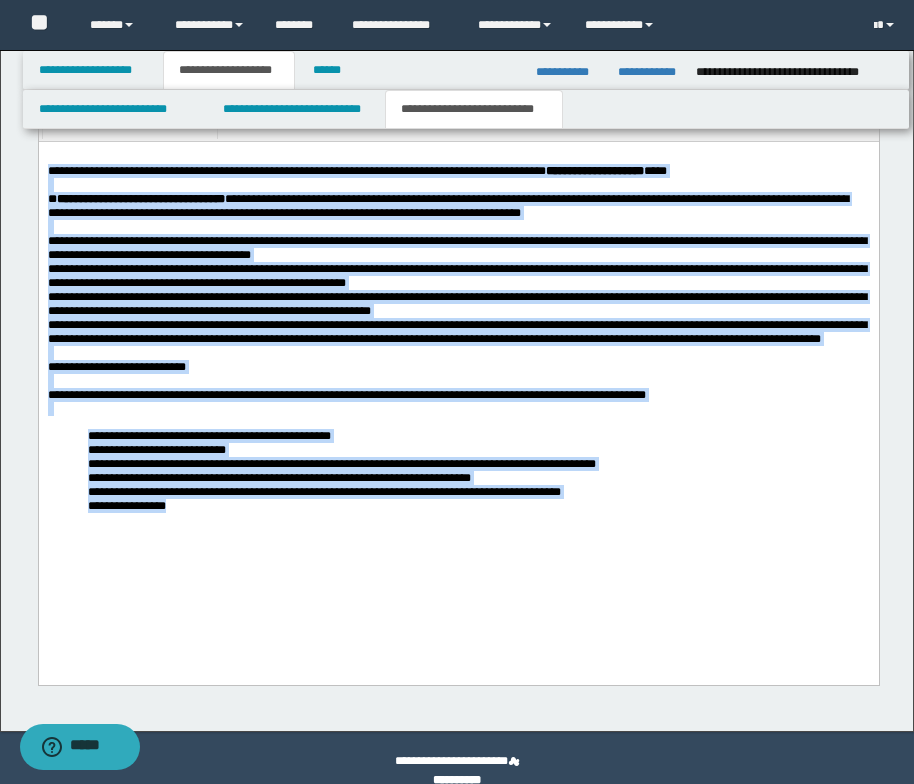 scroll, scrollTop: 1783, scrollLeft: 0, axis: vertical 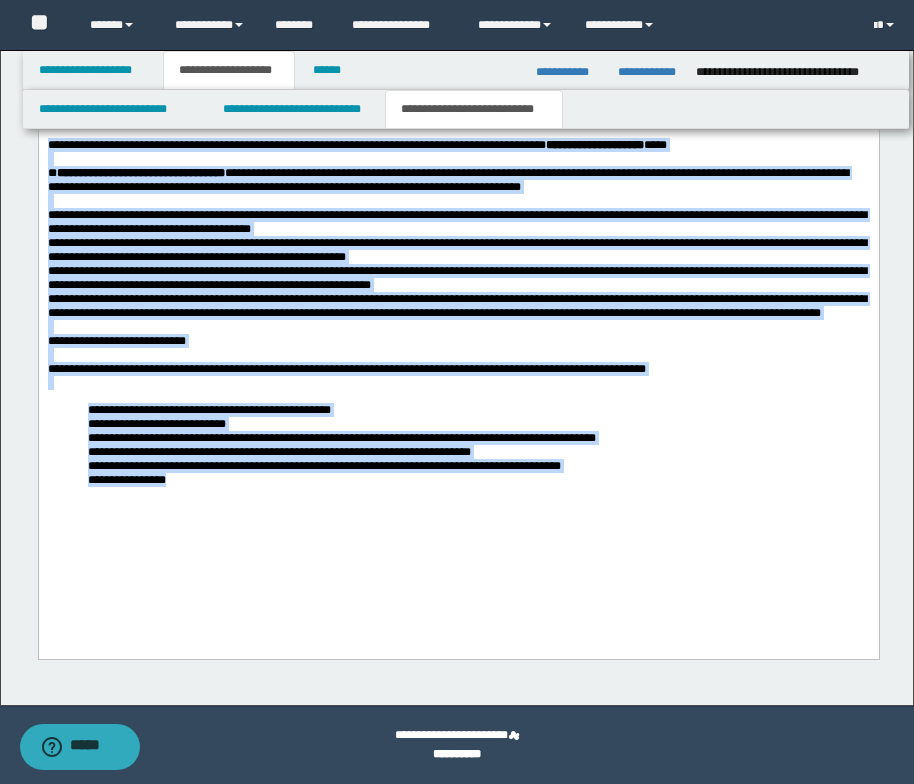 drag, startPoint x: 47, startPoint y: 141, endPoint x: 362, endPoint y: 790, distance: 721.4056 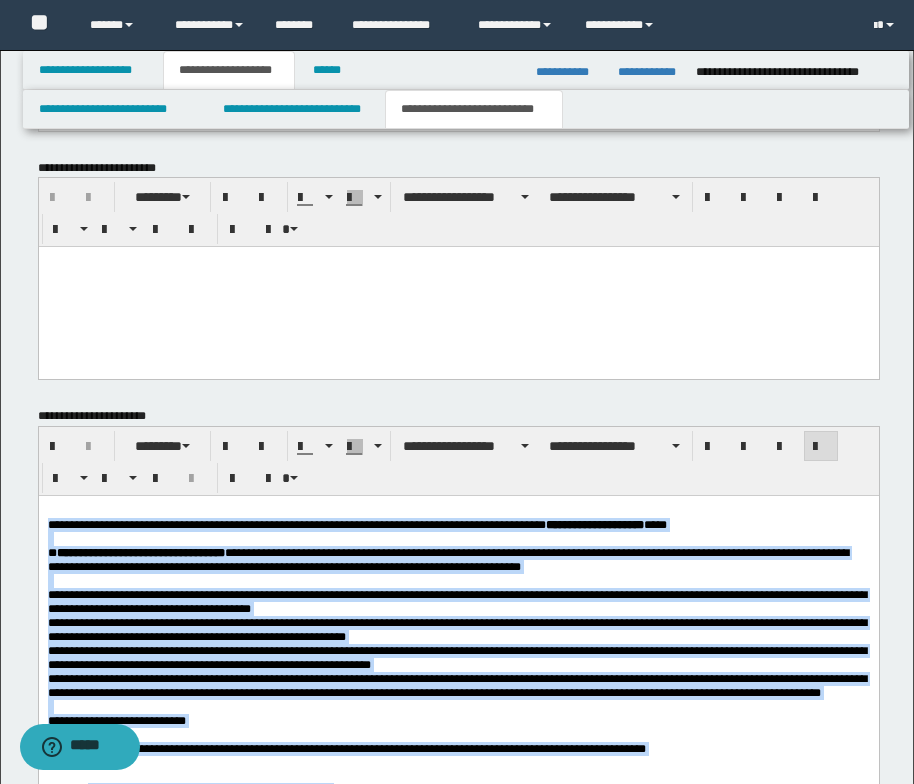 scroll, scrollTop: 1483, scrollLeft: 0, axis: vertical 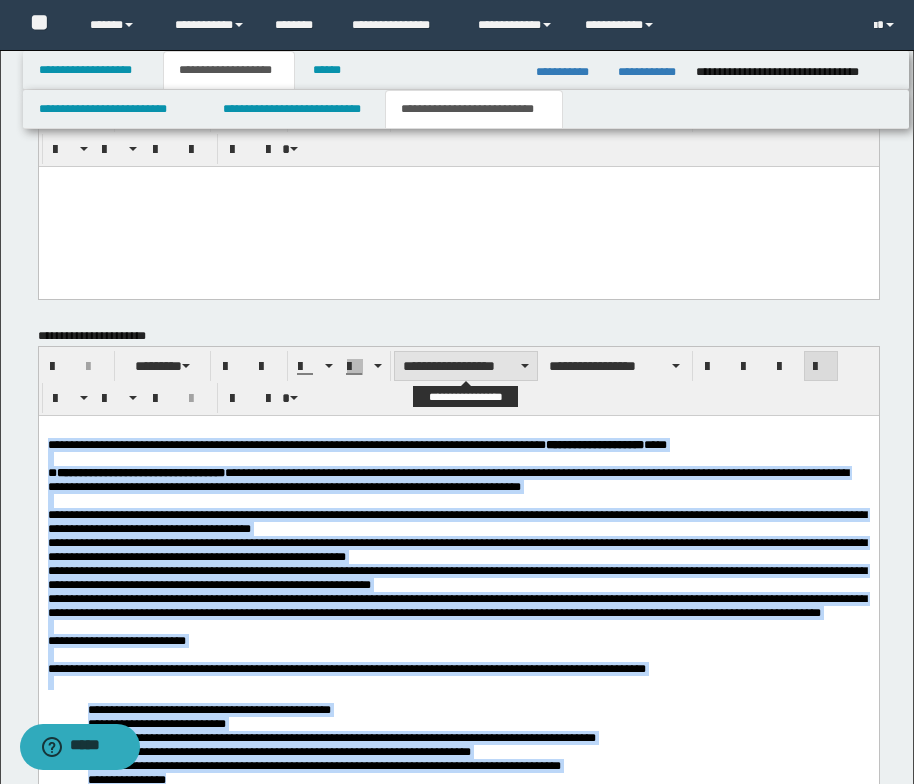 click on "**********" at bounding box center [466, 366] 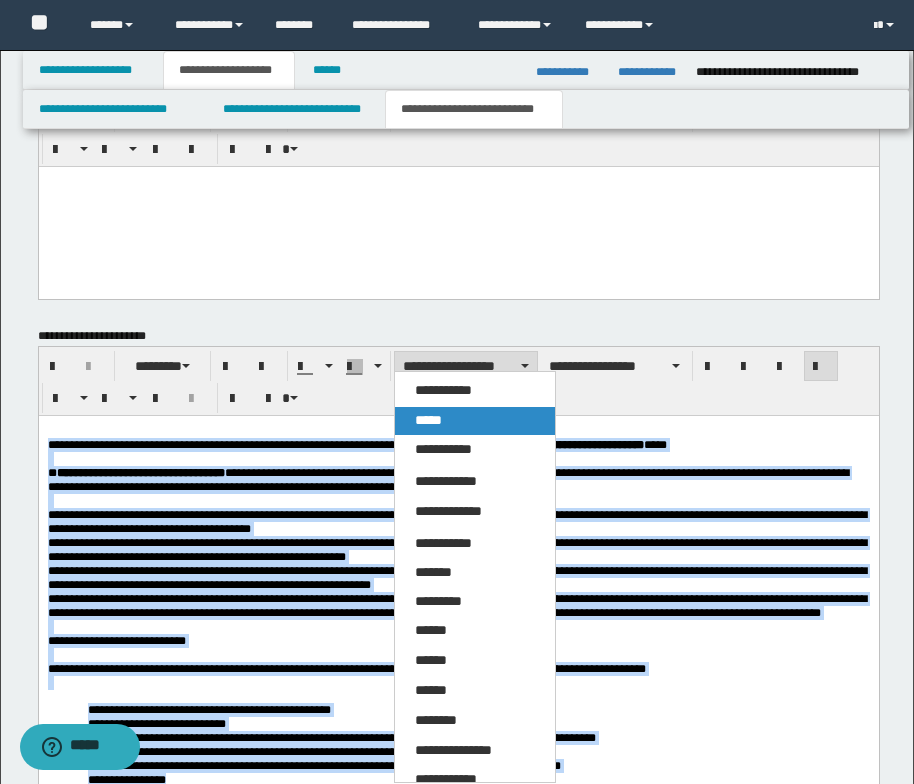 click on "*****" at bounding box center [475, 421] 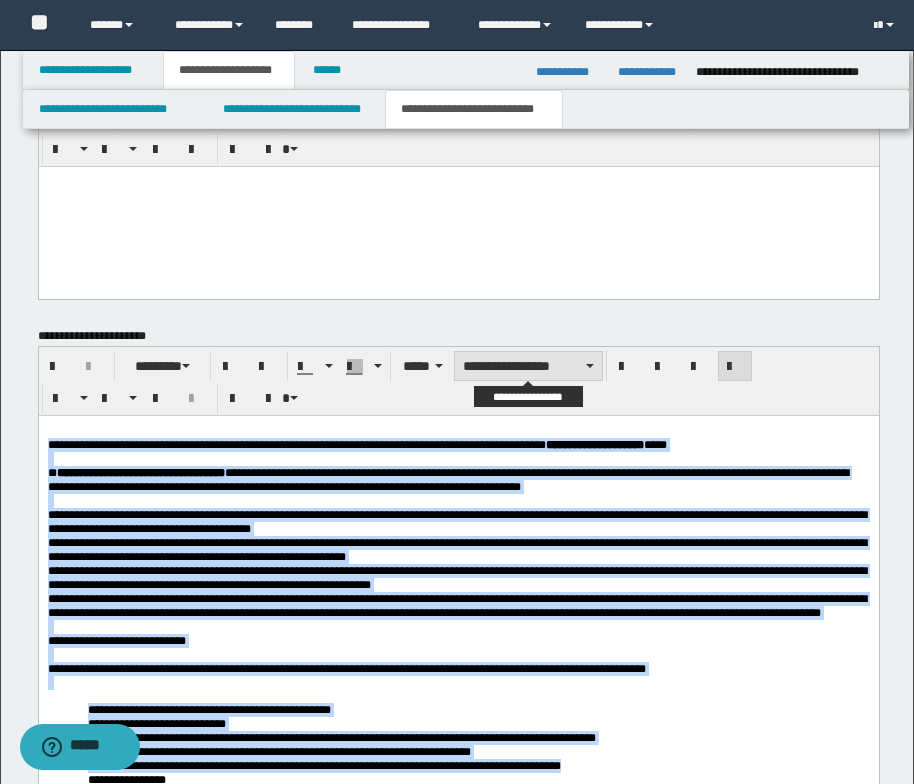 click on "**********" at bounding box center [528, 366] 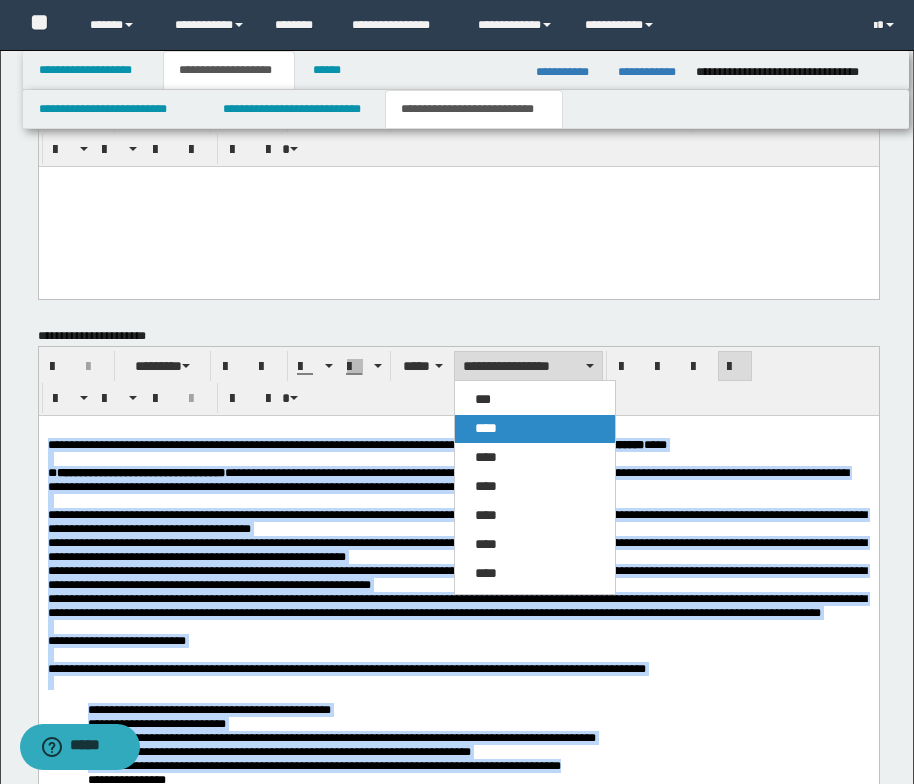 click on "****" at bounding box center [535, 429] 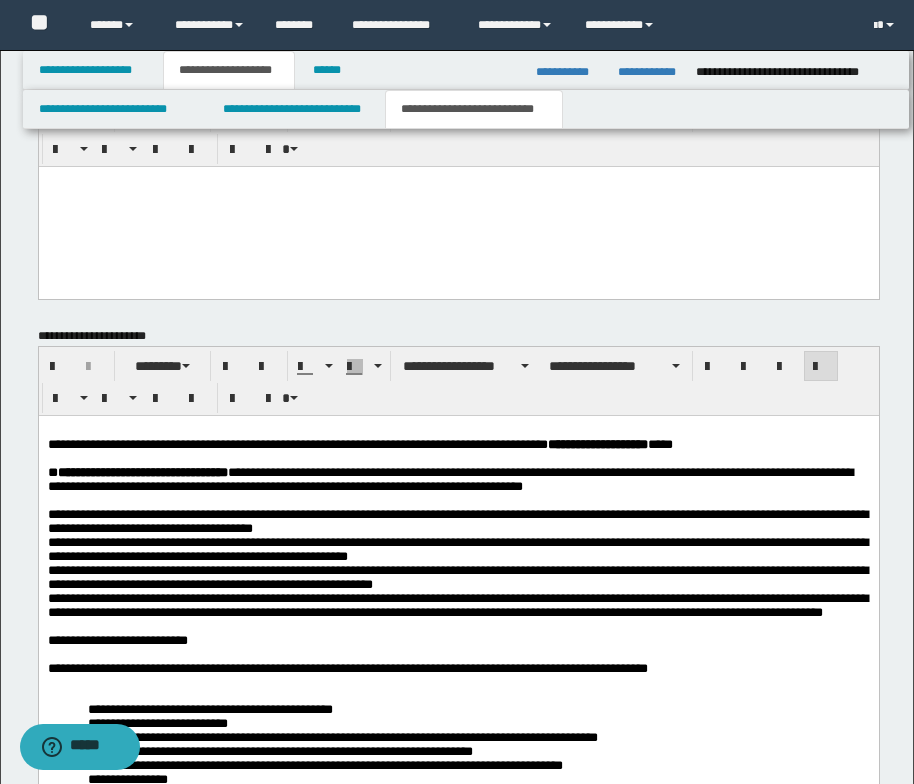 click at bounding box center (494, 431) 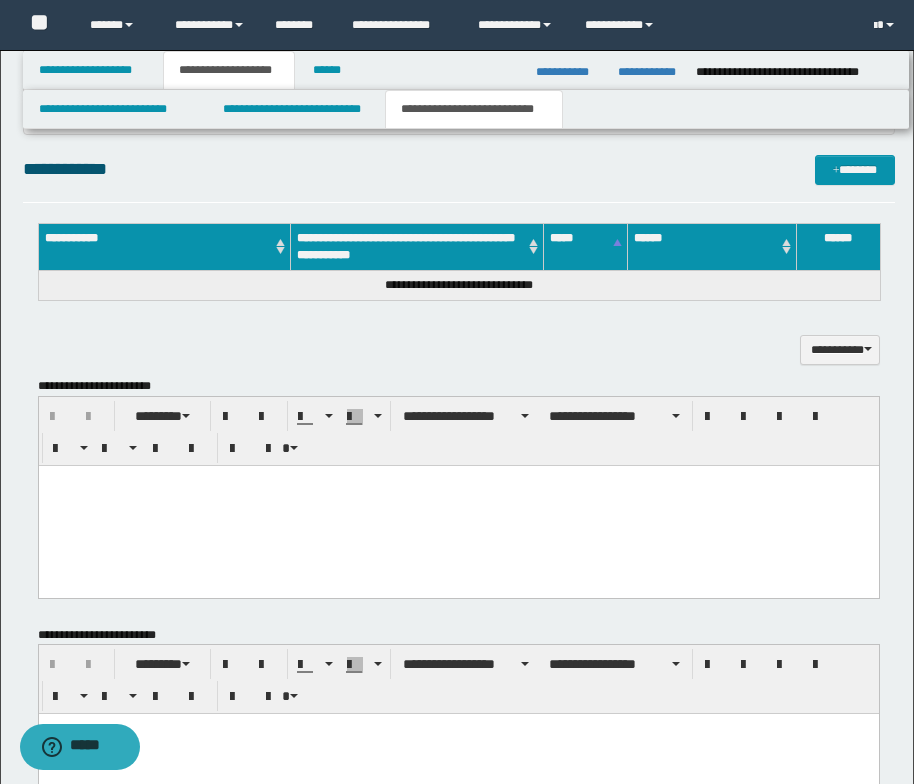 scroll, scrollTop: 983, scrollLeft: 0, axis: vertical 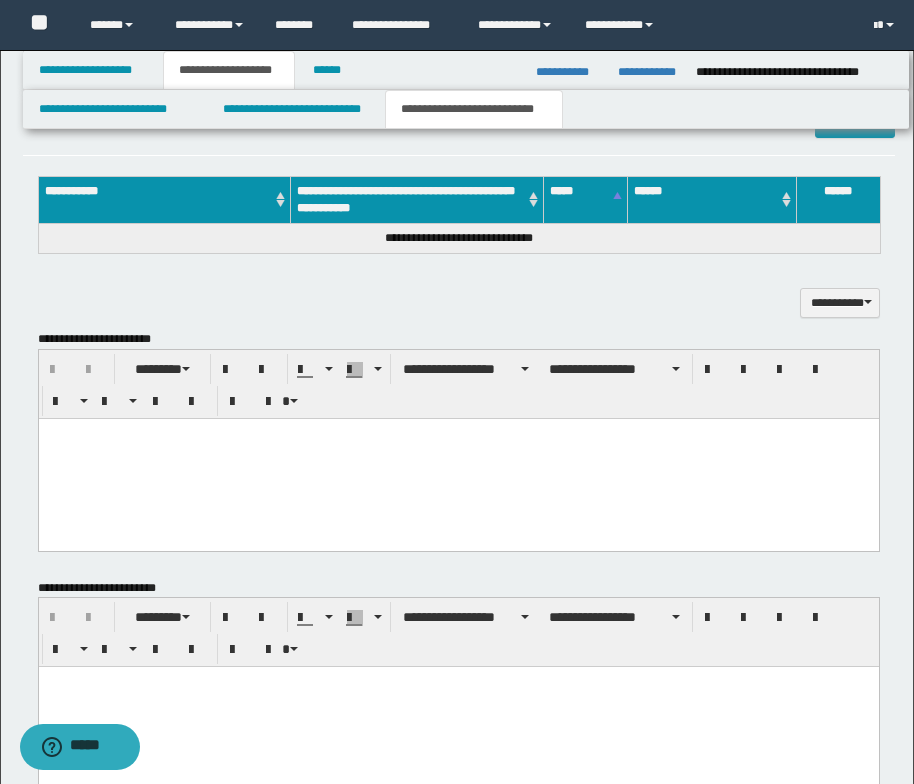 click at bounding box center [458, 433] 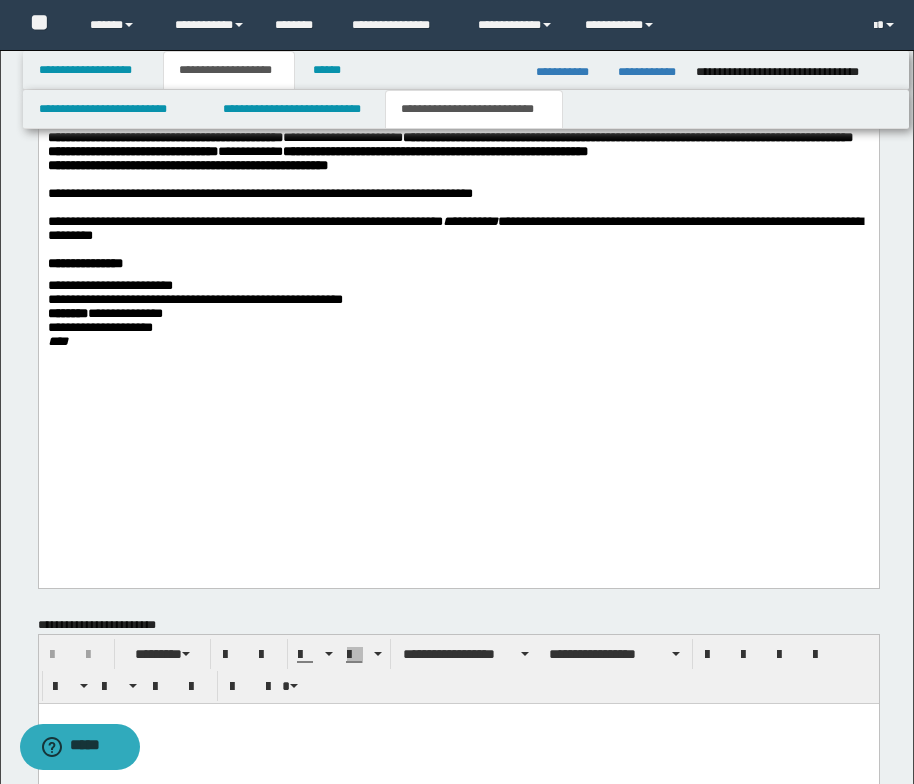scroll, scrollTop: 1583, scrollLeft: 0, axis: vertical 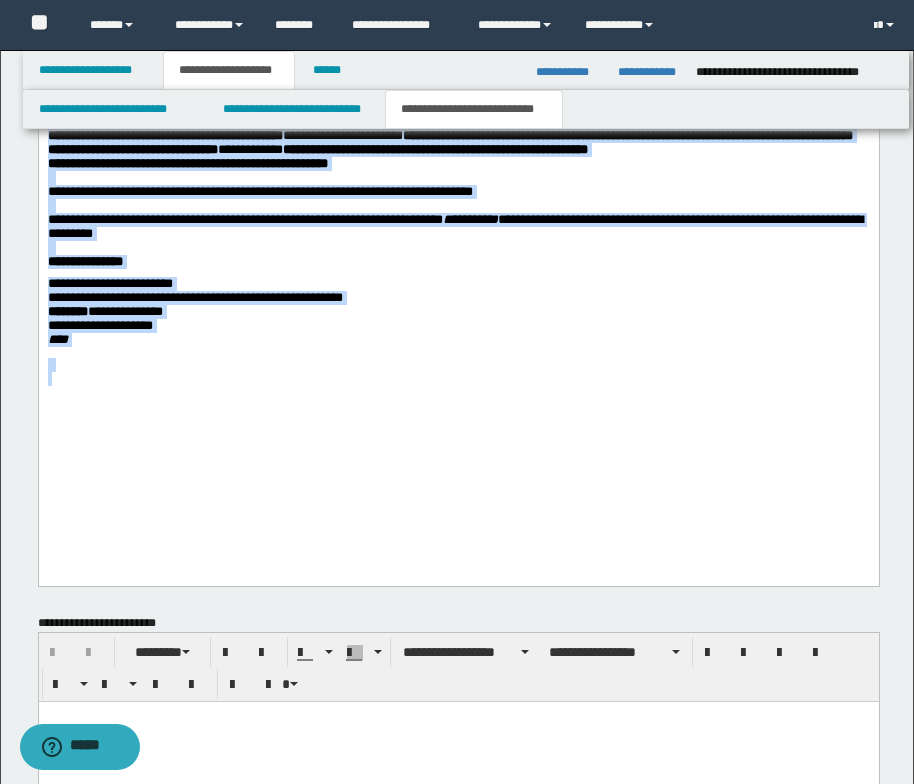 drag, startPoint x: 46, startPoint y: -155, endPoint x: 331, endPoint y: 663, distance: 866.22687 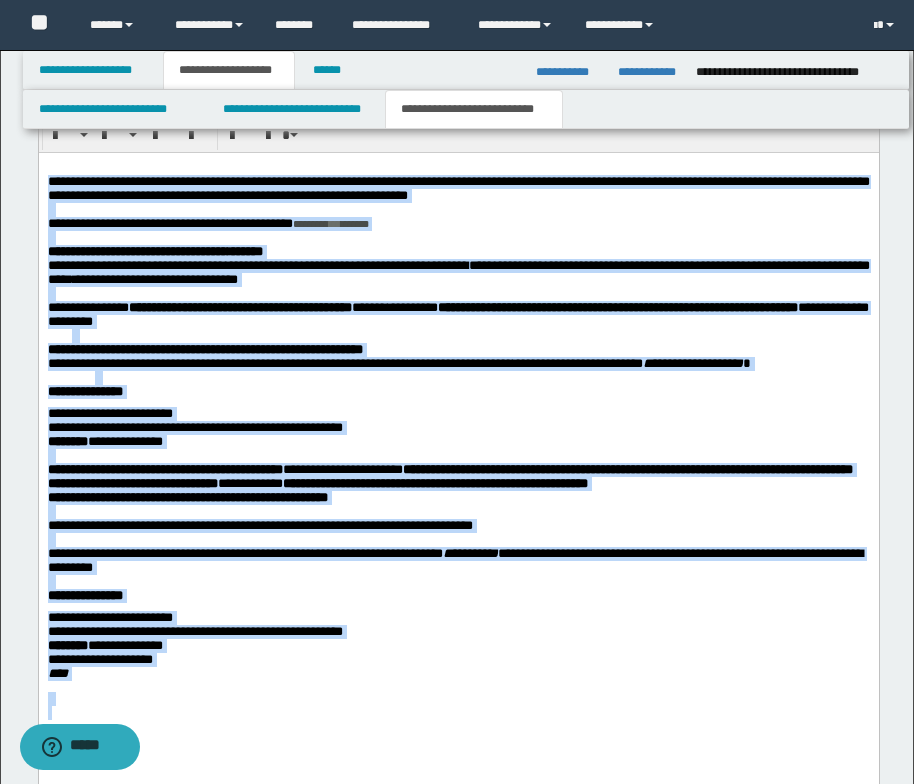 scroll, scrollTop: 1083, scrollLeft: 0, axis: vertical 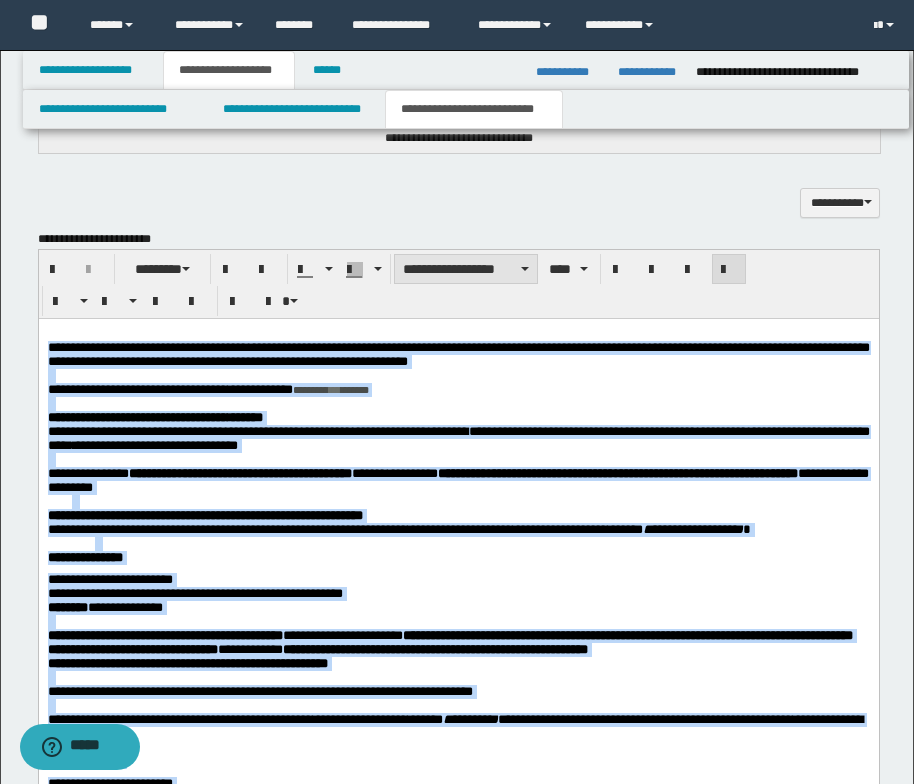 click at bounding box center (525, 269) 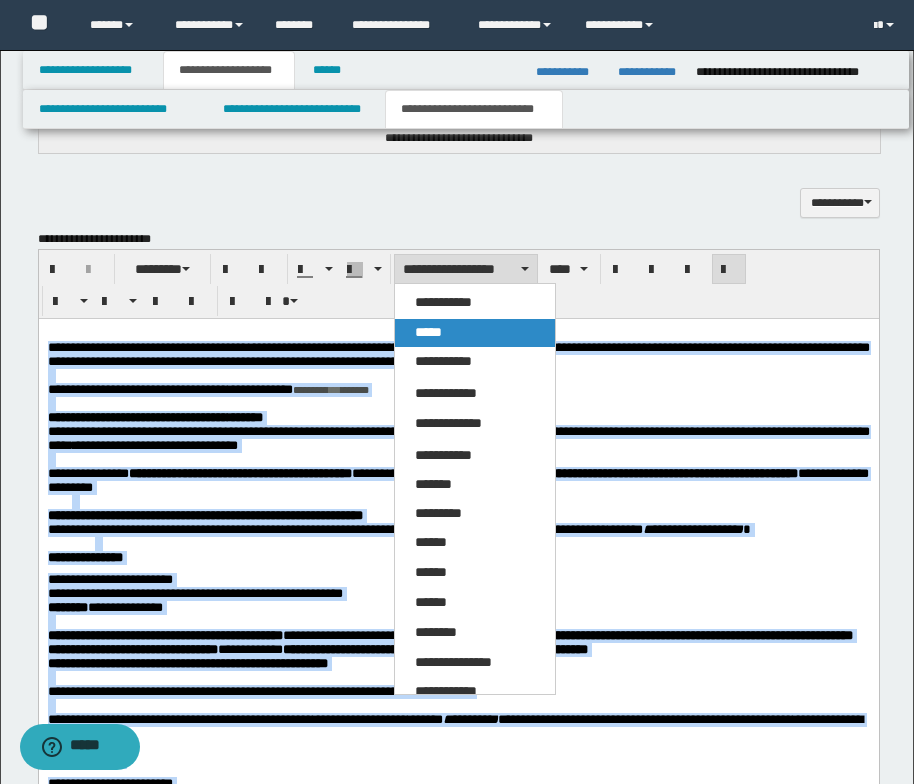 click on "*****" at bounding box center [475, 333] 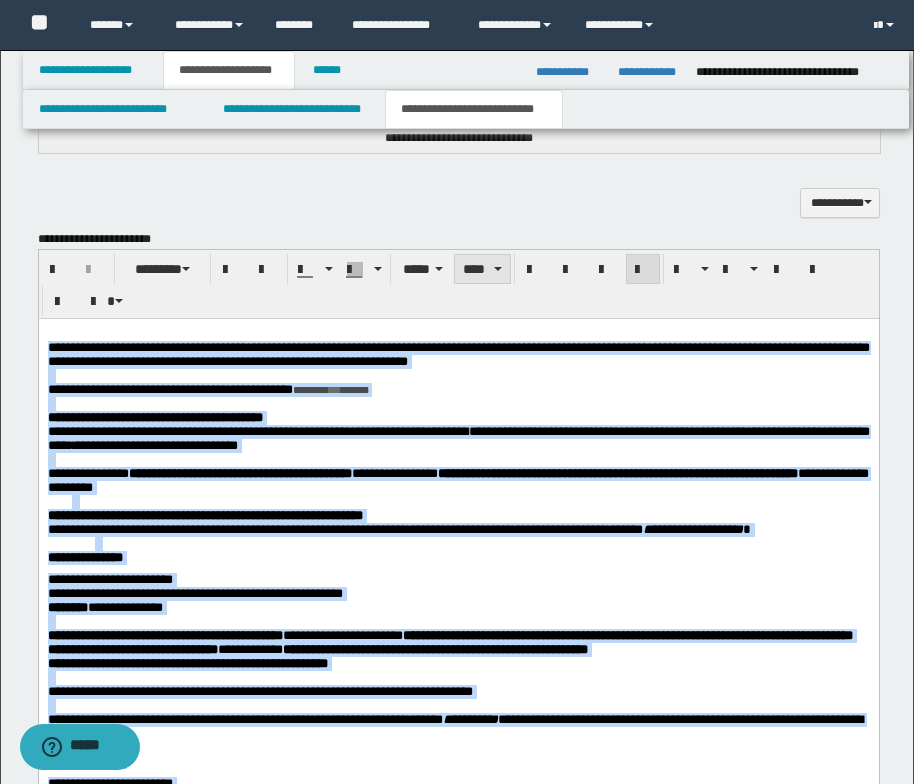 click at bounding box center [498, 269] 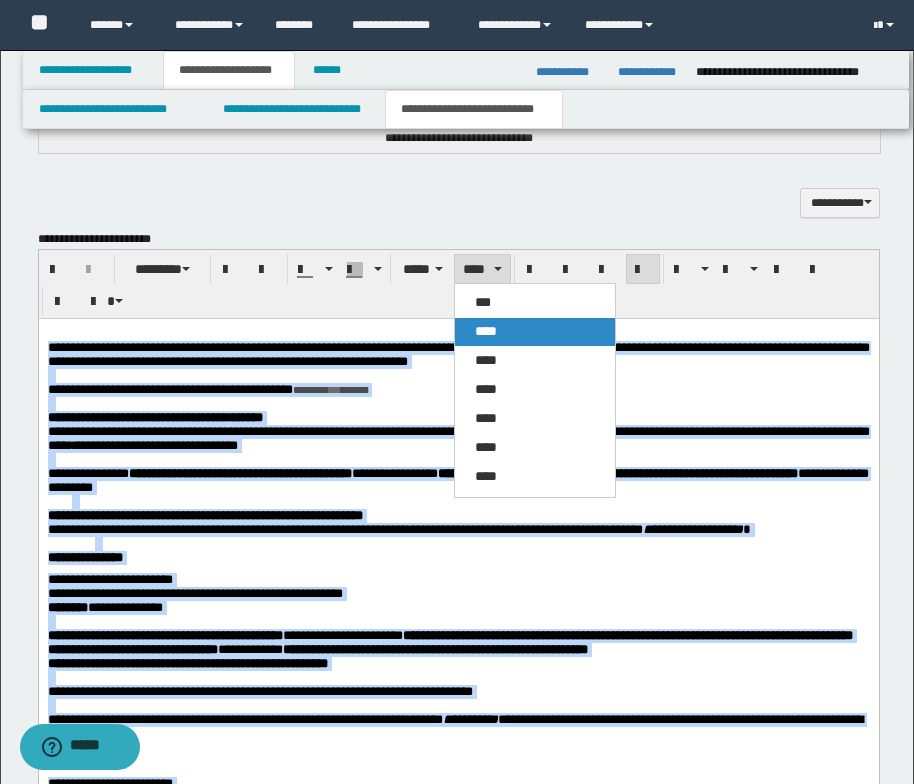 click on "****" at bounding box center [486, 331] 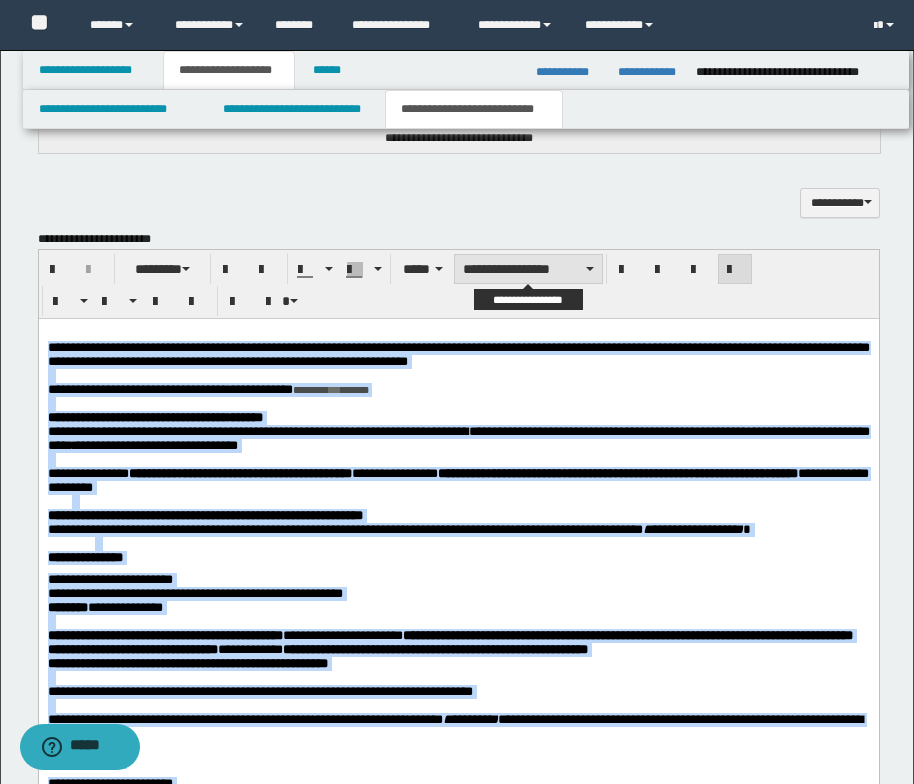 click on "**********" at bounding box center [528, 269] 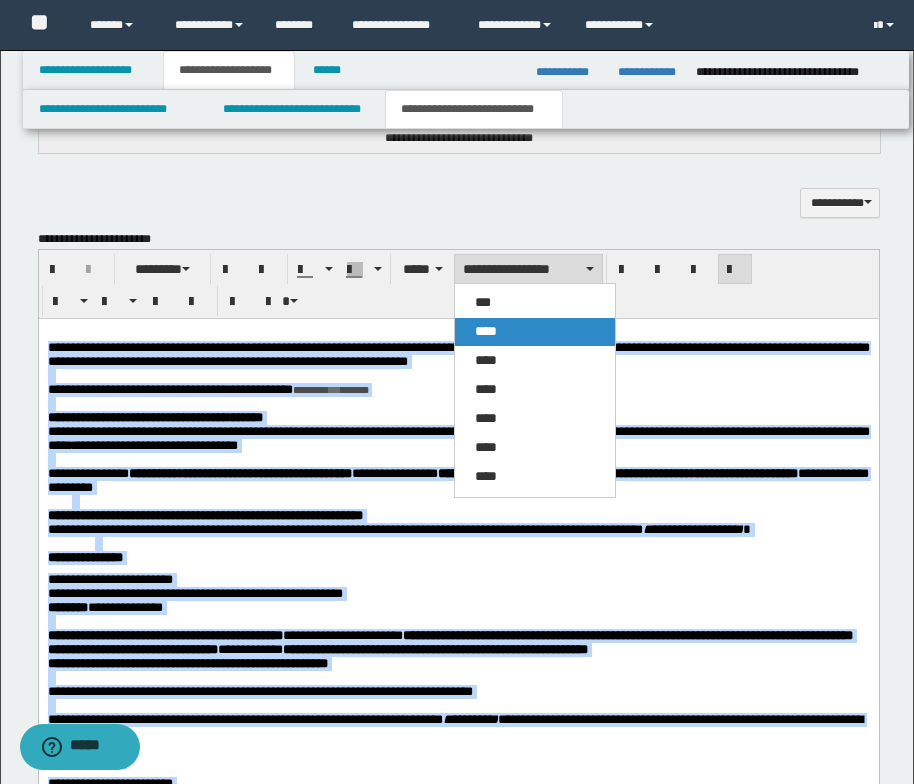 click on "****" at bounding box center (535, 332) 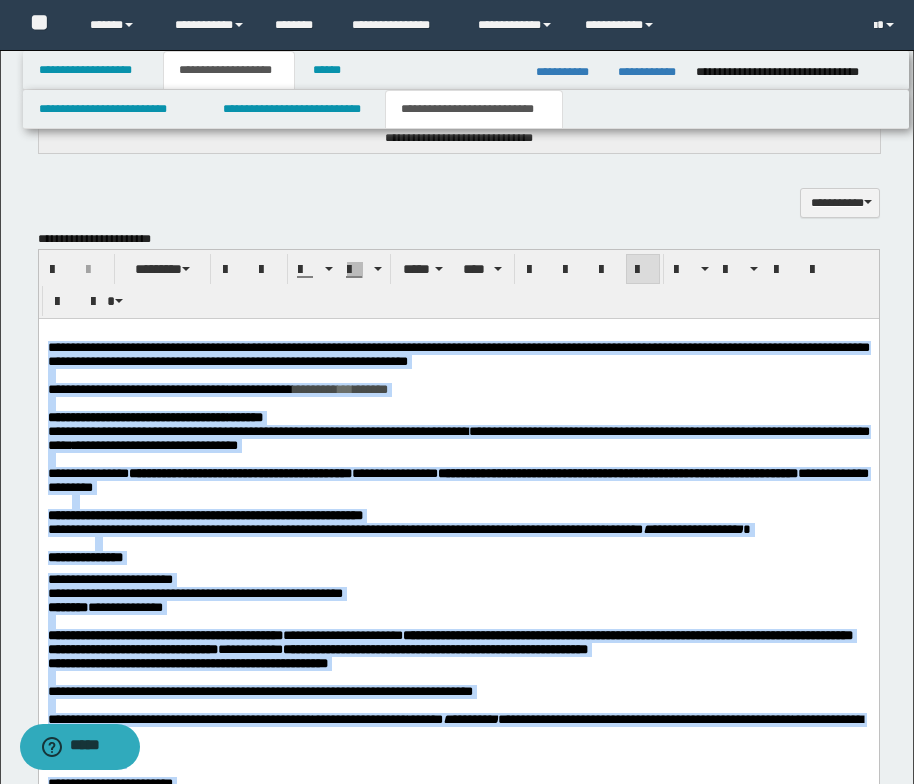 click on "**********" at bounding box center (458, 389) 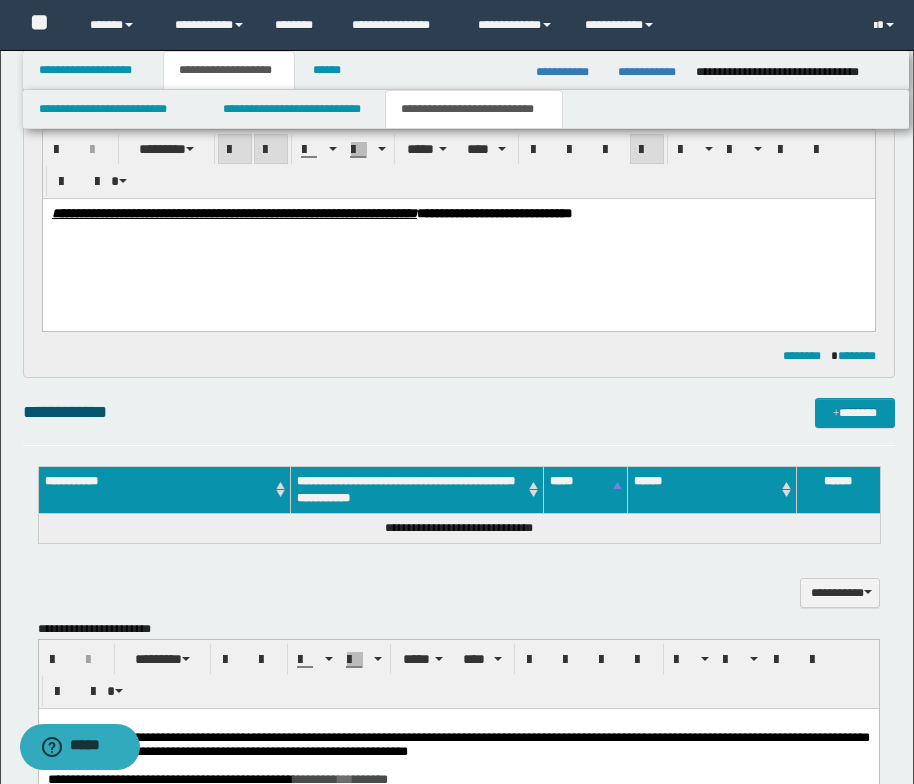 scroll, scrollTop: 683, scrollLeft: 0, axis: vertical 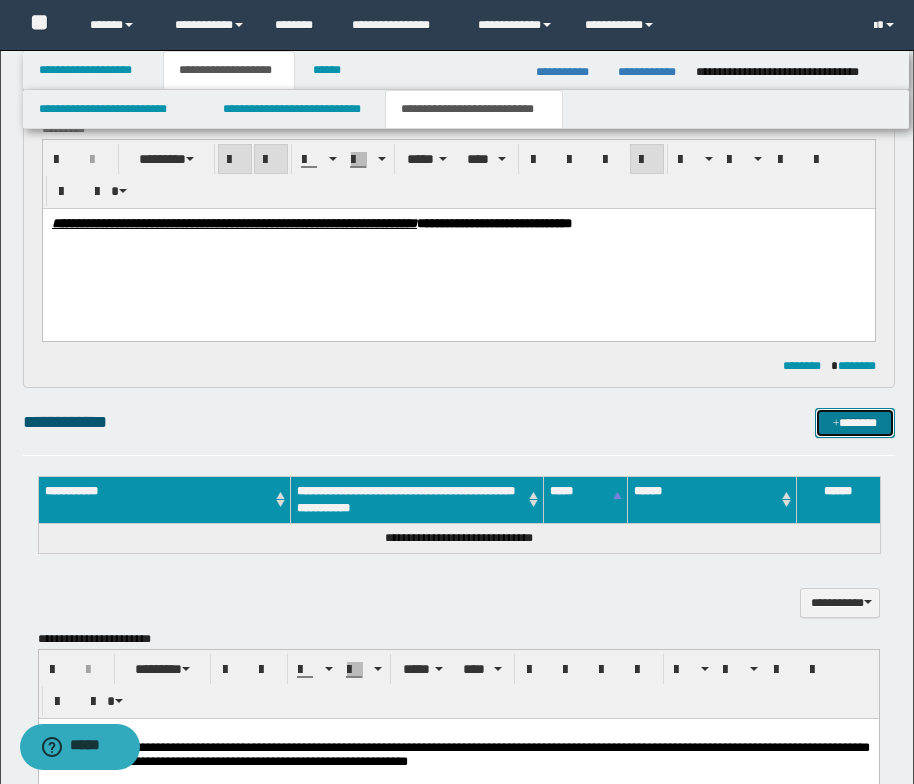click on "*******" at bounding box center [855, 423] 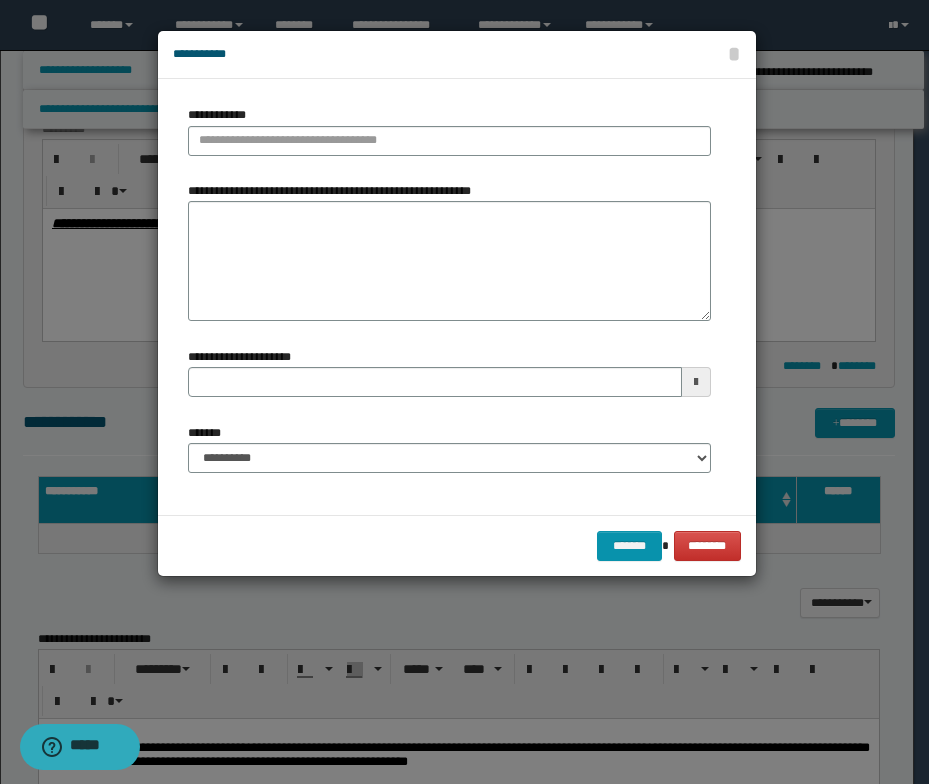 type 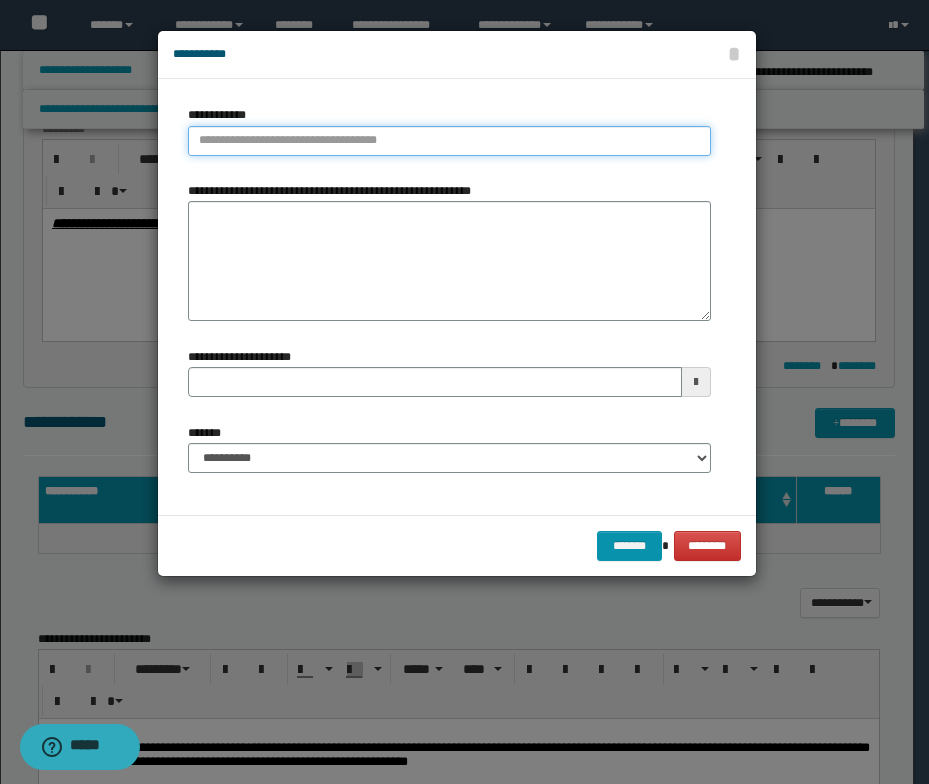 click on "**********" at bounding box center [449, 141] 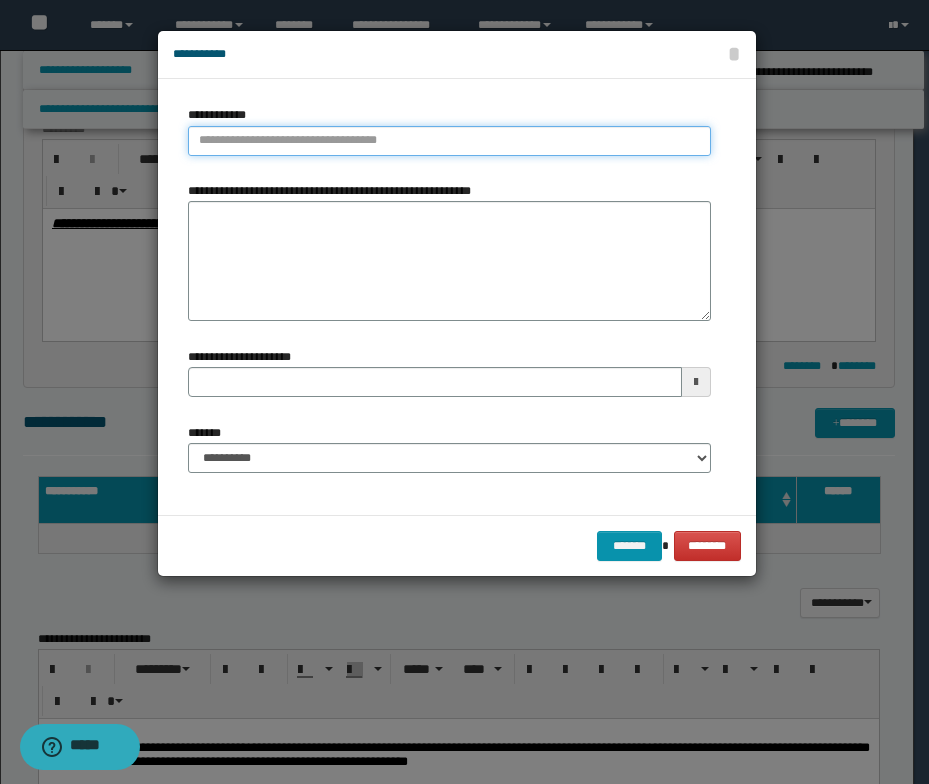 paste on "****" 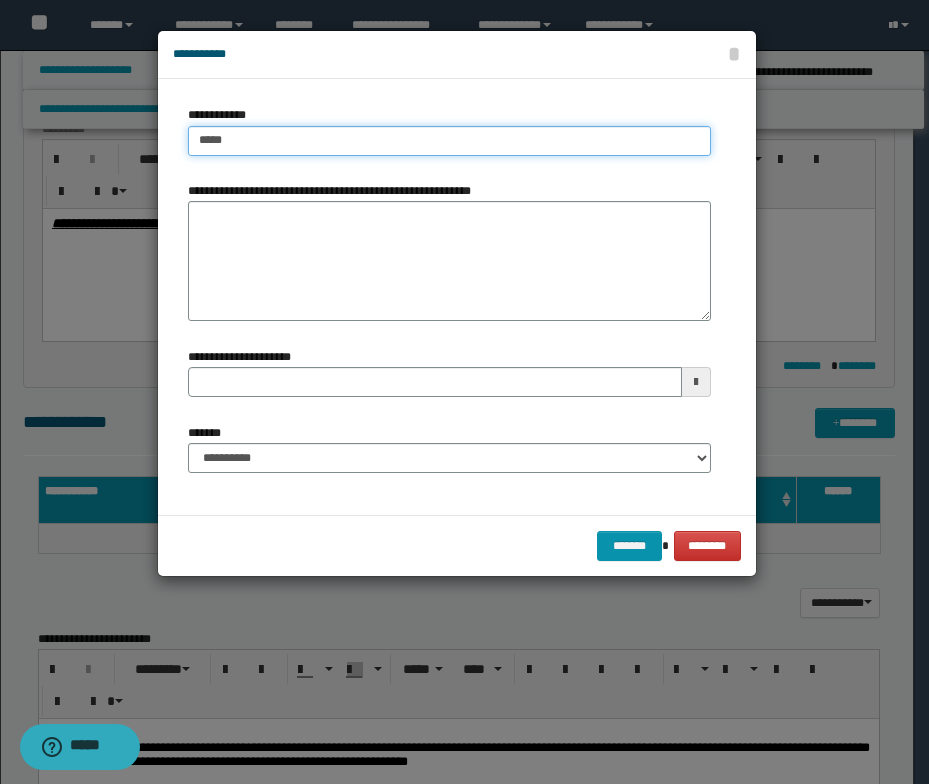 type on "****" 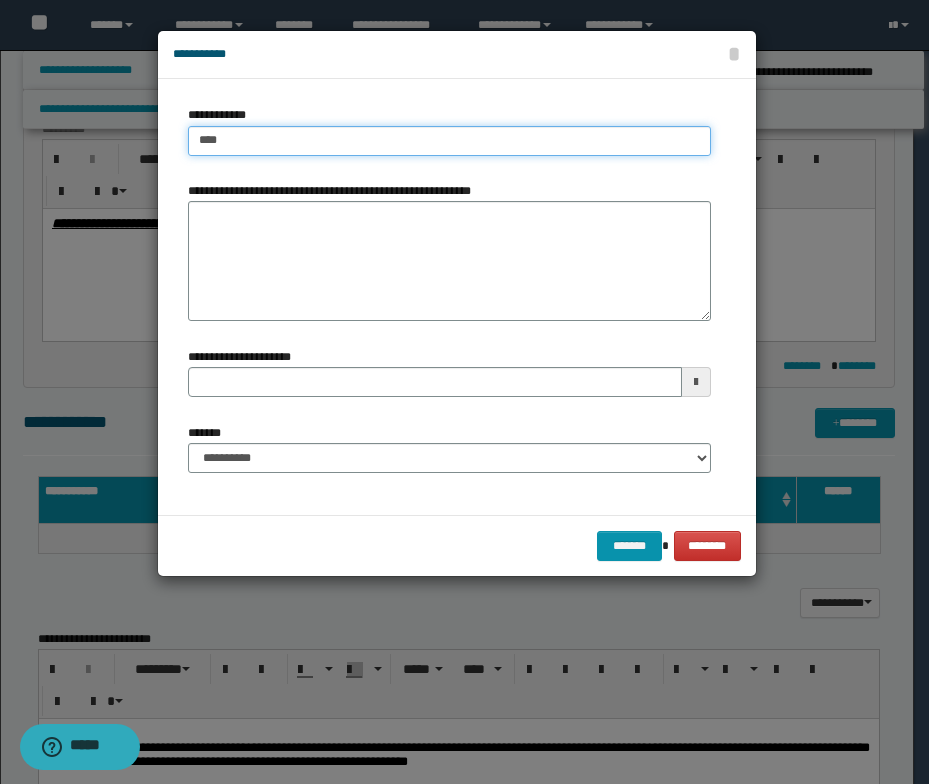 type on "****" 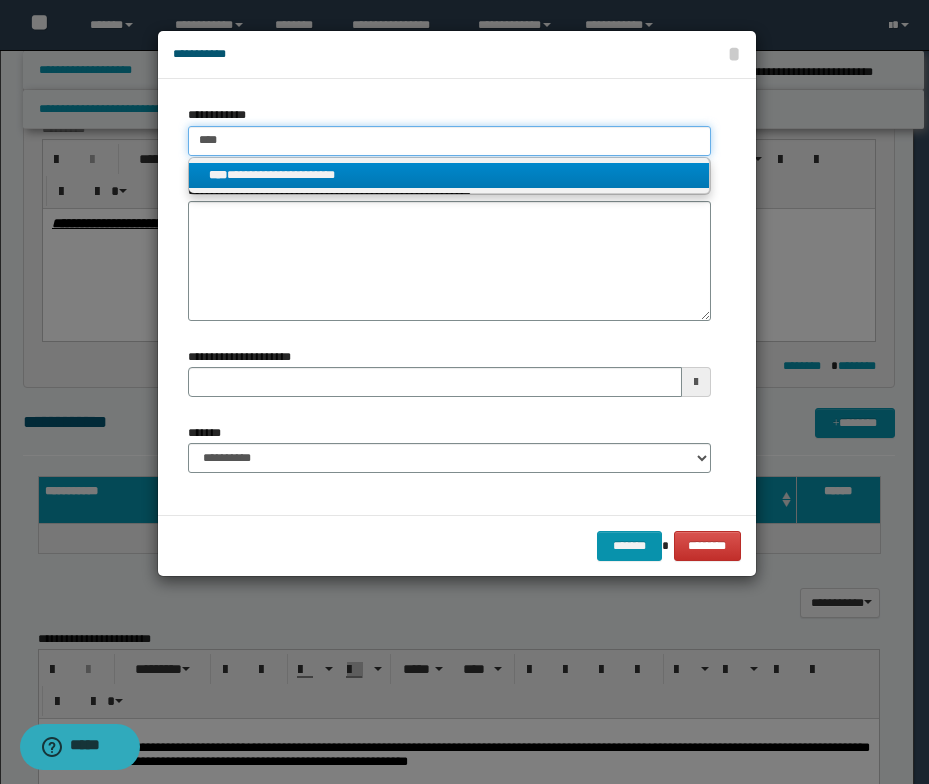 type on "****" 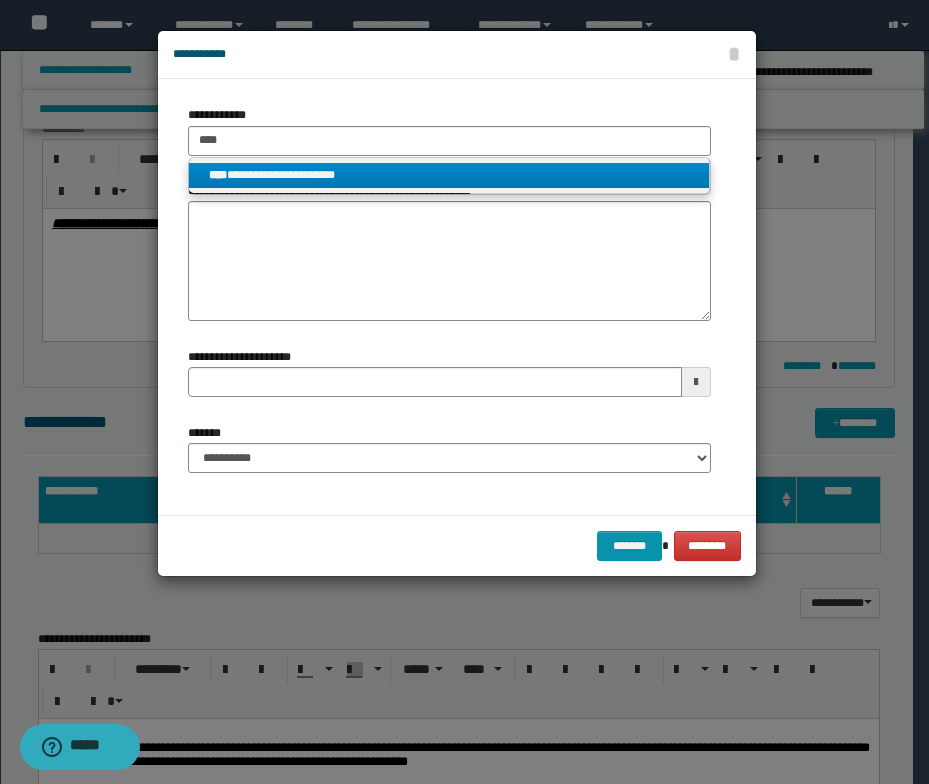 click on "**********" at bounding box center [449, 175] 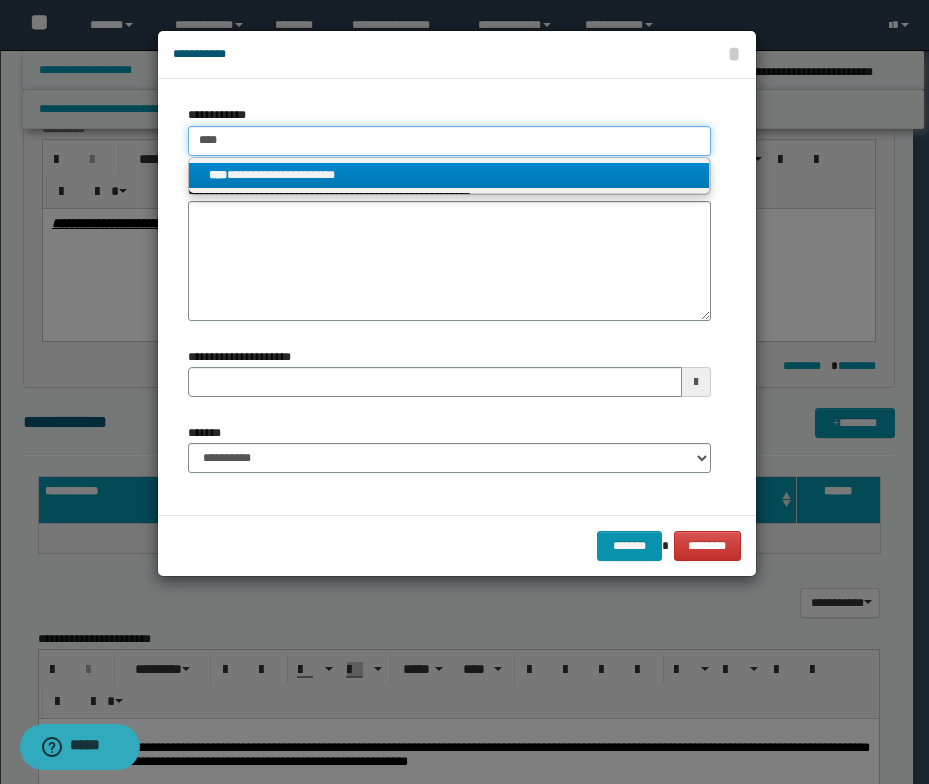 type 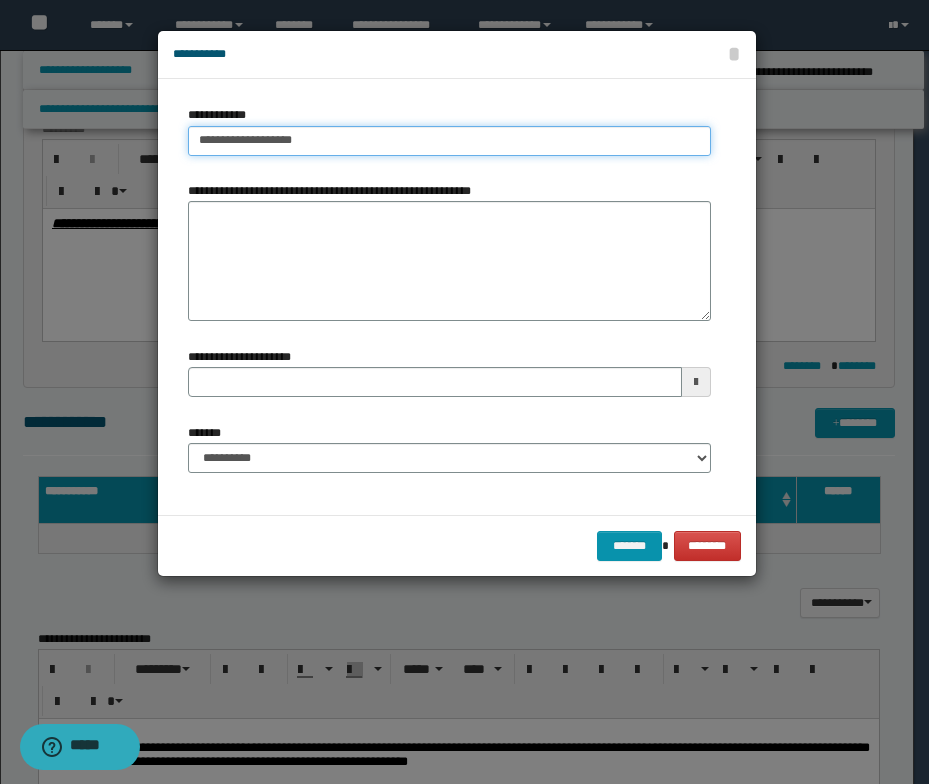 type 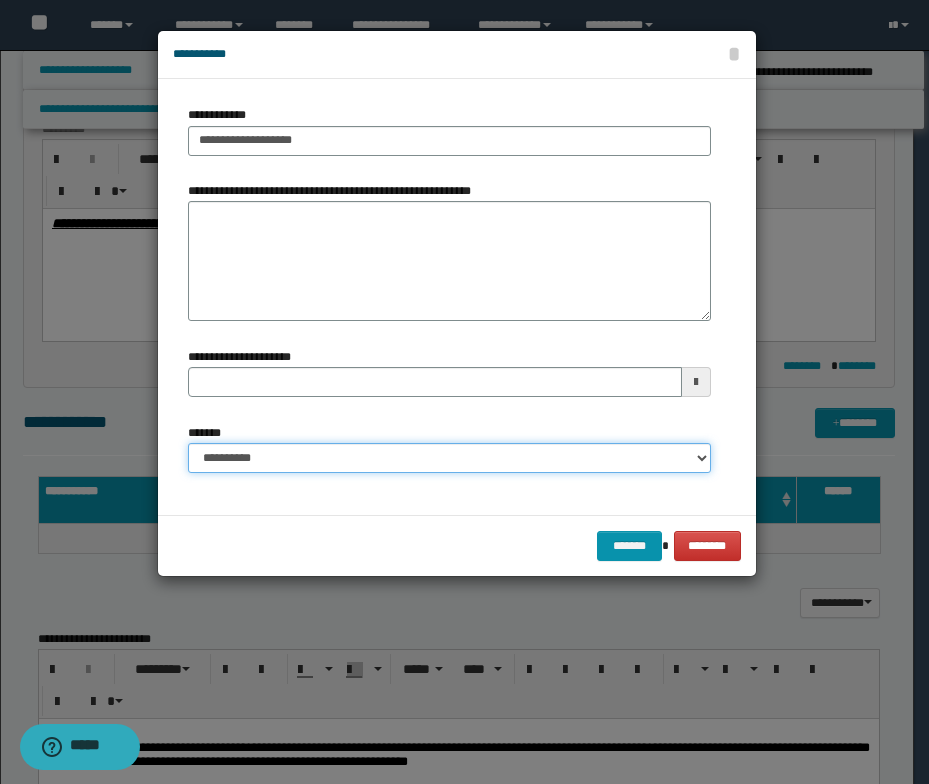 click on "**********" at bounding box center (449, 458) 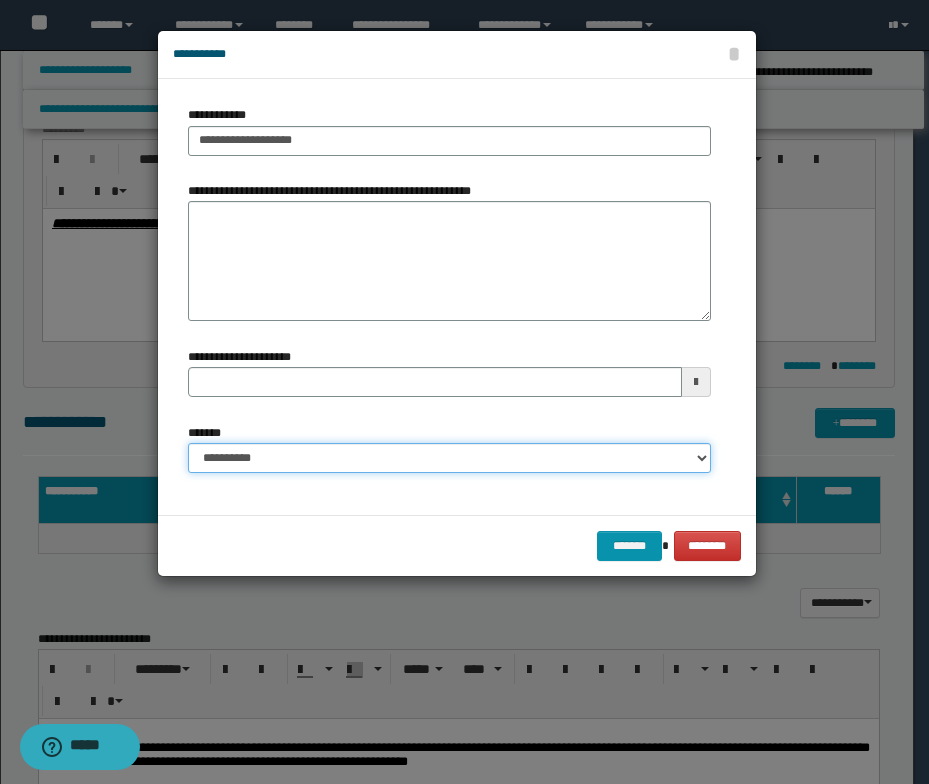 select on "*" 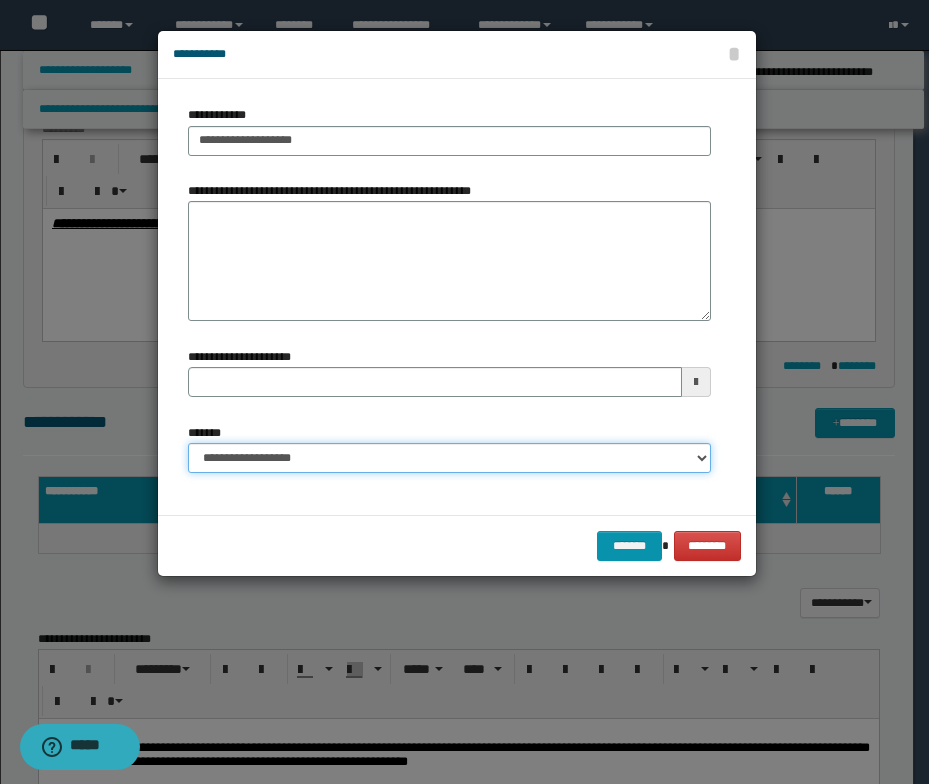 click on "**********" at bounding box center [449, 458] 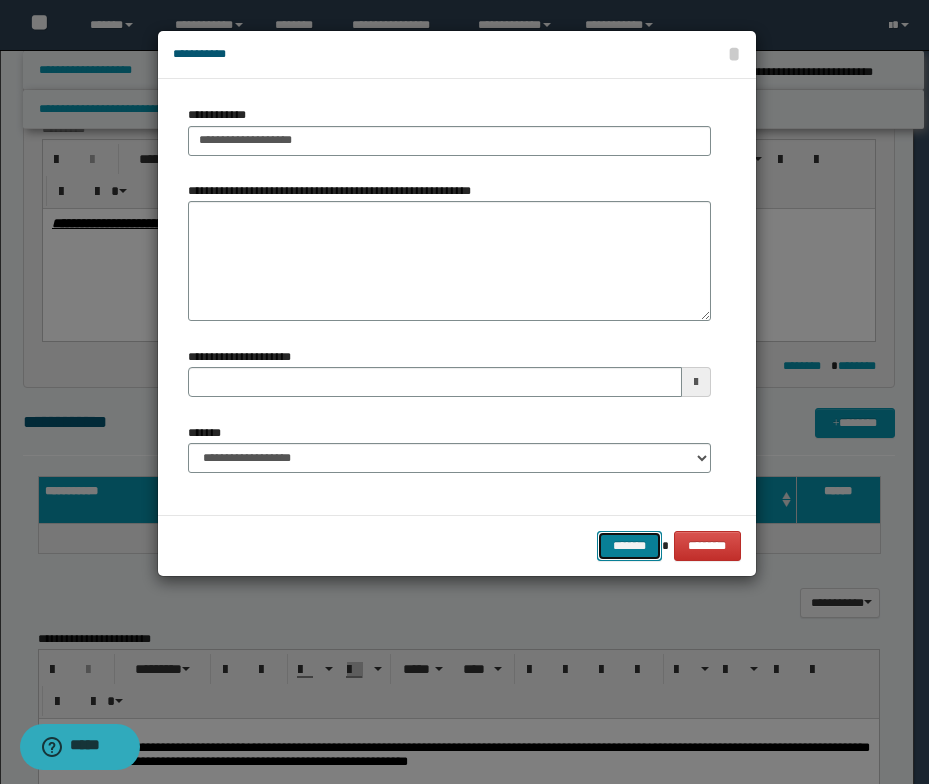 click on "*******" at bounding box center [629, 546] 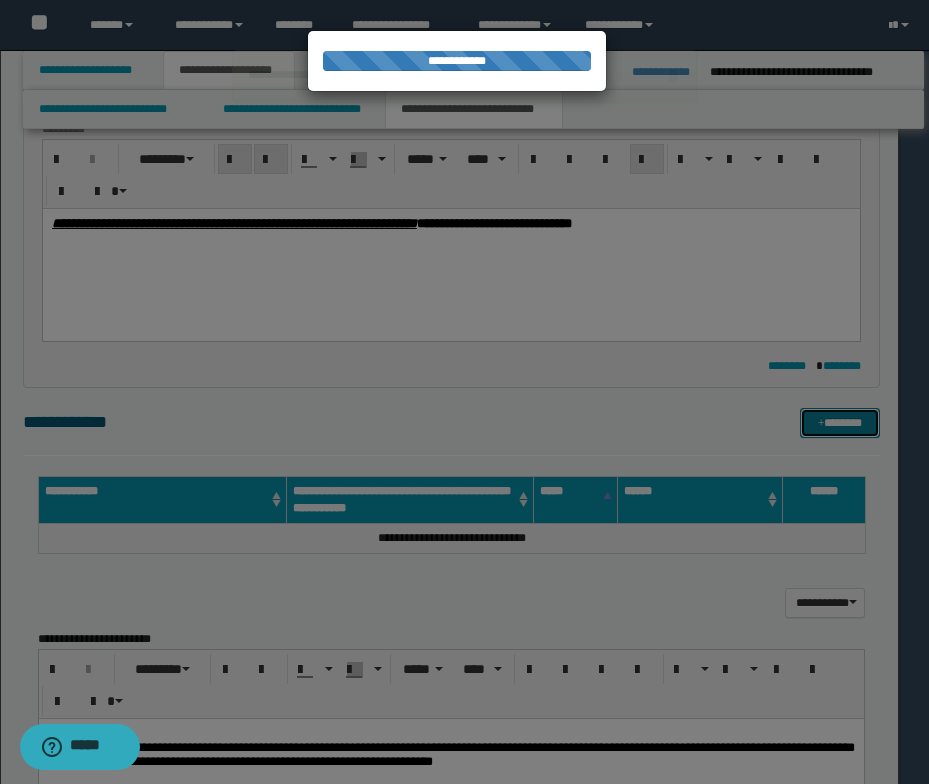 type 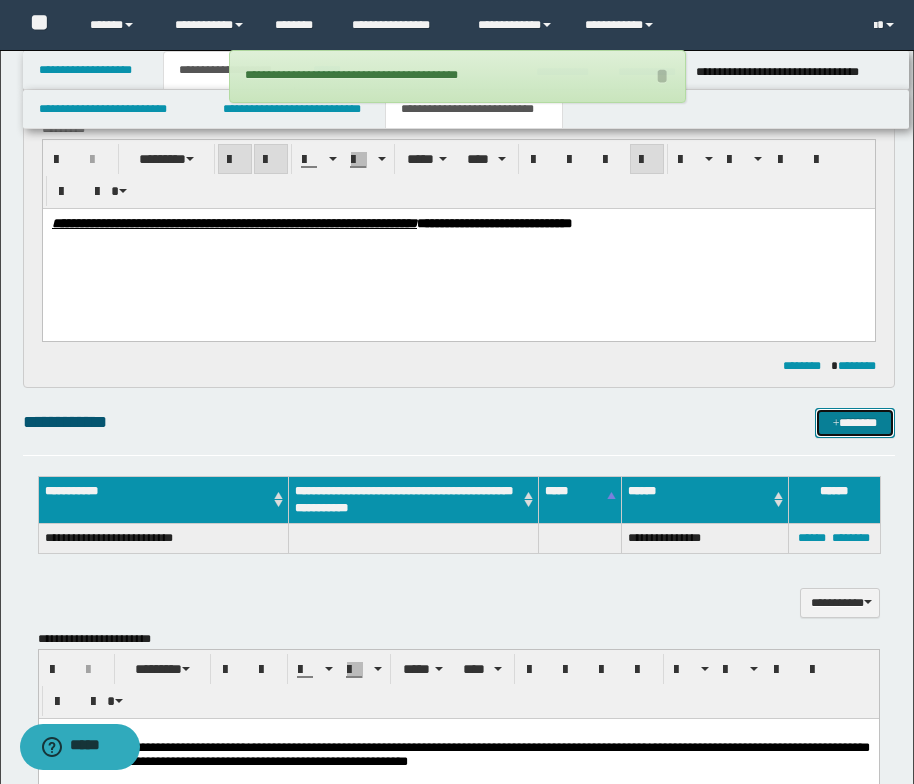 click on "*******" at bounding box center (855, 423) 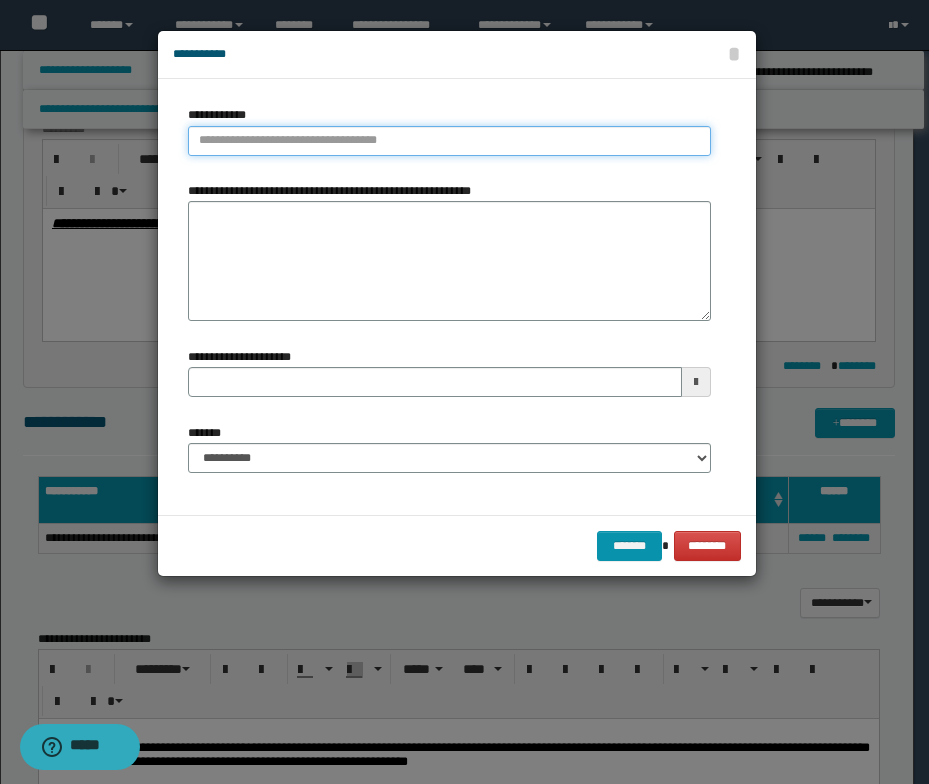 type on "**********" 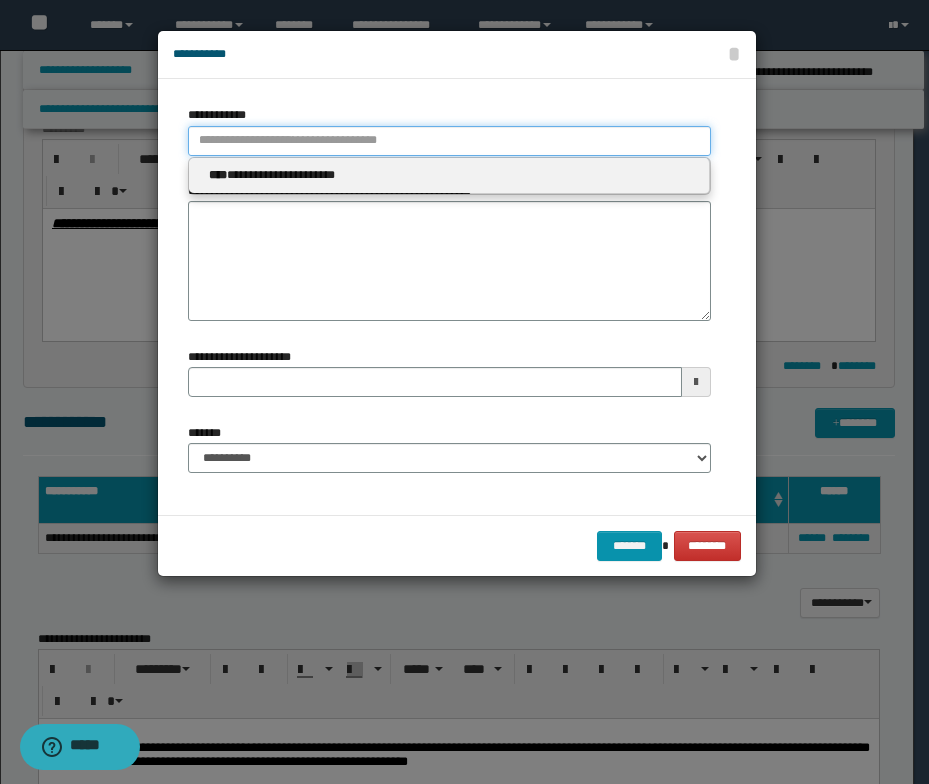 click on "**********" at bounding box center (449, 141) 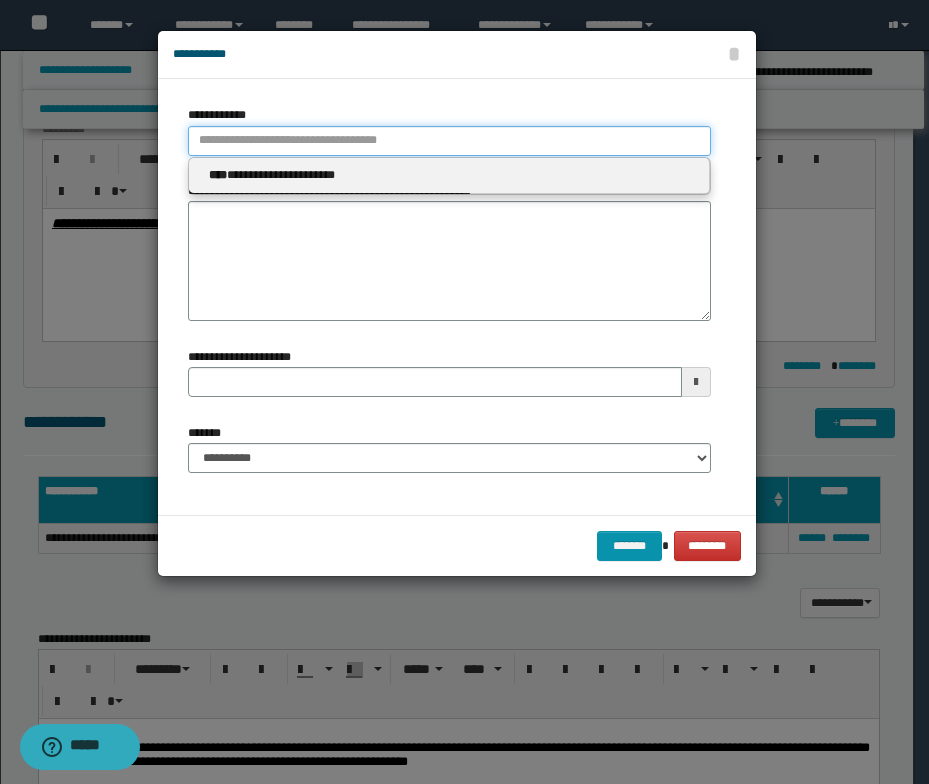 paste on "****" 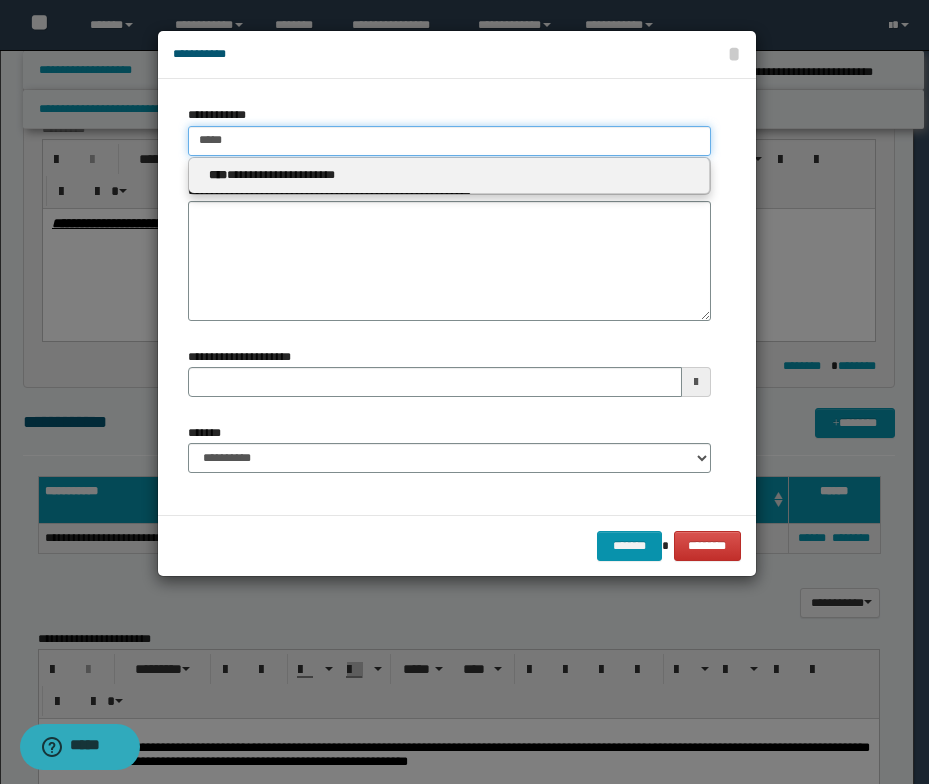 type 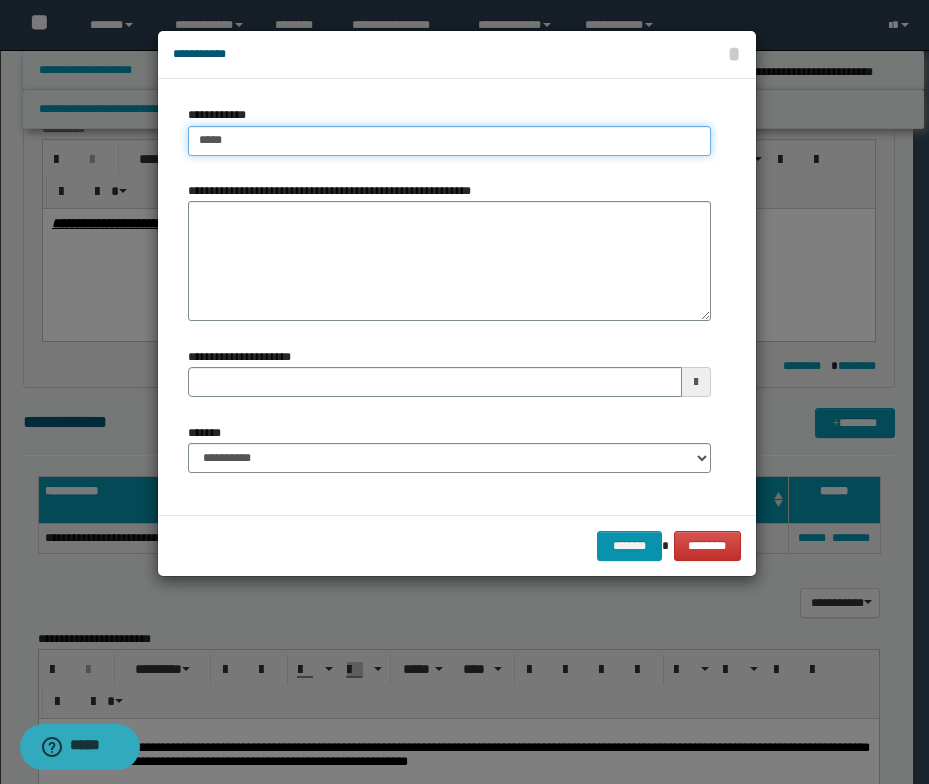 type on "****" 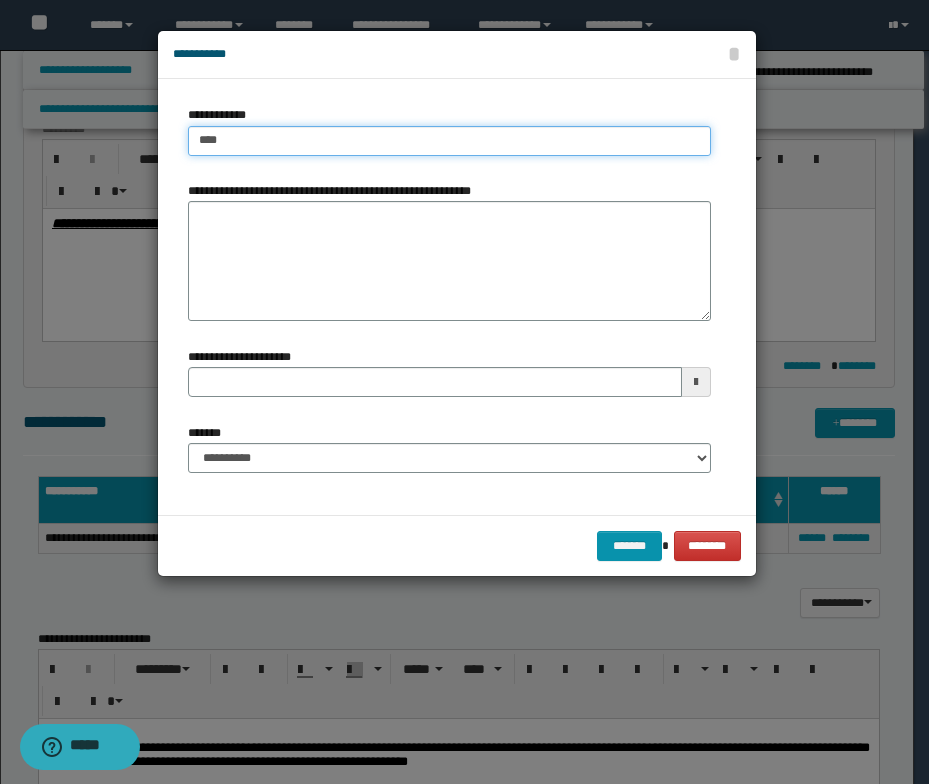 type on "****" 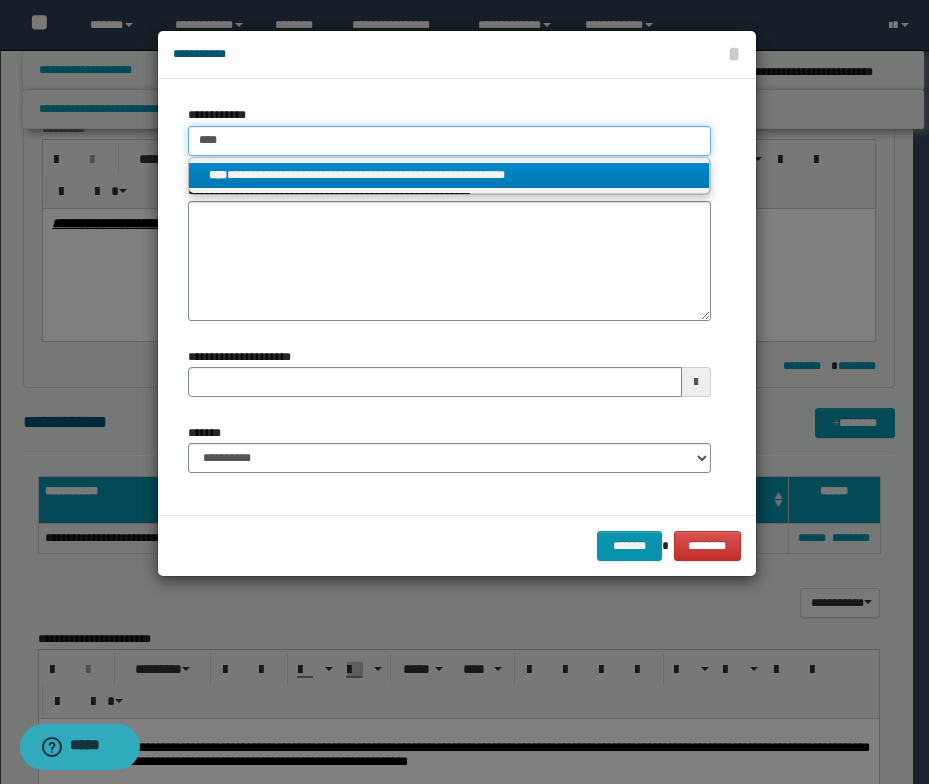type on "****" 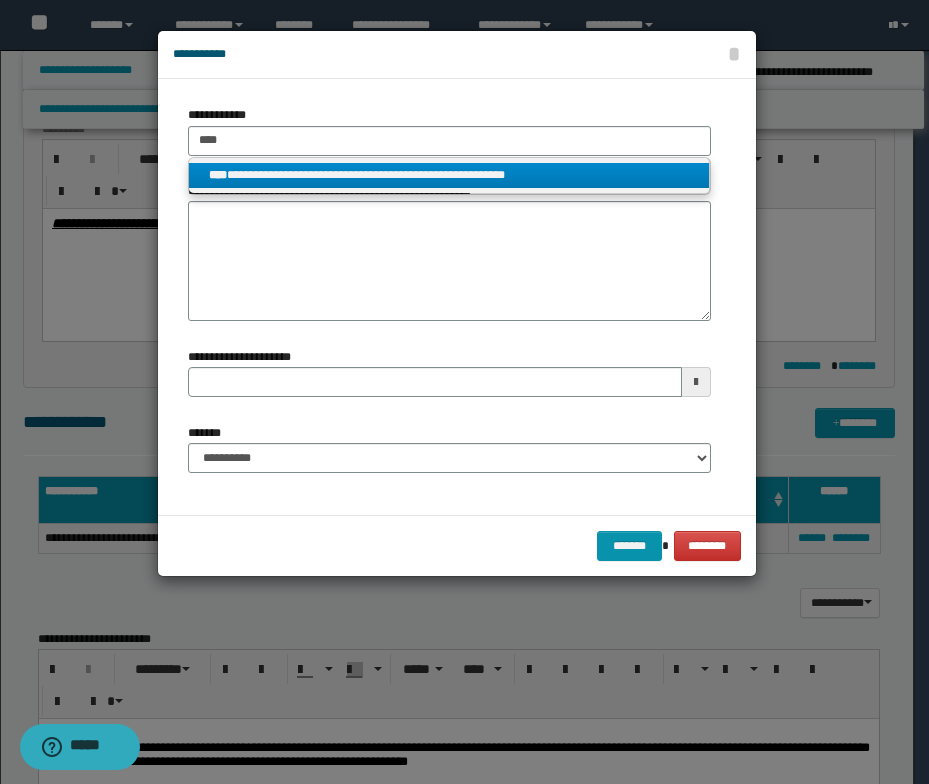 click on "**********" at bounding box center (449, 175) 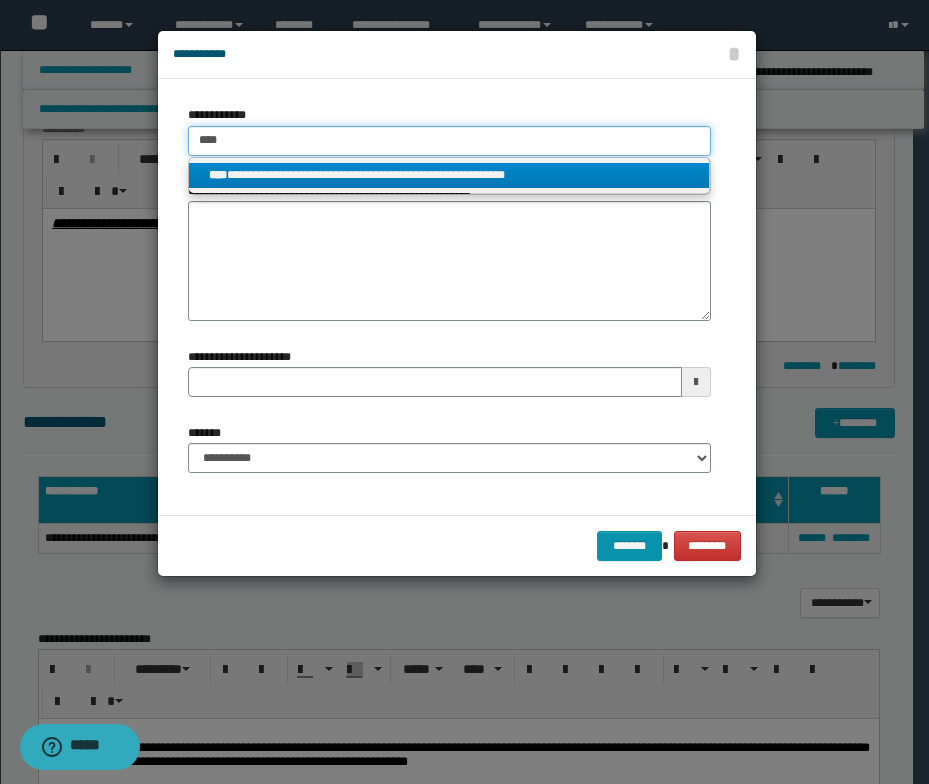 type 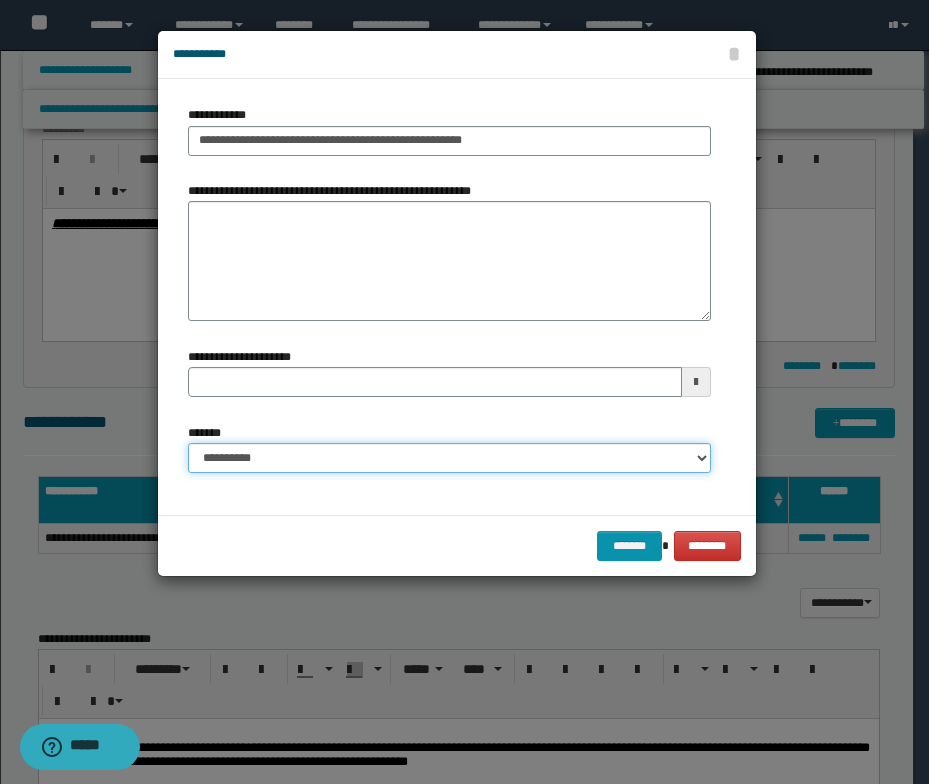 click on "**********" at bounding box center (449, 458) 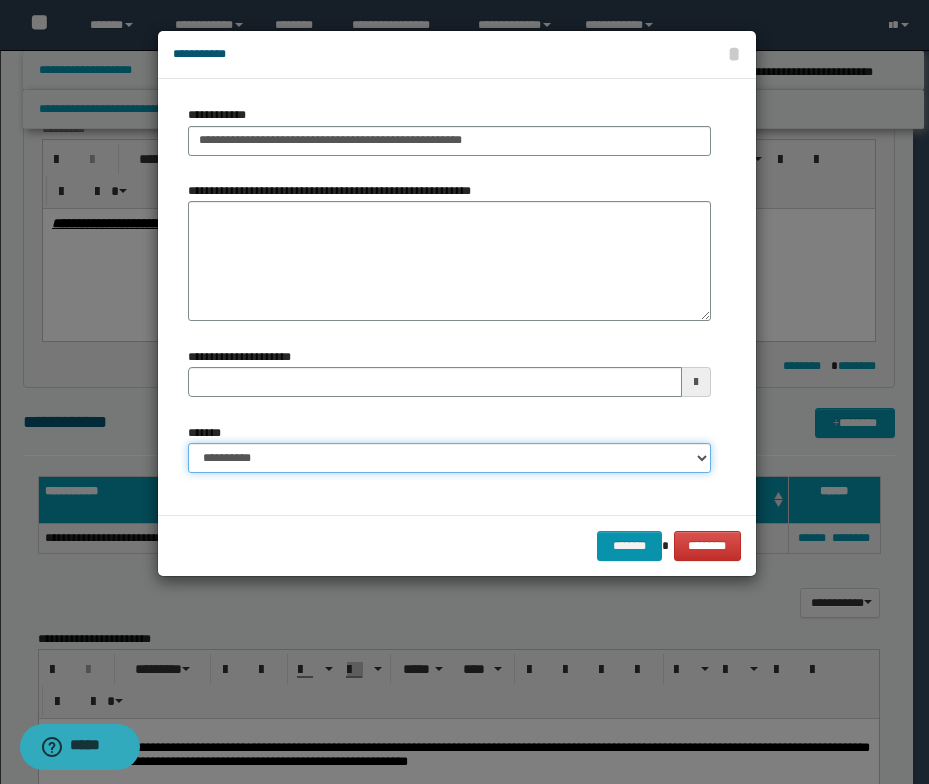 select on "*" 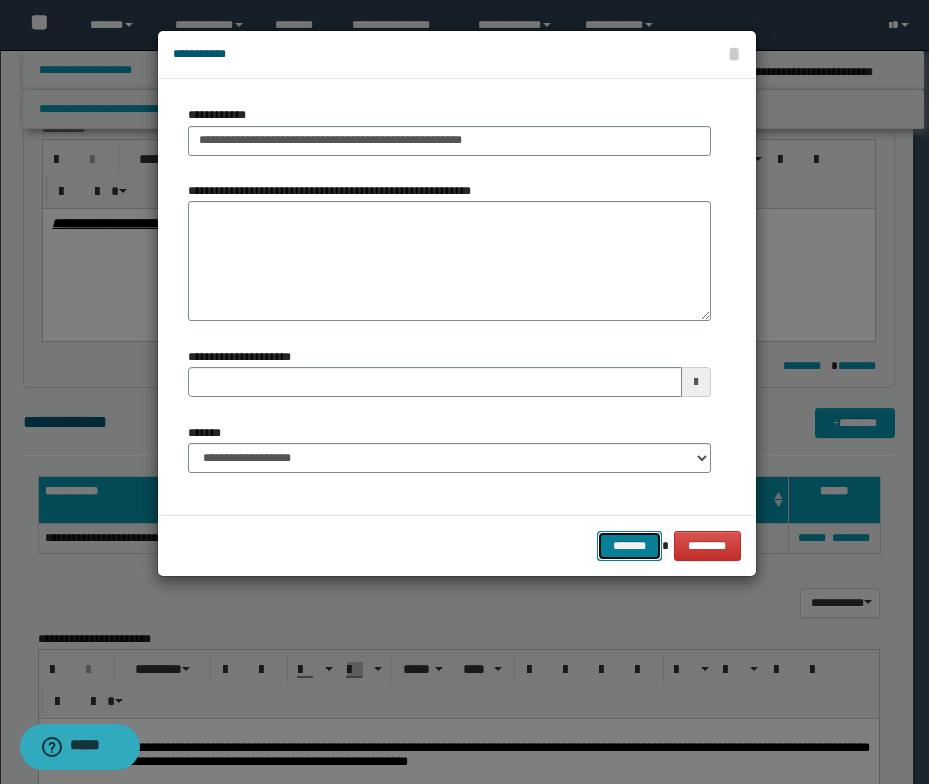 click on "*******" at bounding box center [629, 546] 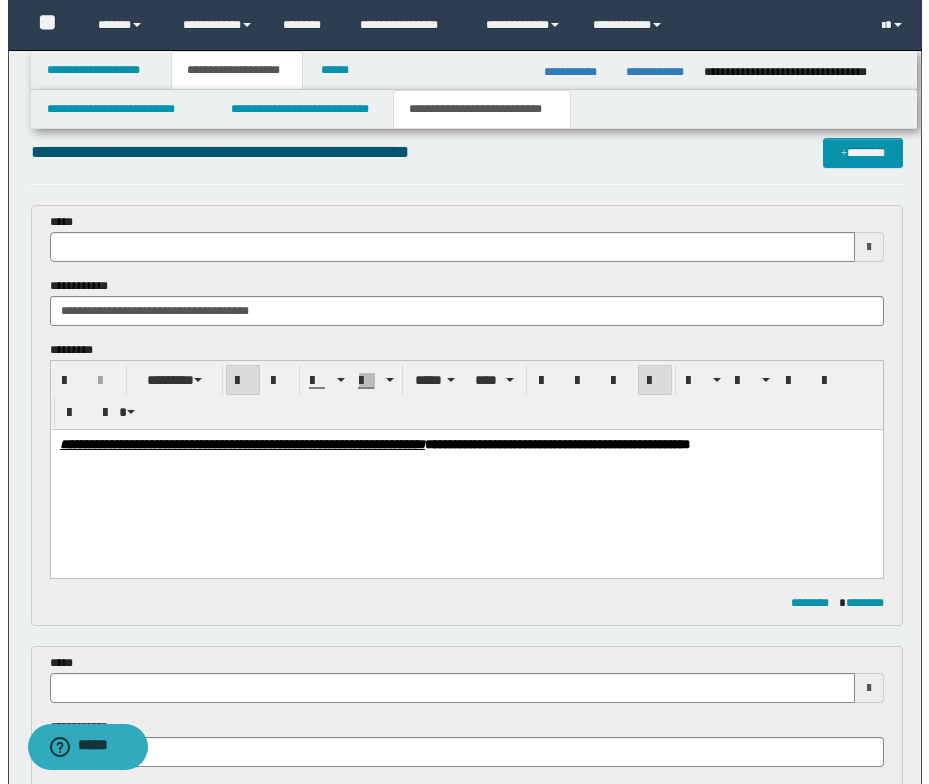 scroll, scrollTop: 0, scrollLeft: 0, axis: both 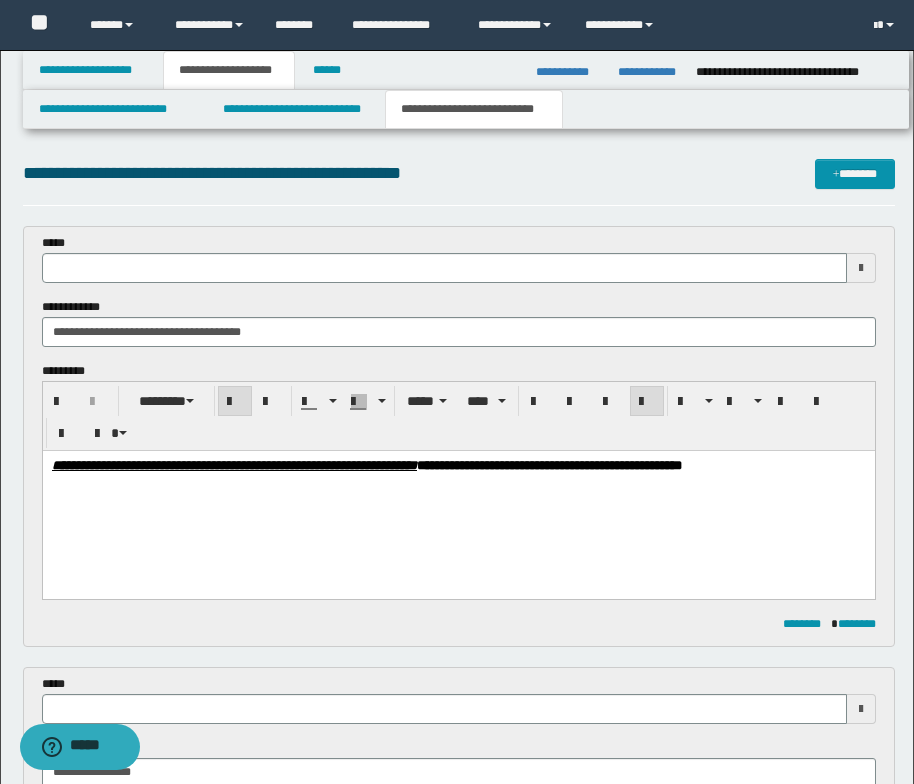 type 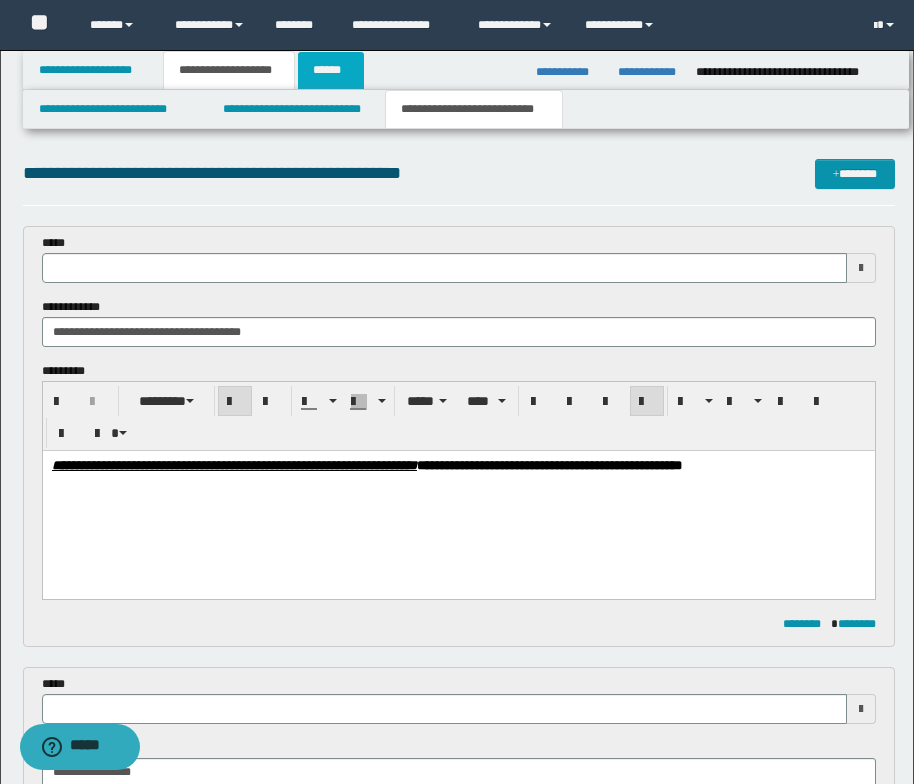 click on "******" at bounding box center (331, 70) 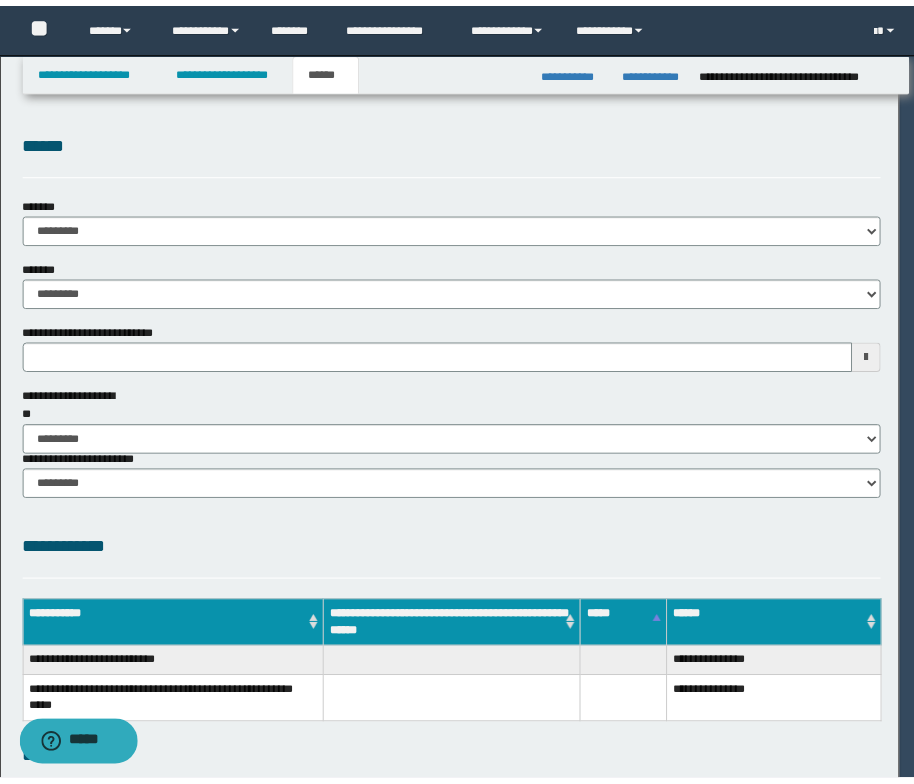 scroll, scrollTop: 0, scrollLeft: 0, axis: both 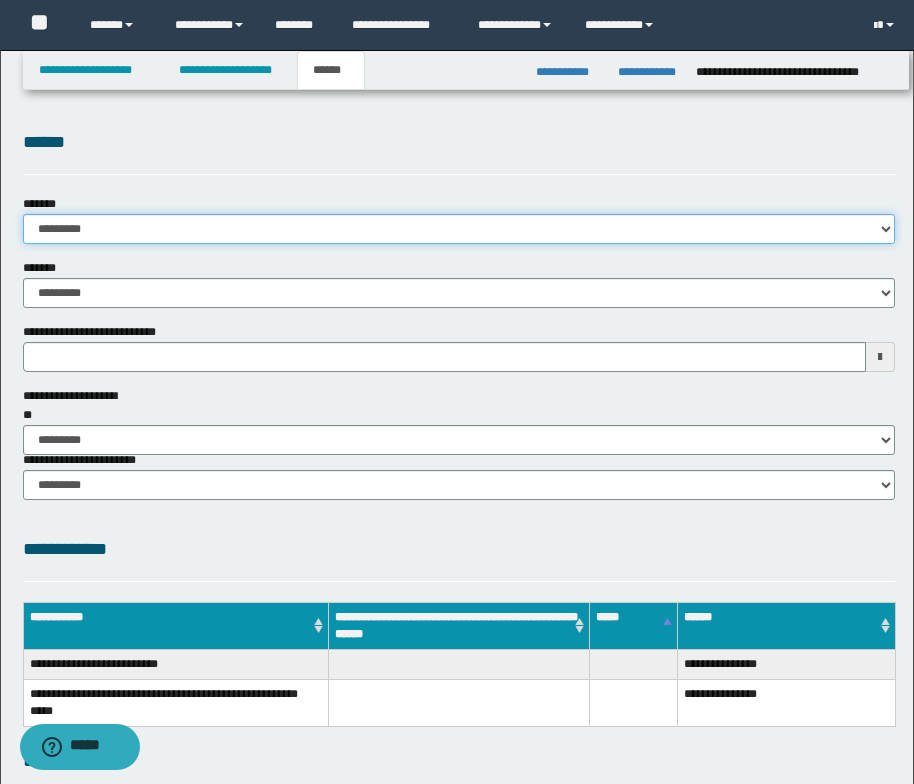 click on "**********" at bounding box center [459, 229] 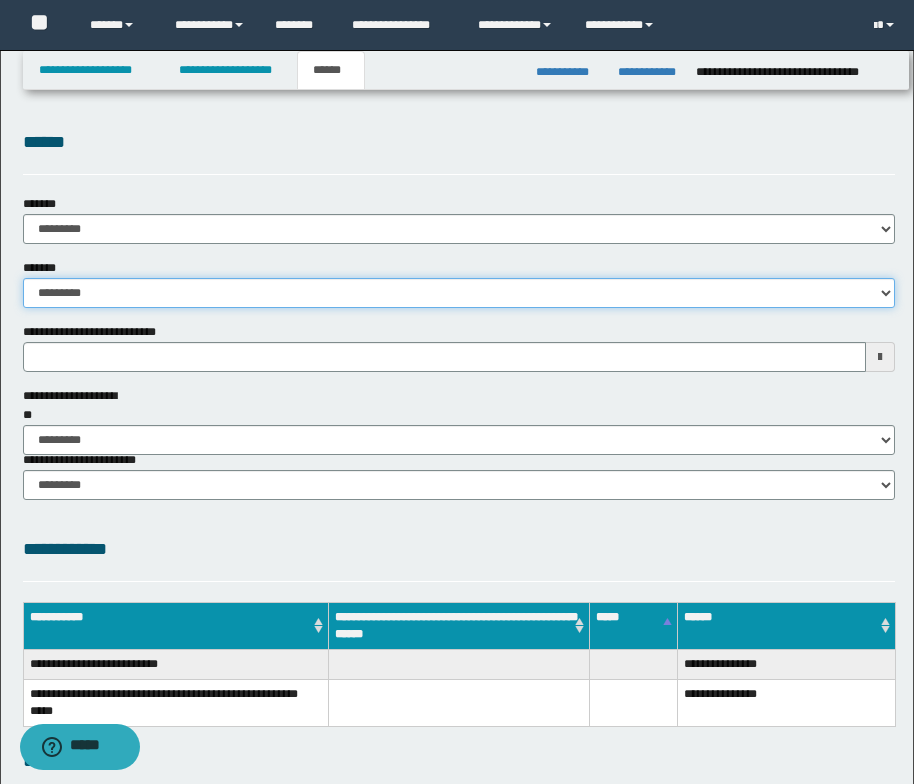 click on "**********" at bounding box center [459, 293] 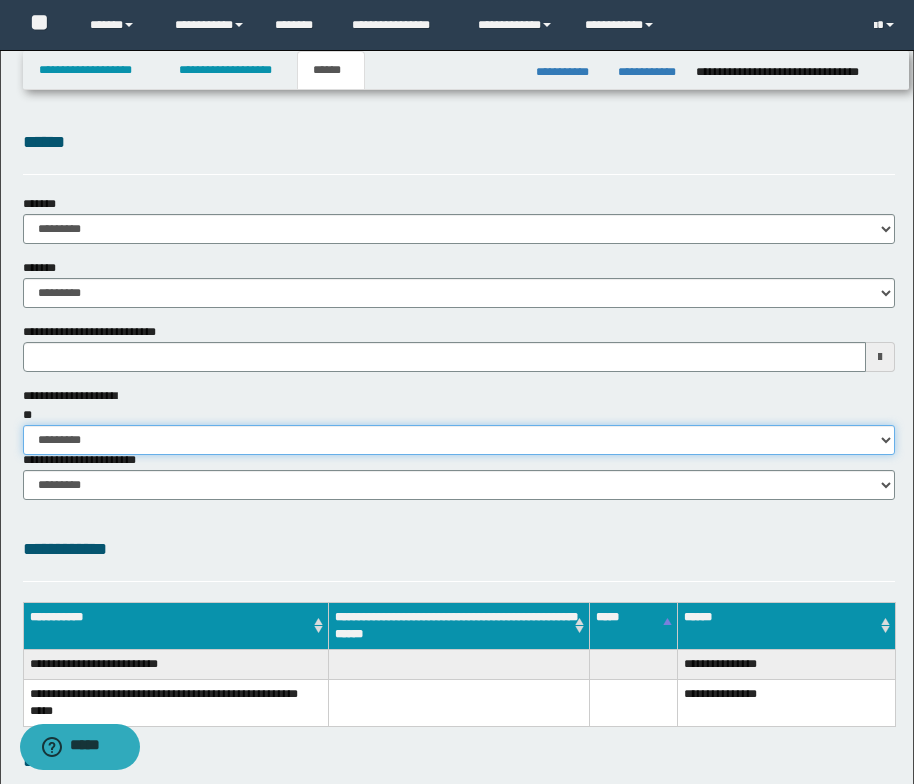 click on "*********
**
**" at bounding box center (459, 440) 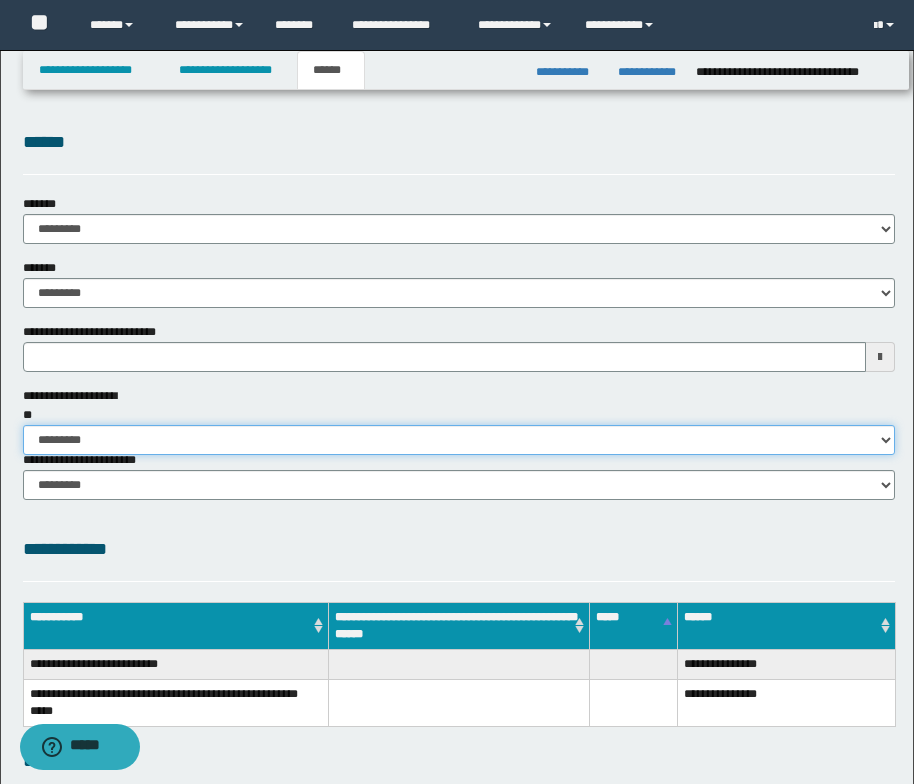 select on "*" 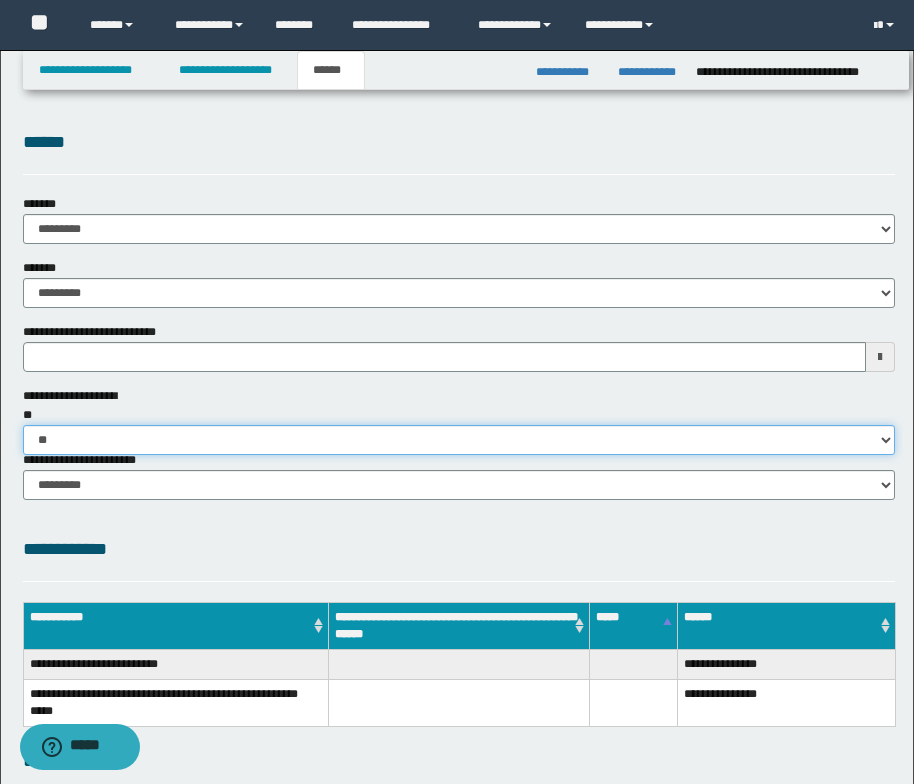 click on "*********
**
**" at bounding box center (459, 440) 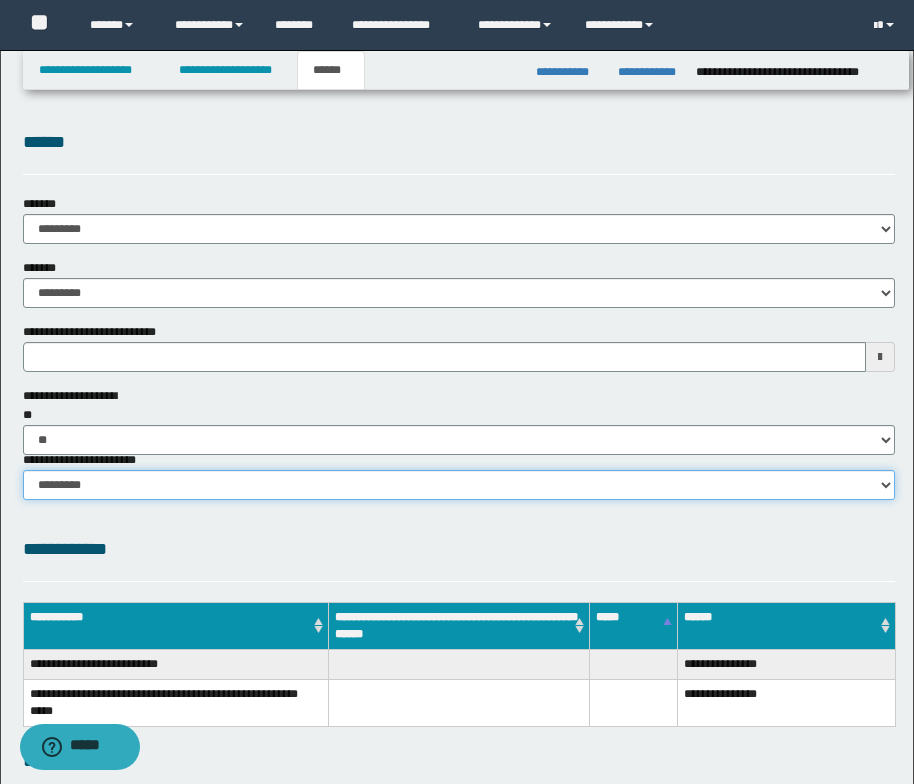 click on "*********
*********
*********" at bounding box center [459, 485] 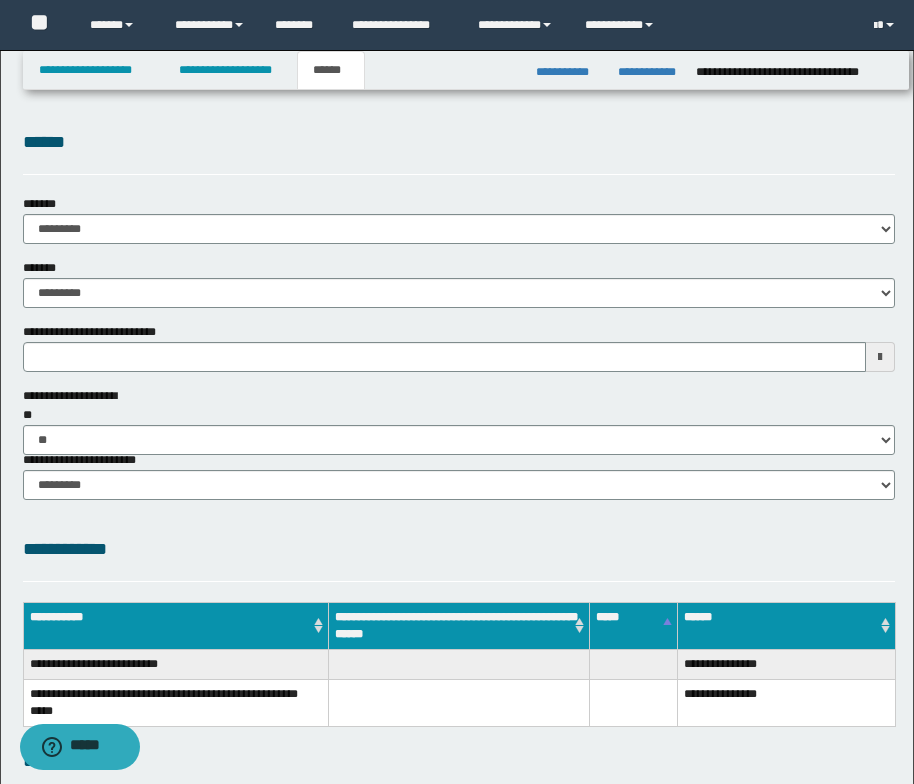 click on "**********" at bounding box center [459, 549] 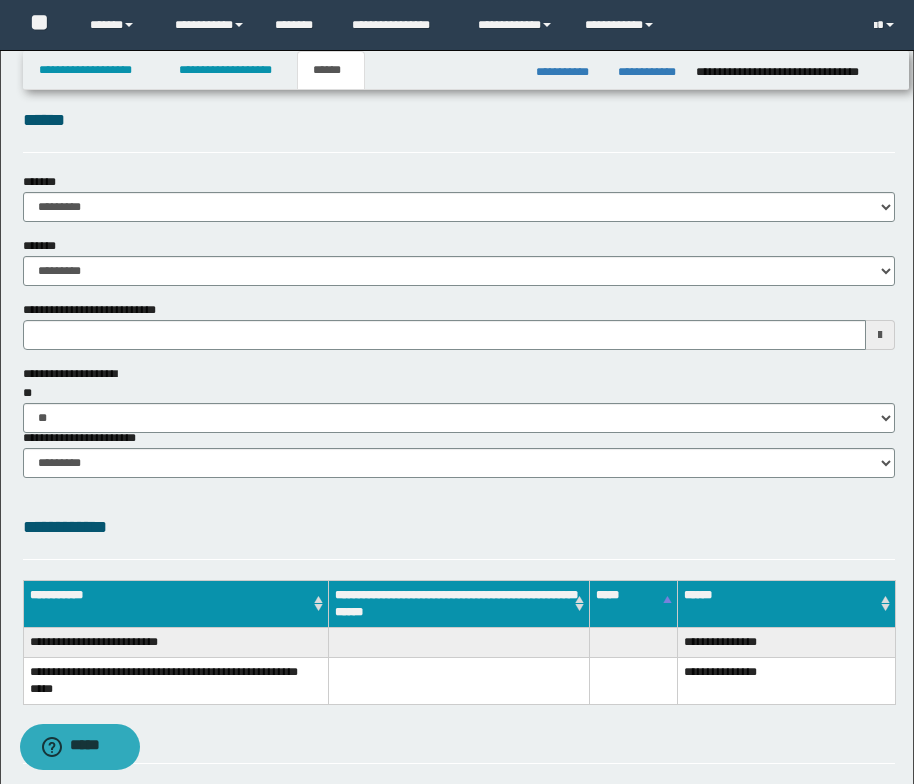 scroll, scrollTop: 0, scrollLeft: 0, axis: both 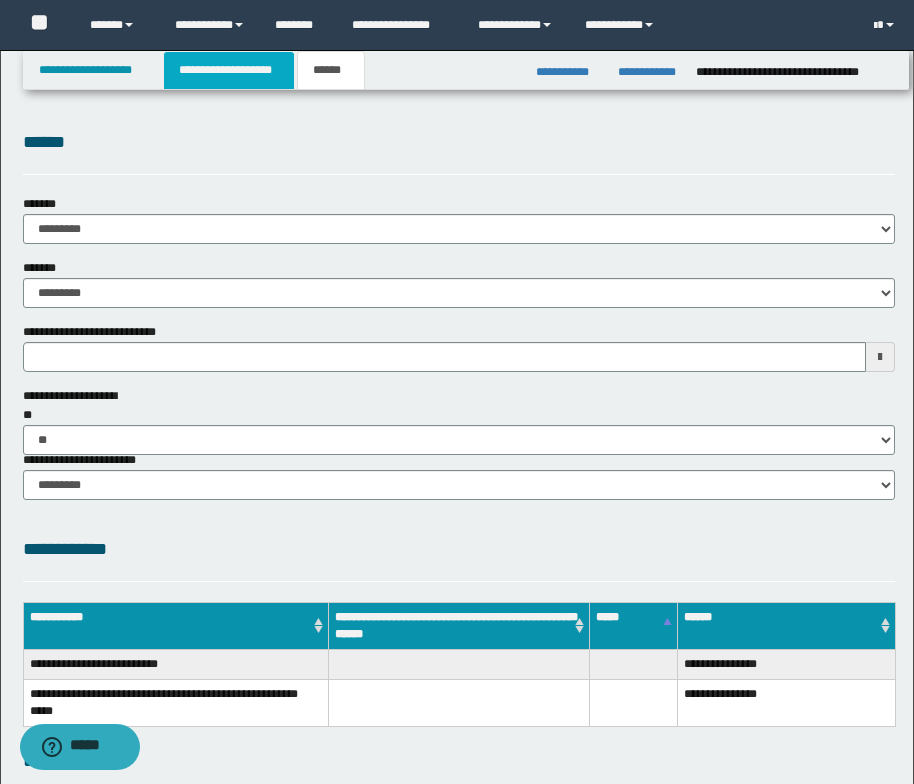click on "**********" at bounding box center (229, 70) 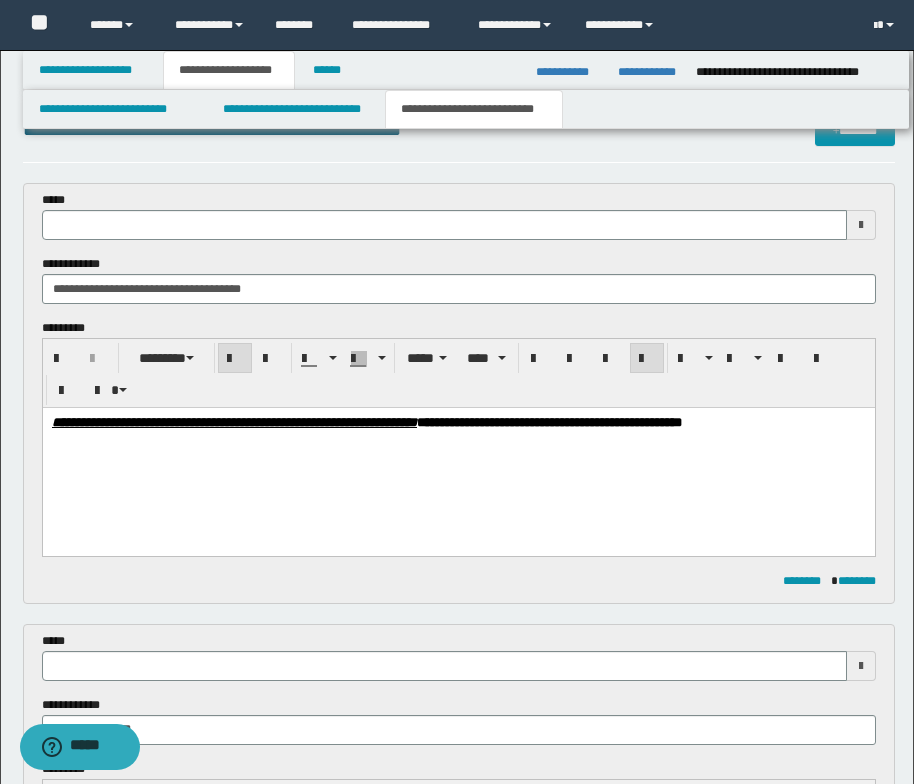 scroll, scrollTop: 0, scrollLeft: 0, axis: both 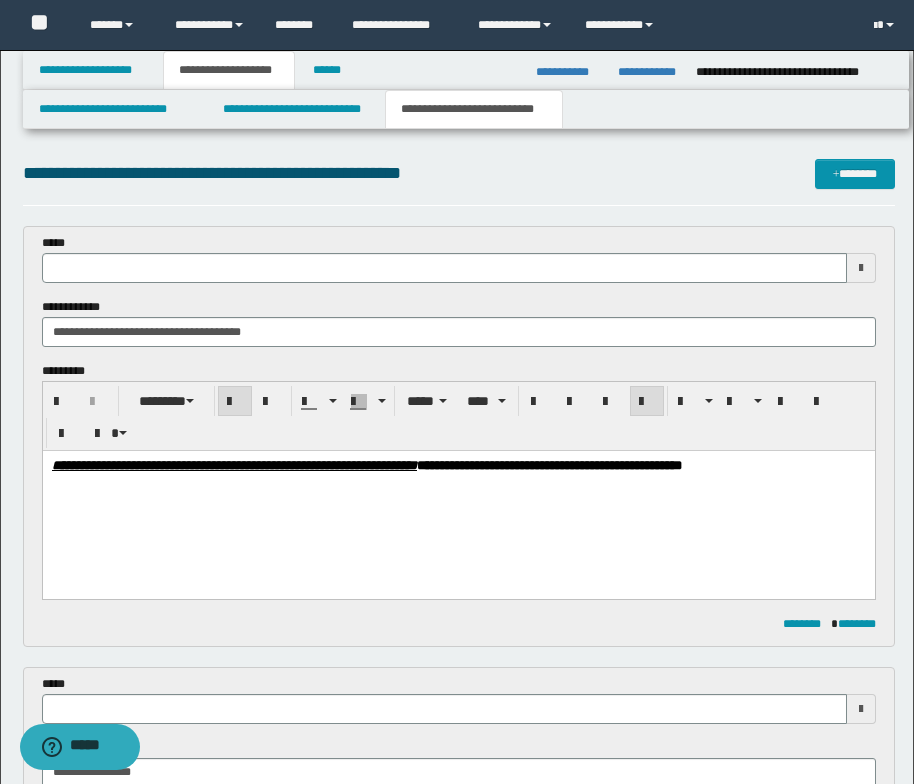 type 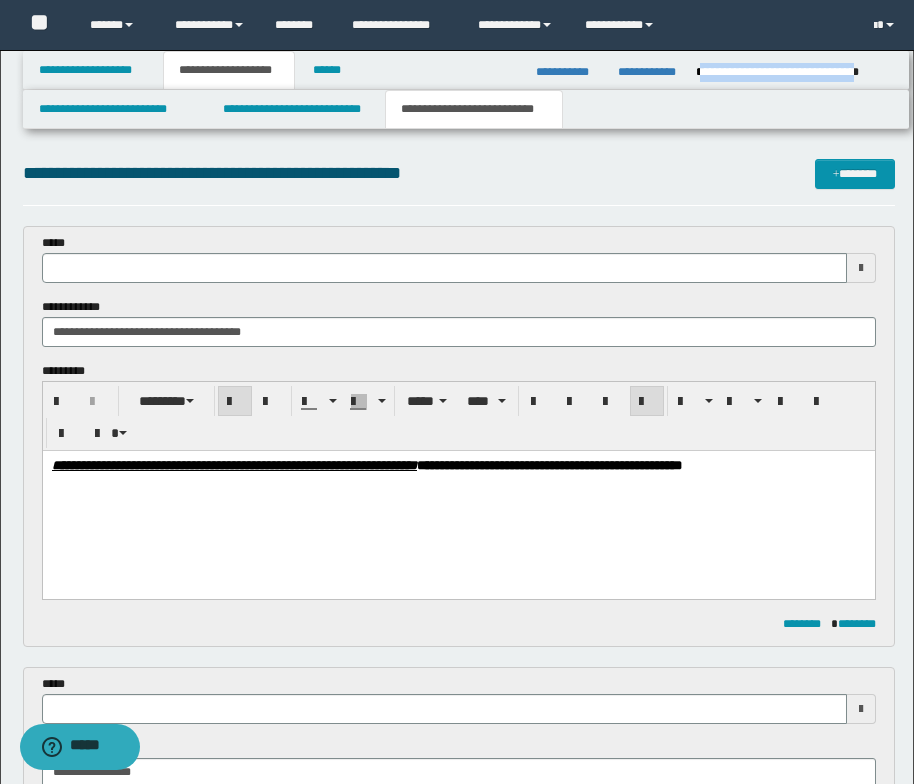 drag, startPoint x: 700, startPoint y: 72, endPoint x: 892, endPoint y: 80, distance: 192.1666 